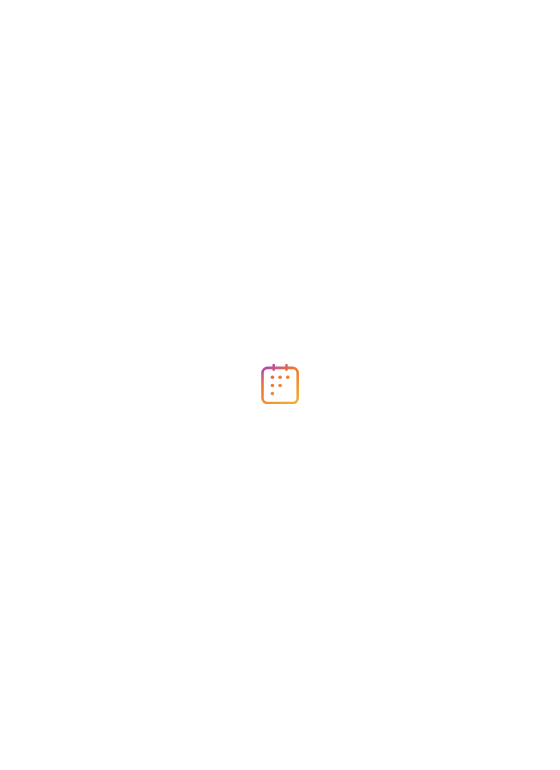 scroll, scrollTop: 0, scrollLeft: 0, axis: both 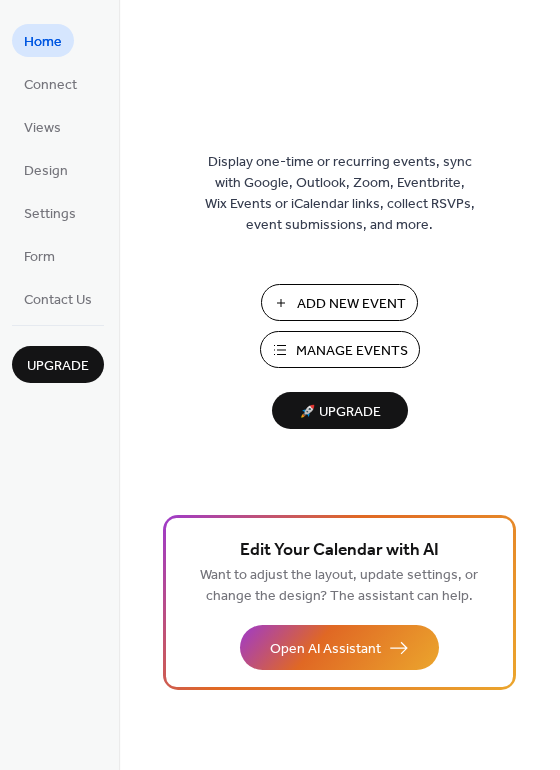 click on "Manage Events" at bounding box center [352, 351] 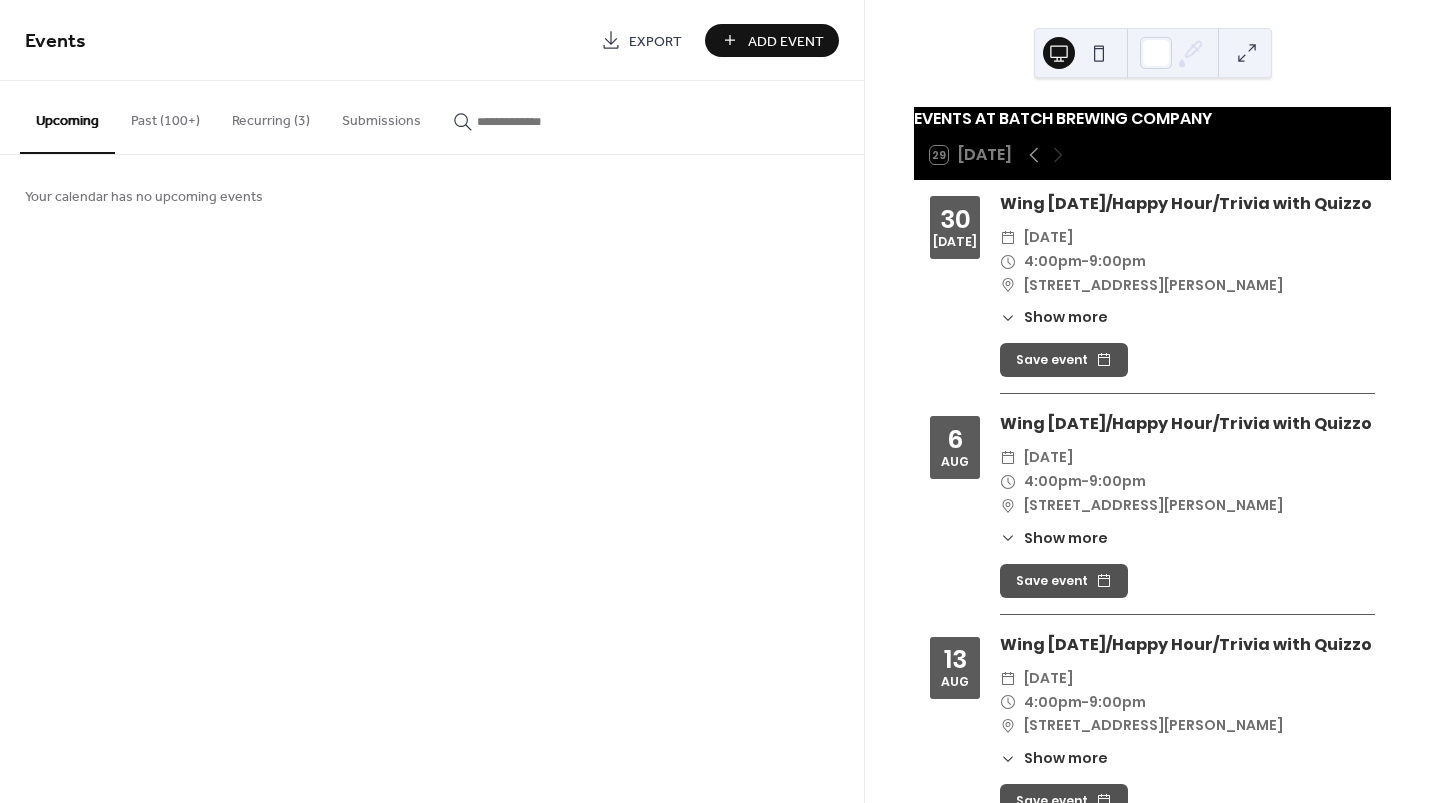 scroll, scrollTop: 0, scrollLeft: 0, axis: both 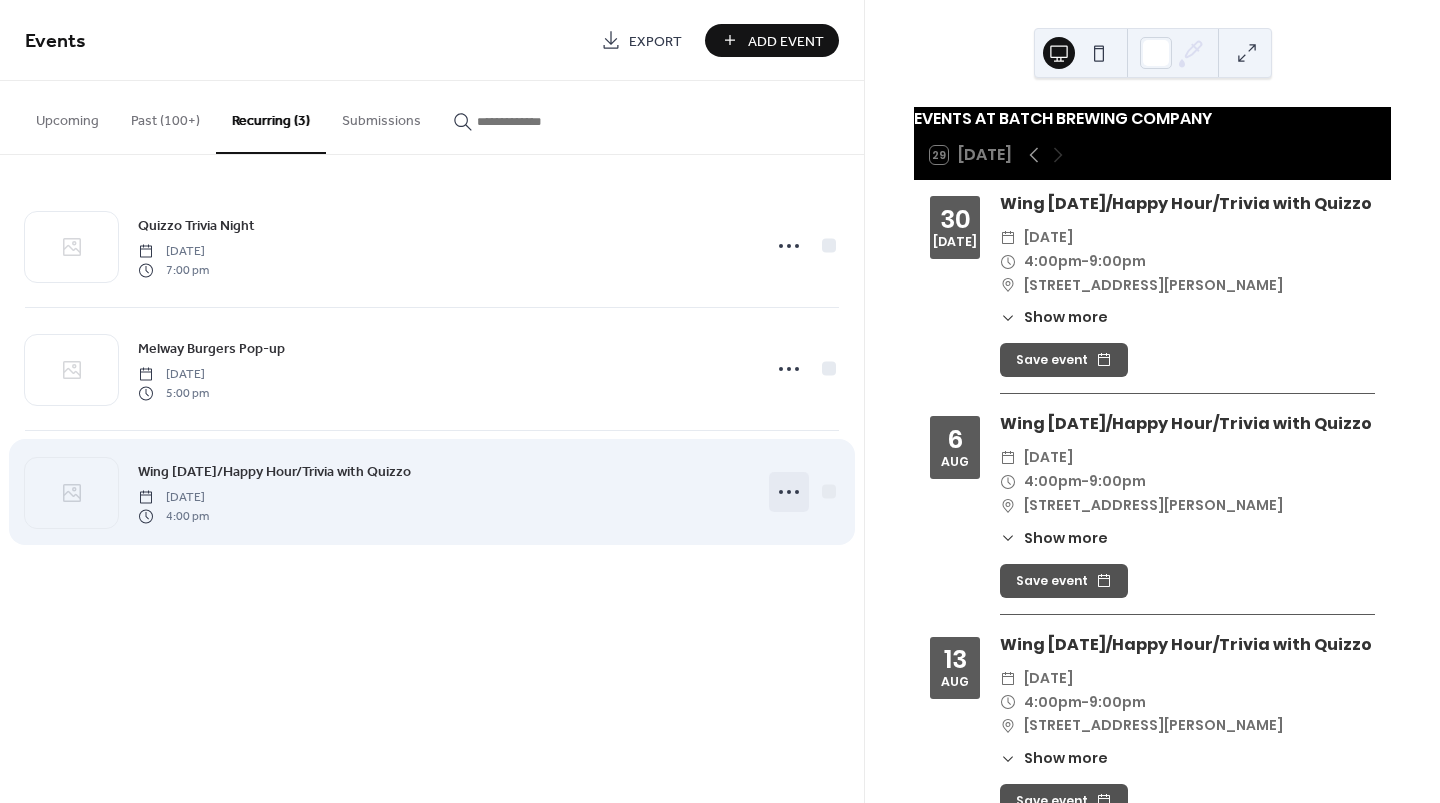 click 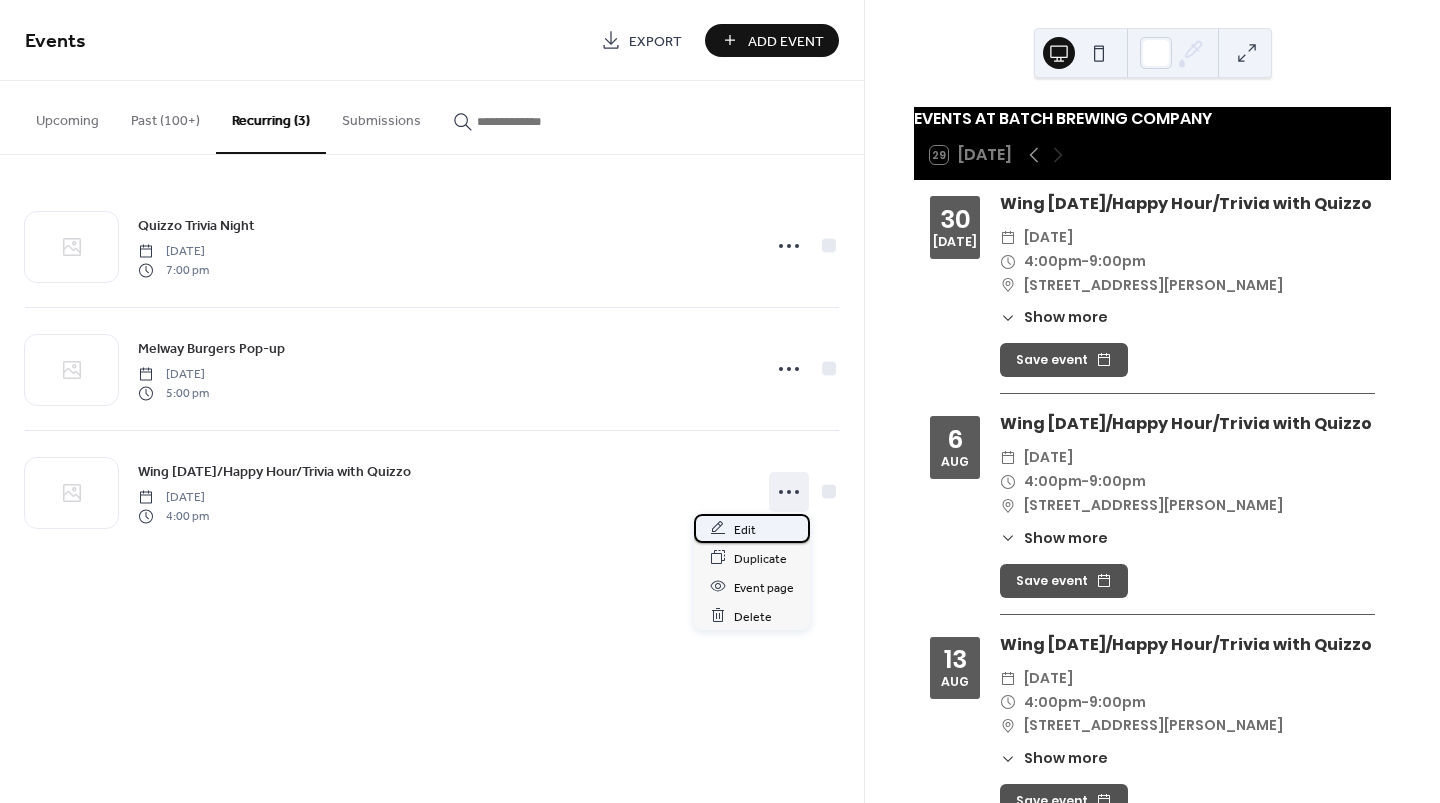 click on "Edit" at bounding box center [752, 528] 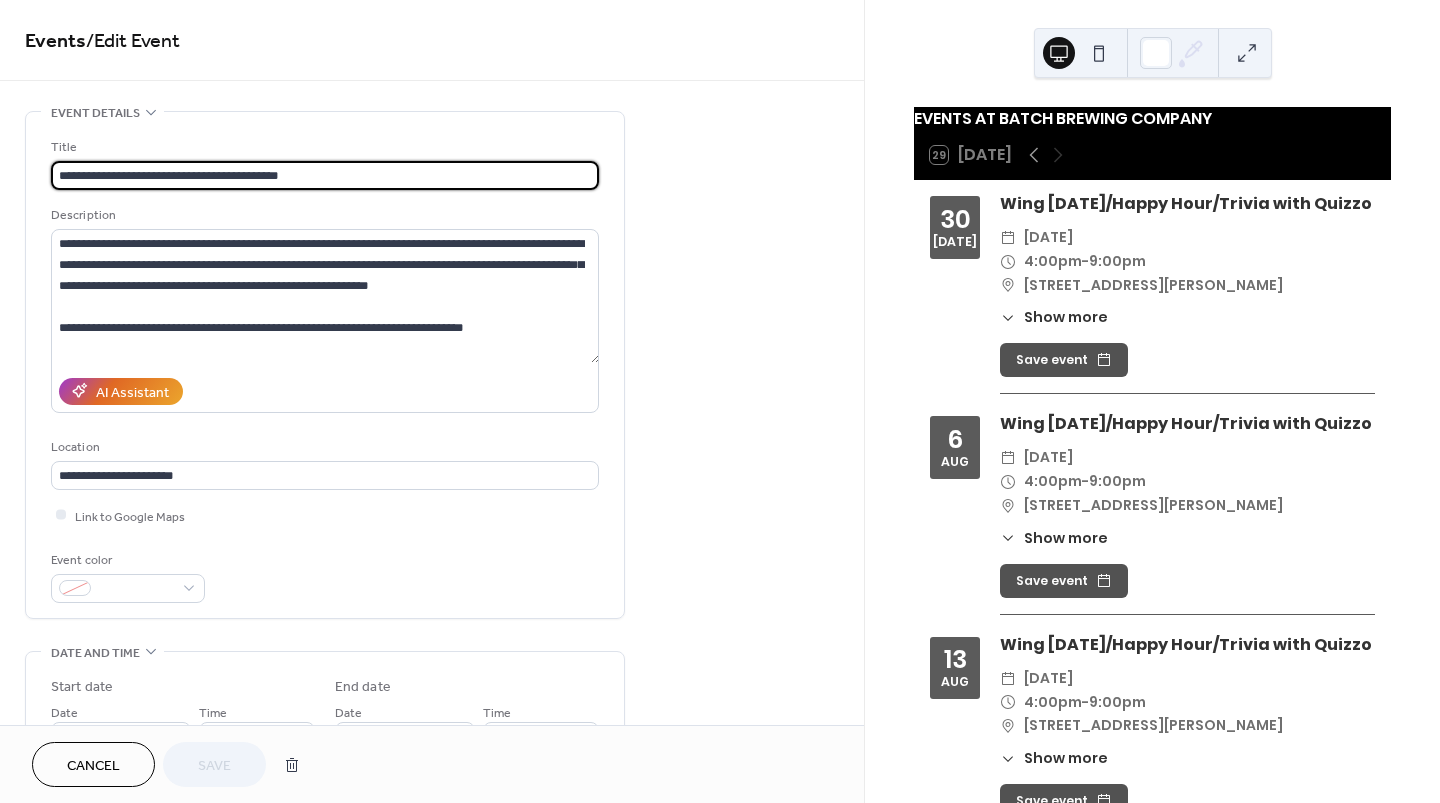 click on "**********" at bounding box center [325, 175] 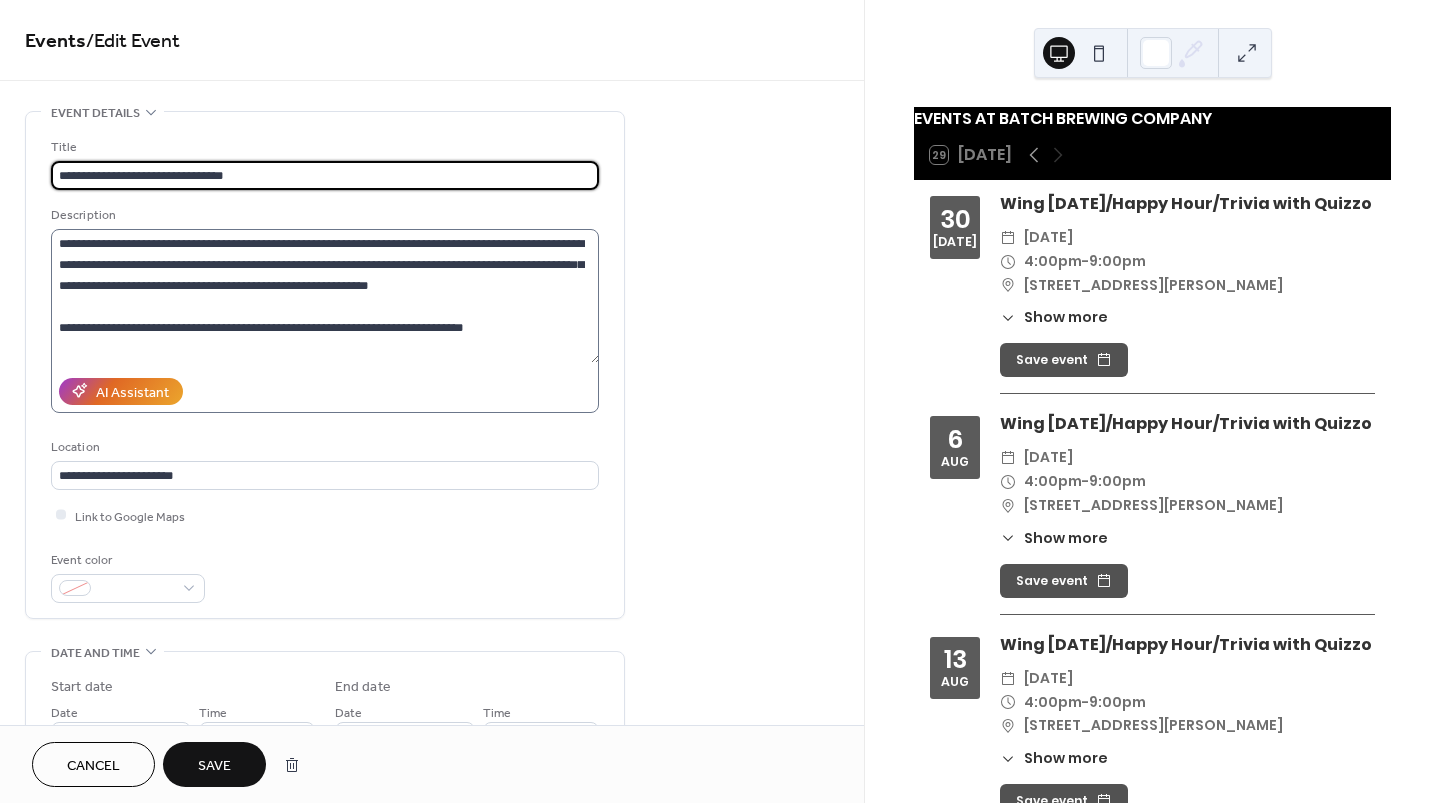 type on "**********" 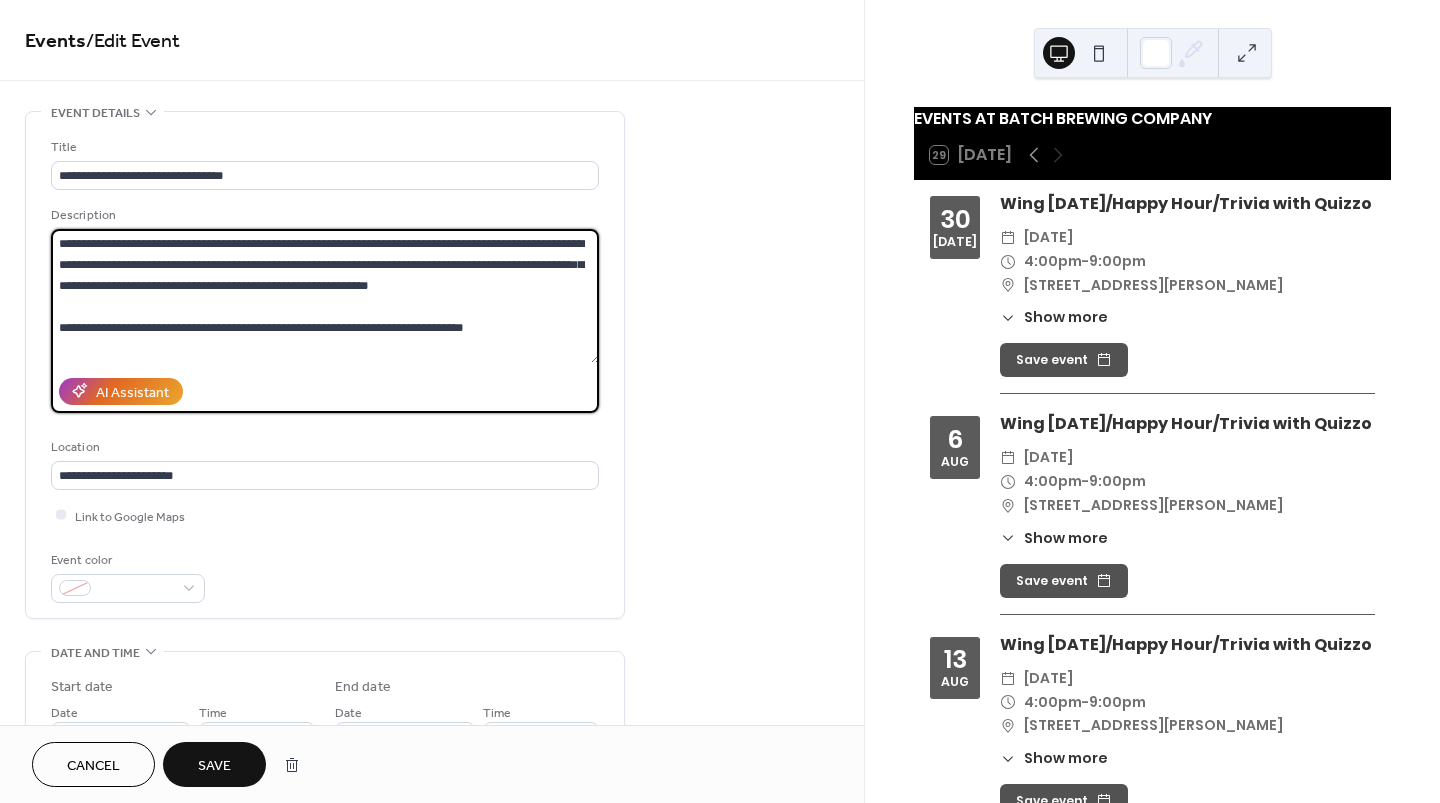 drag, startPoint x: 353, startPoint y: 264, endPoint x: 305, endPoint y: 294, distance: 56.603886 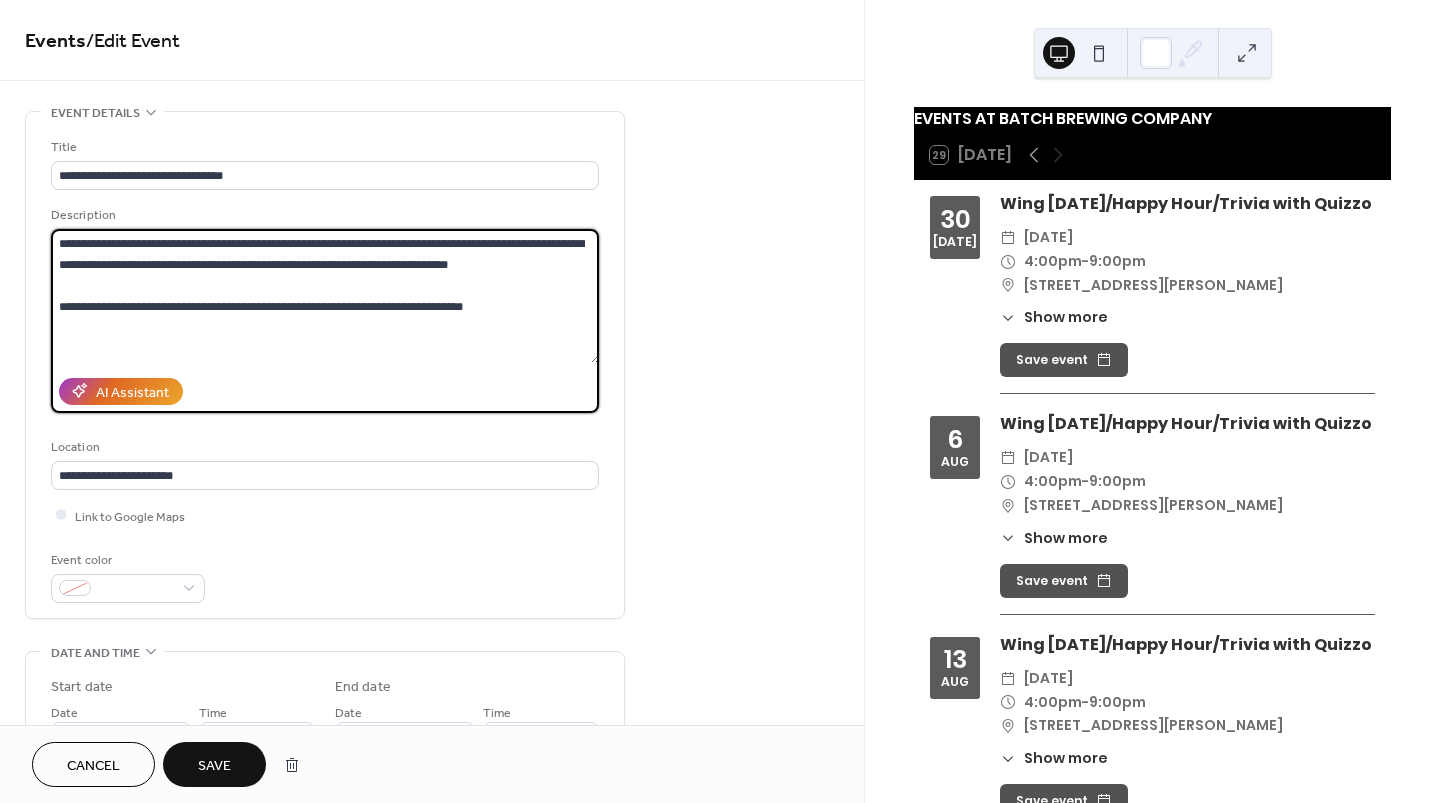 type on "**********" 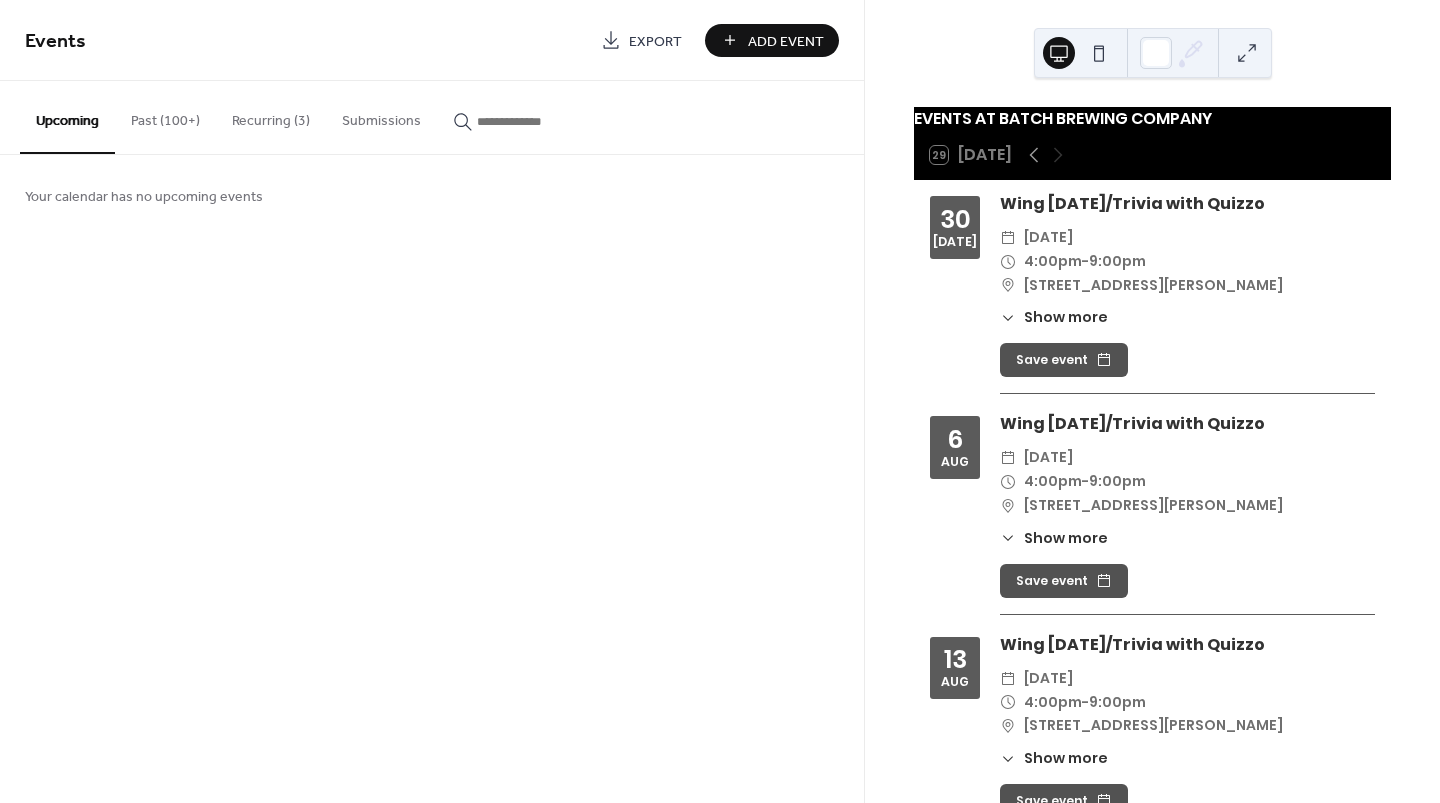 click on "Upcoming" at bounding box center [67, 117] 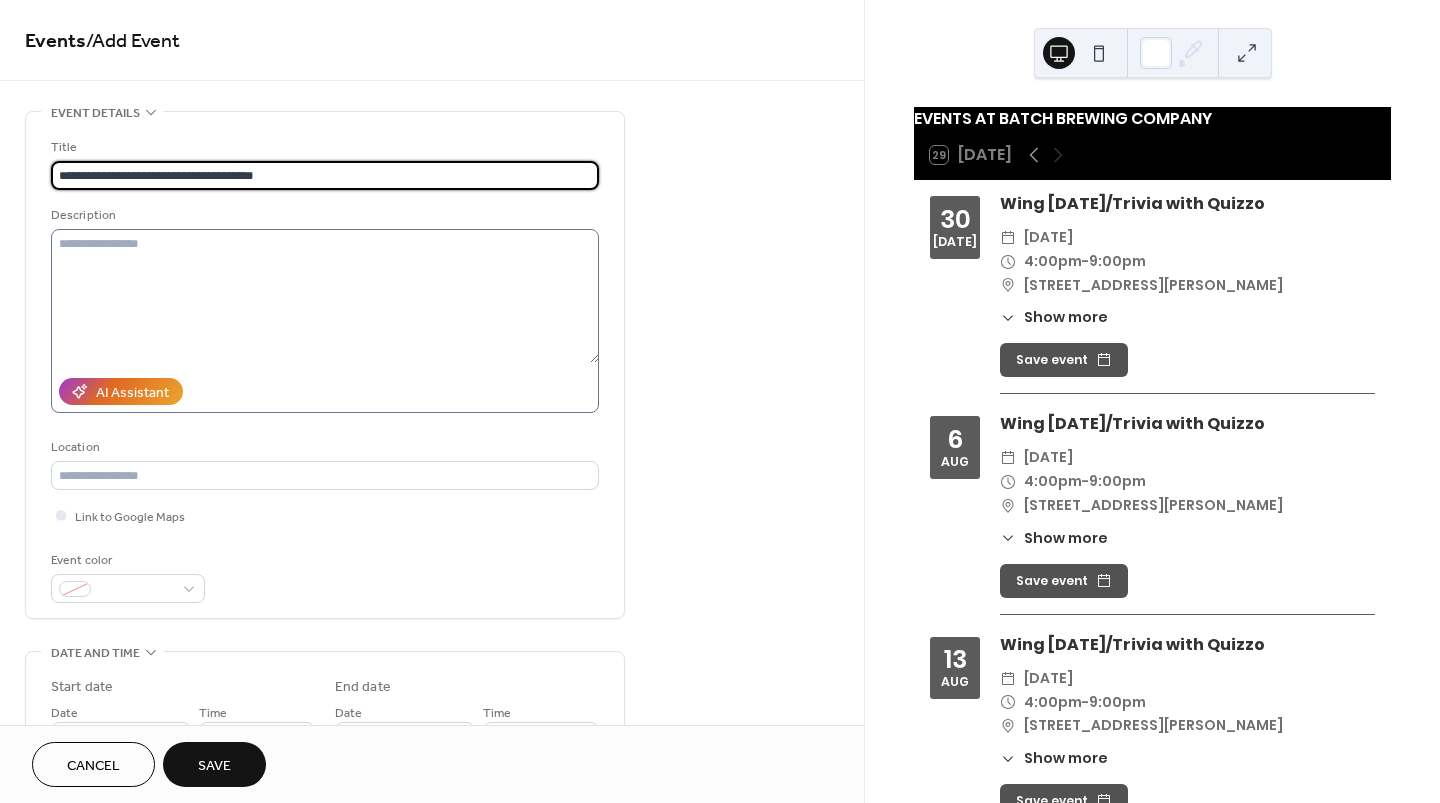 type on "**********" 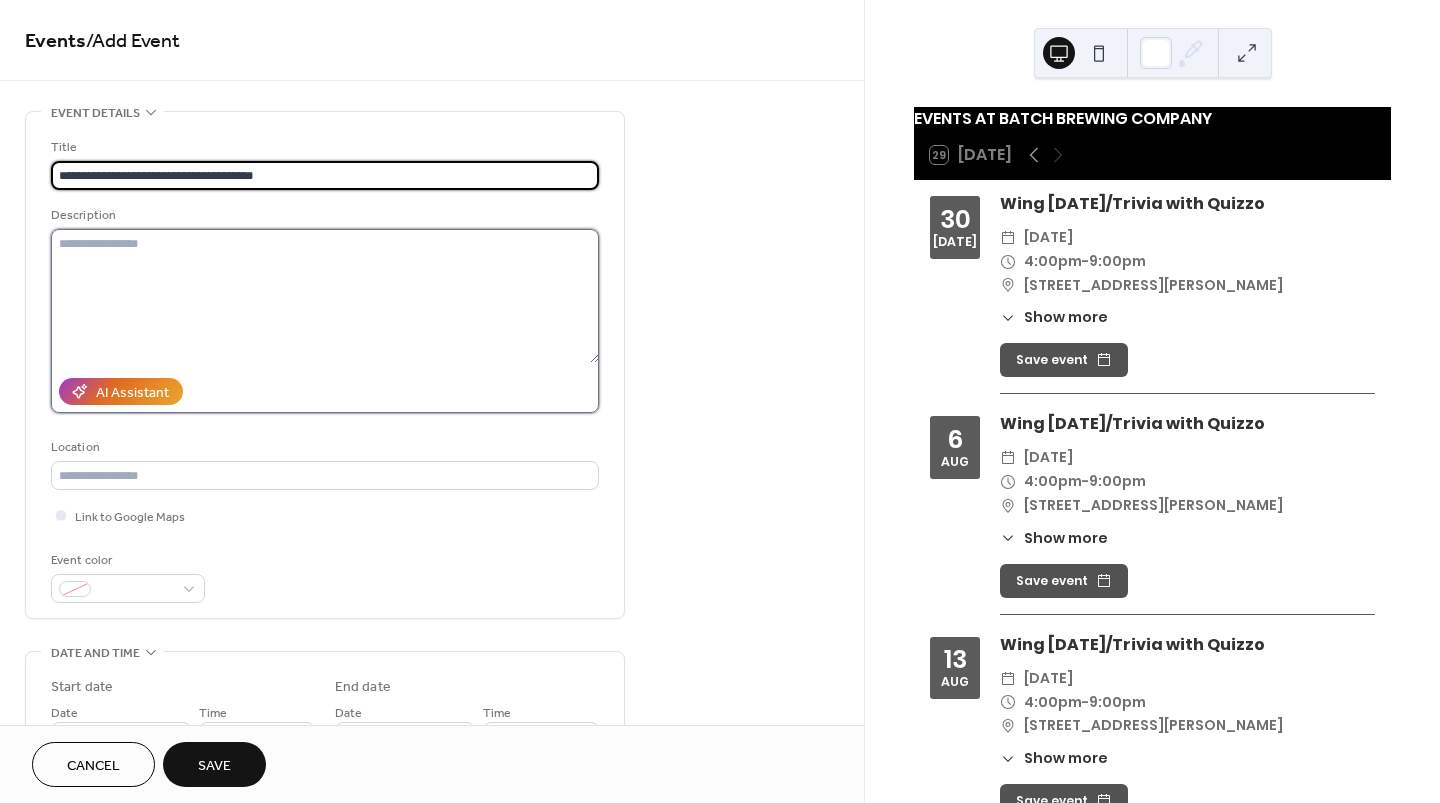 click at bounding box center (325, 296) 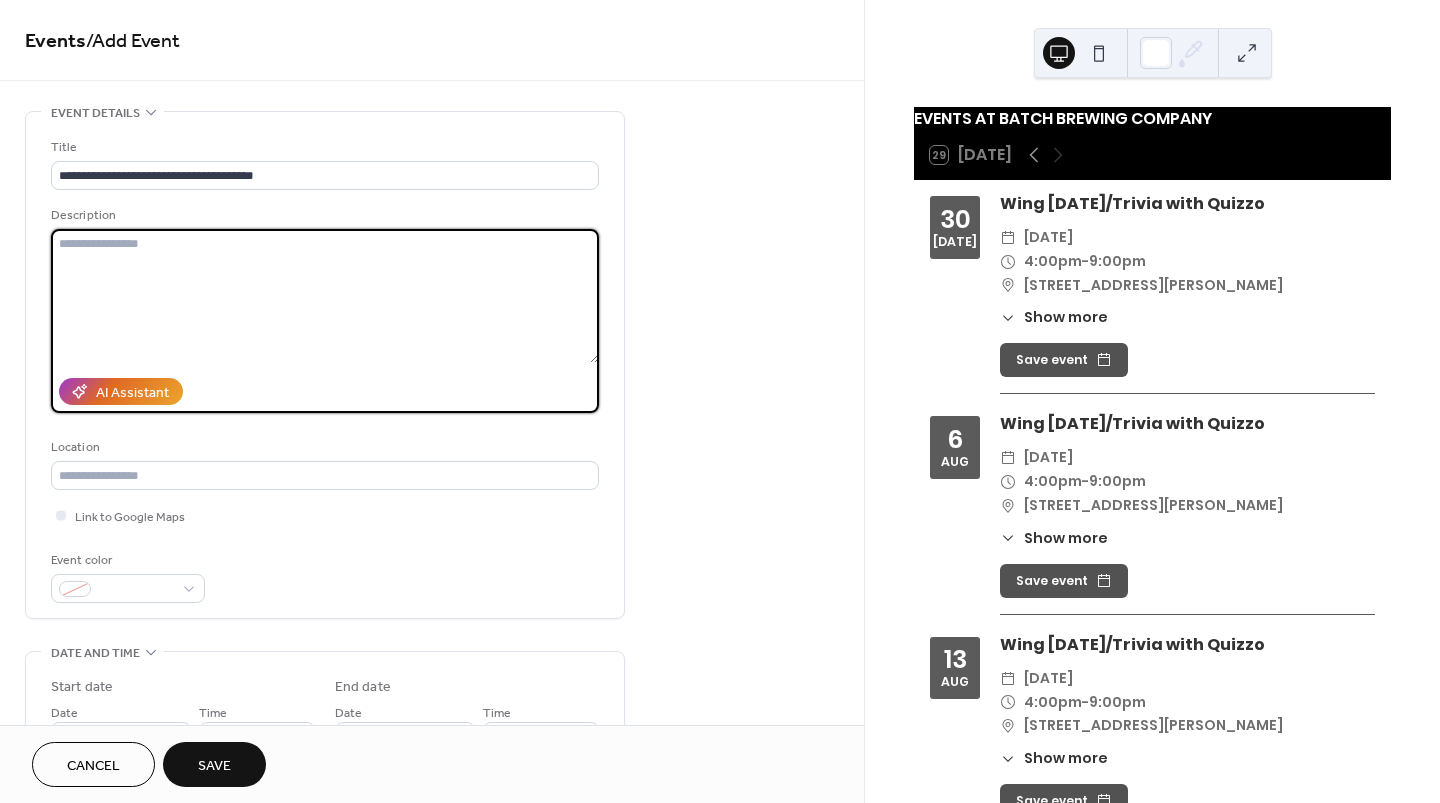 paste on "**********" 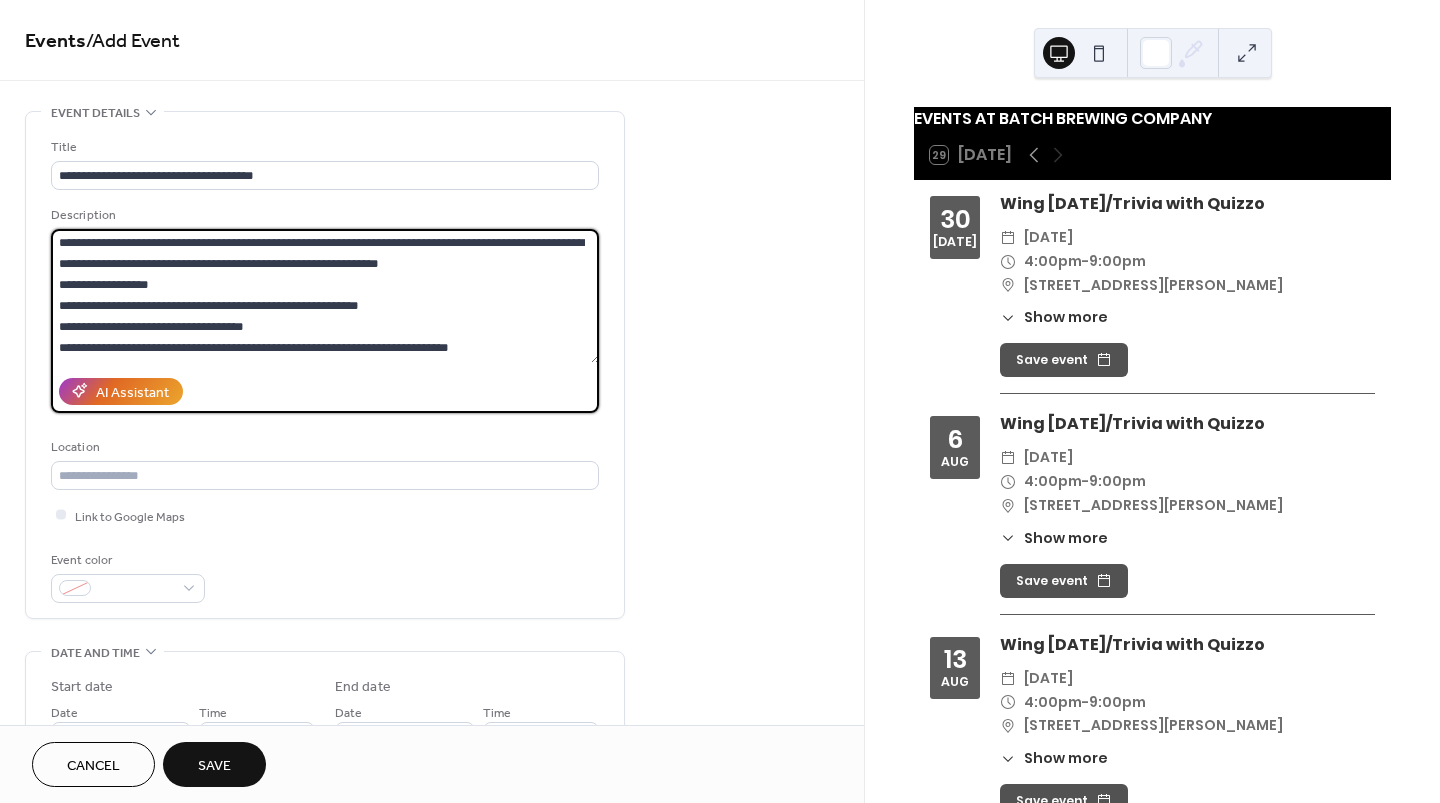 scroll, scrollTop: 0, scrollLeft: 0, axis: both 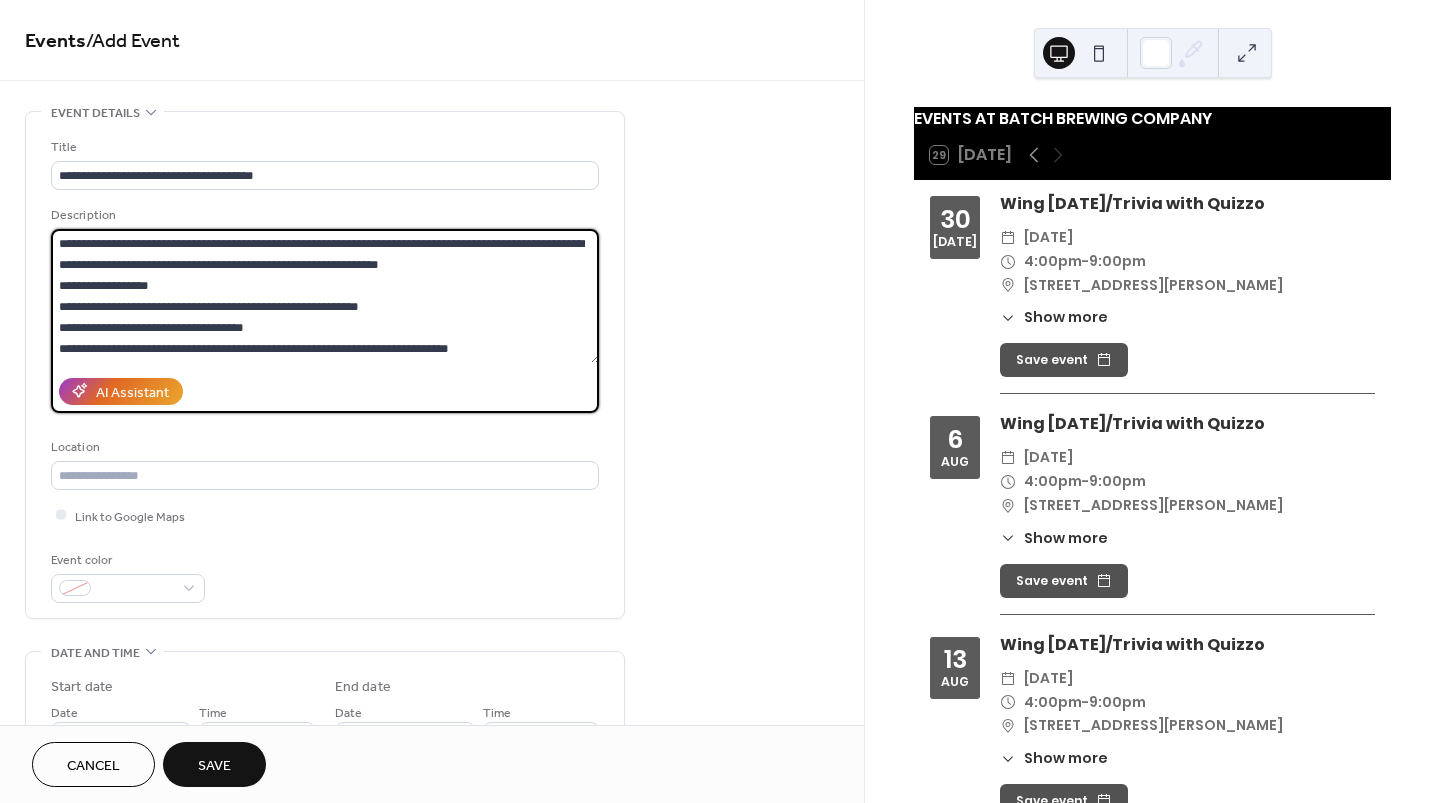 click on "**********" at bounding box center (325, 296) 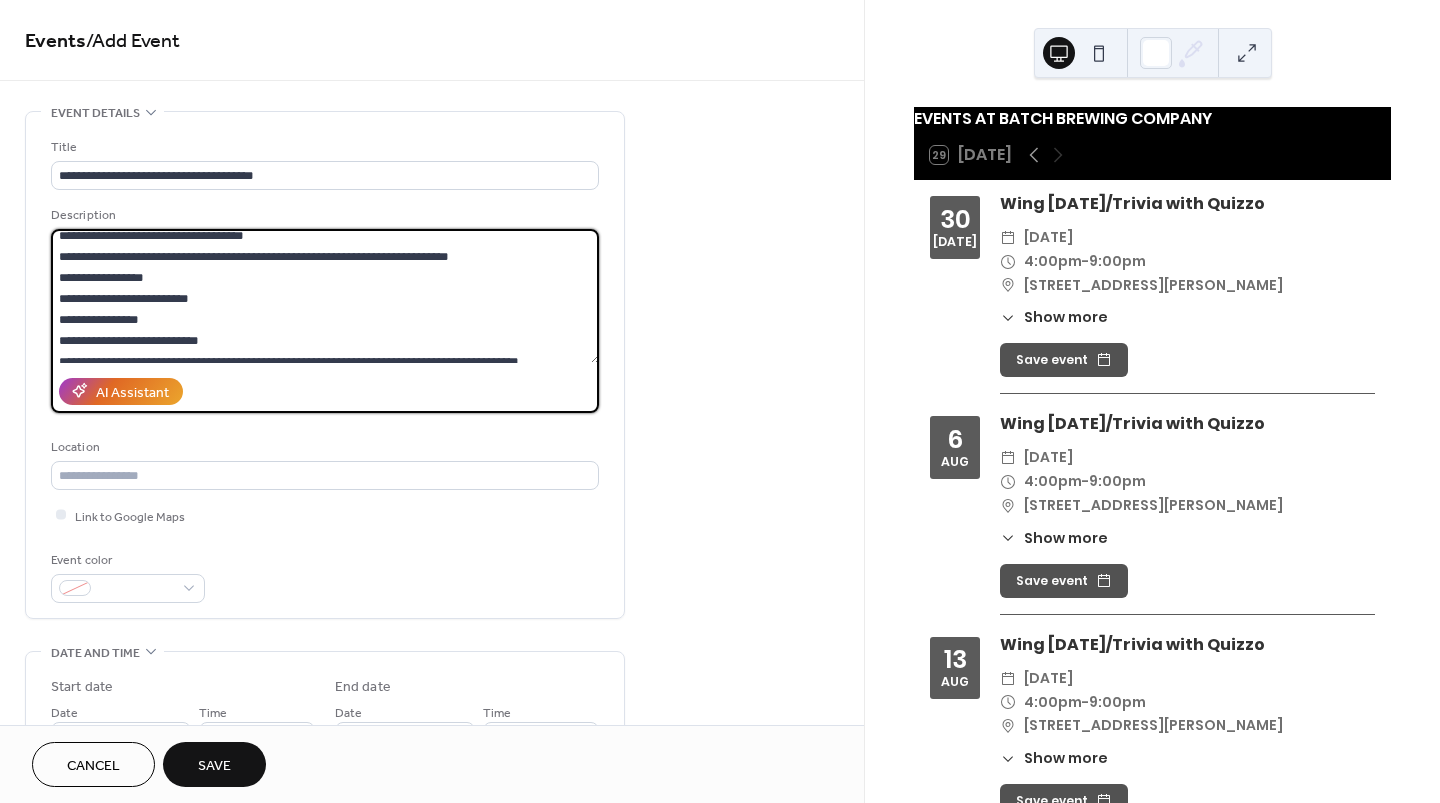 scroll, scrollTop: 125, scrollLeft: 0, axis: vertical 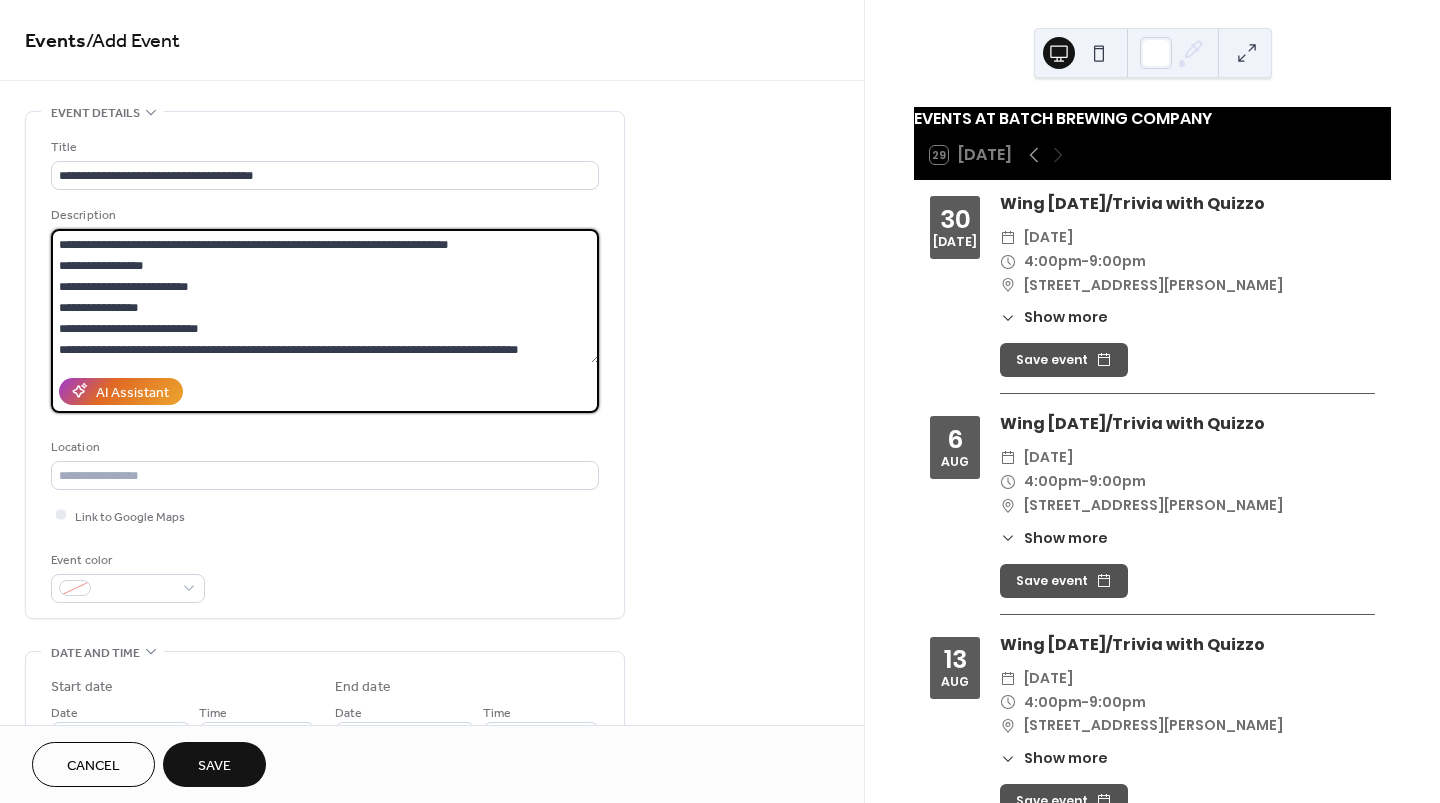 drag, startPoint x: 248, startPoint y: 327, endPoint x: 56, endPoint y: 328, distance: 192.00261 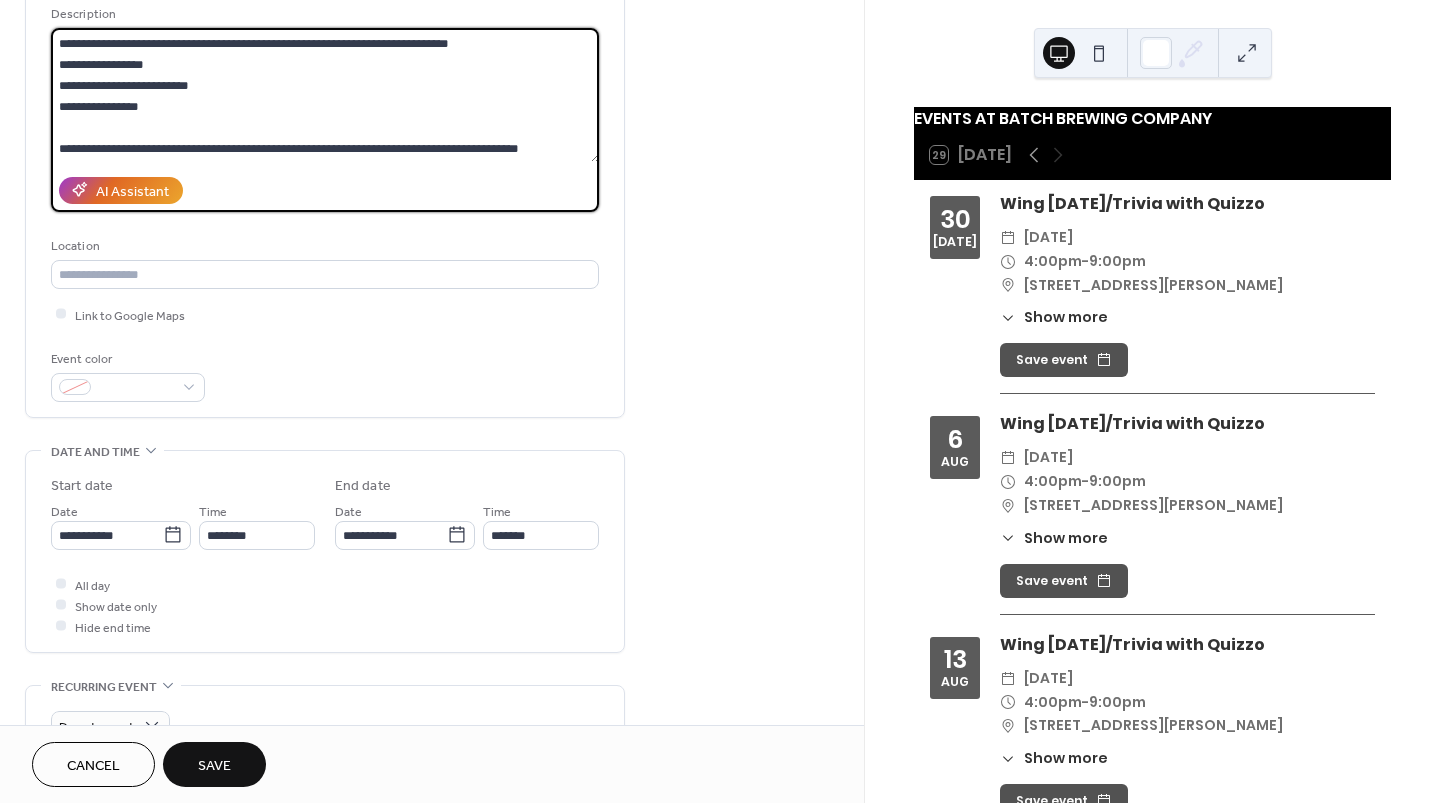 scroll, scrollTop: 213, scrollLeft: 0, axis: vertical 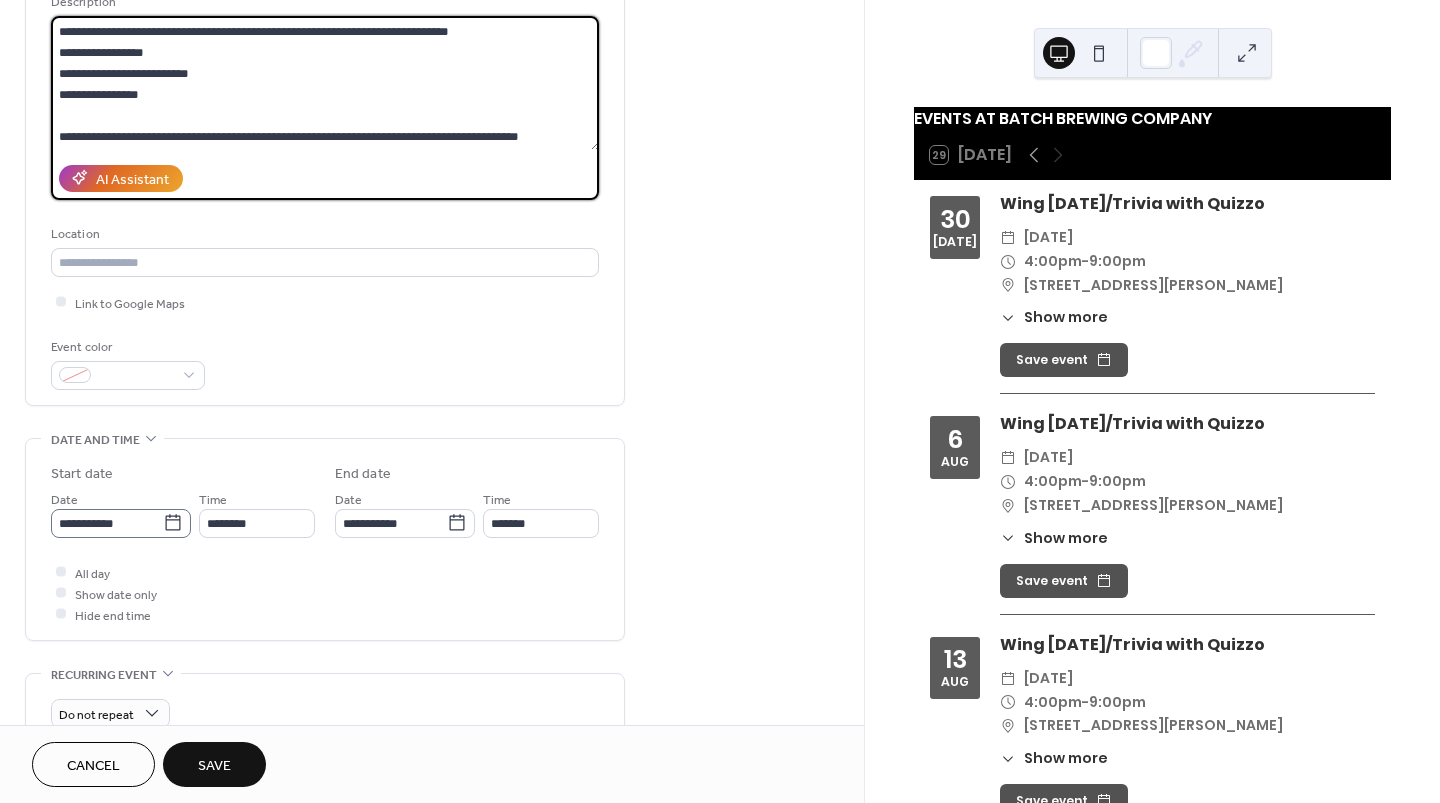 type on "**********" 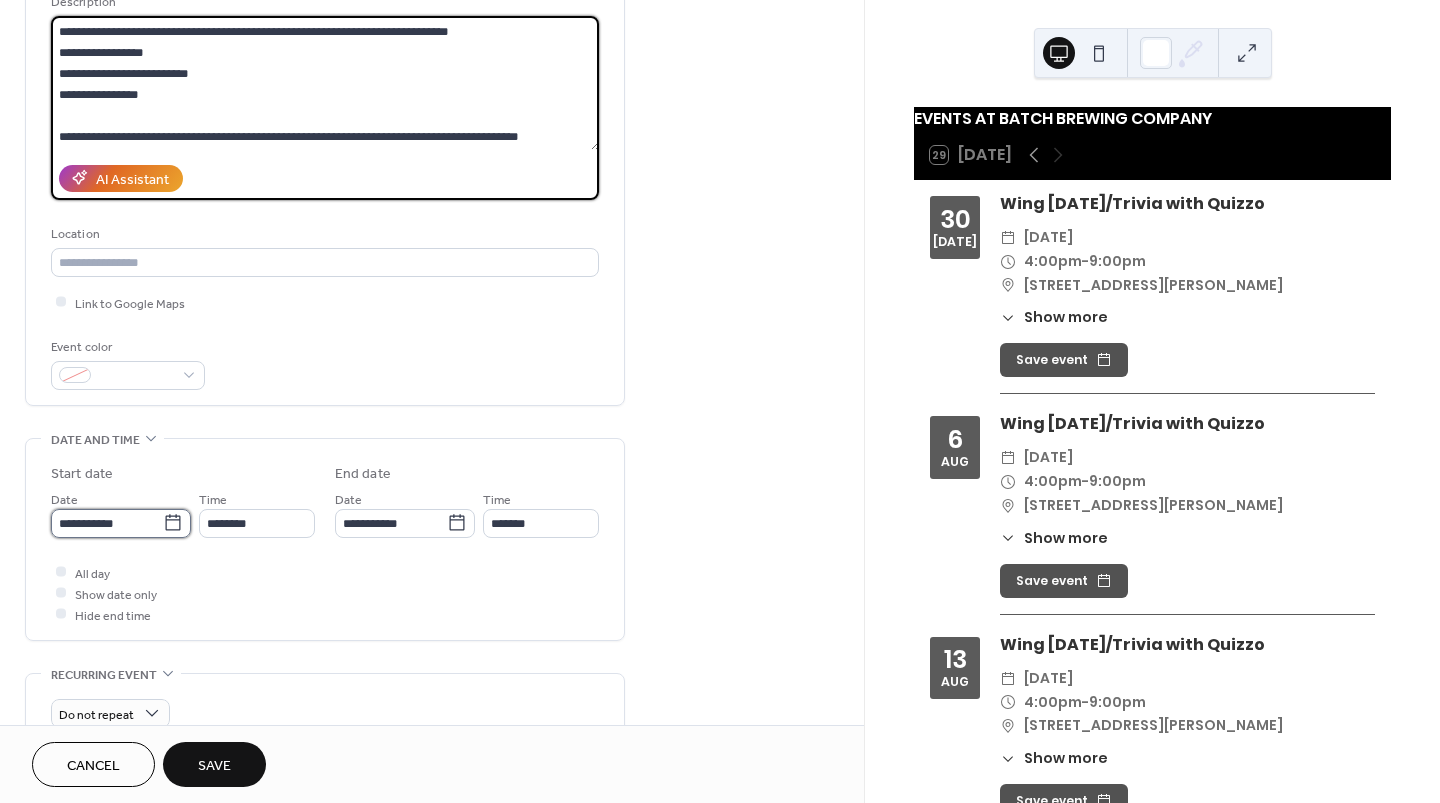 click on "**********" at bounding box center [107, 523] 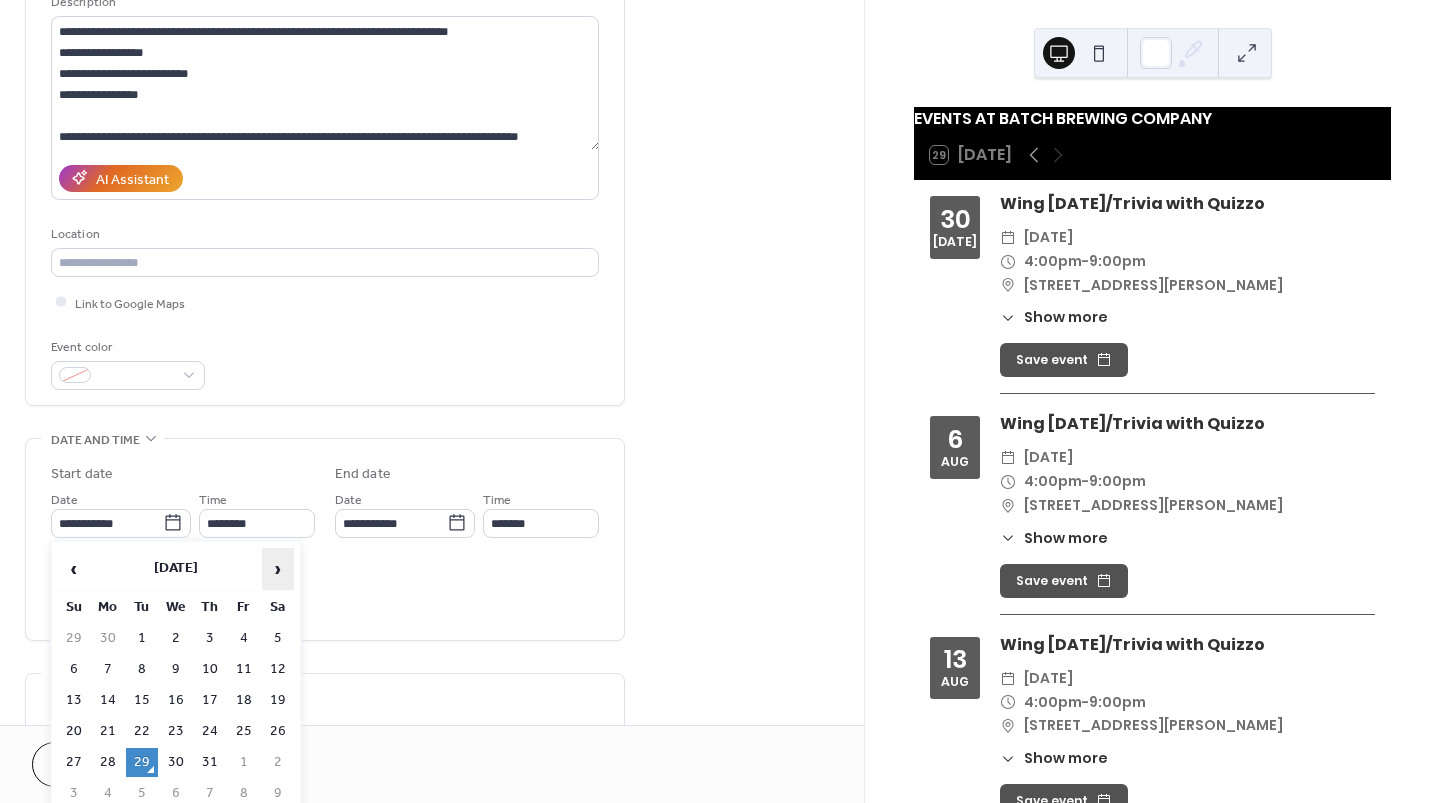 click on "›" at bounding box center [278, 569] 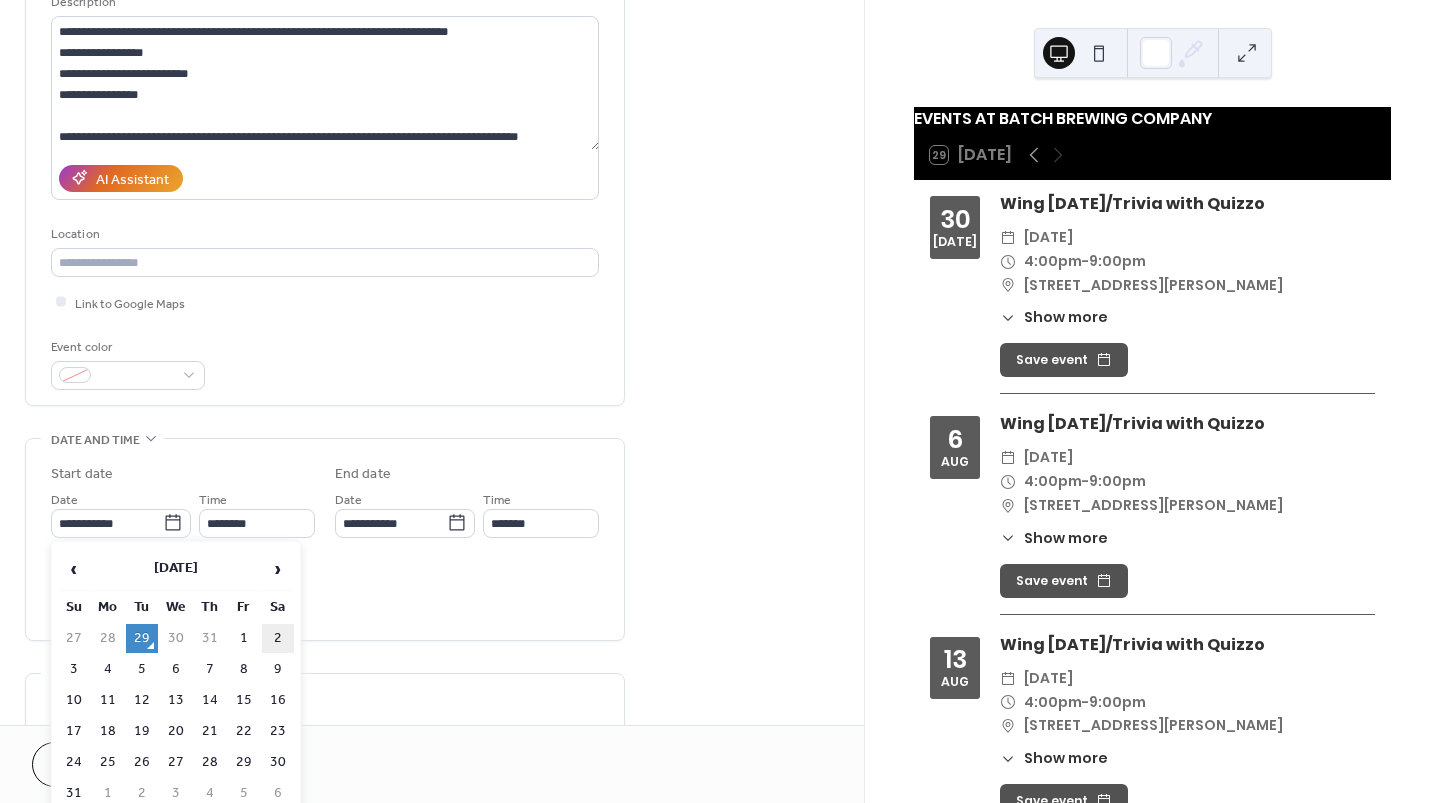 click on "2" at bounding box center (278, 638) 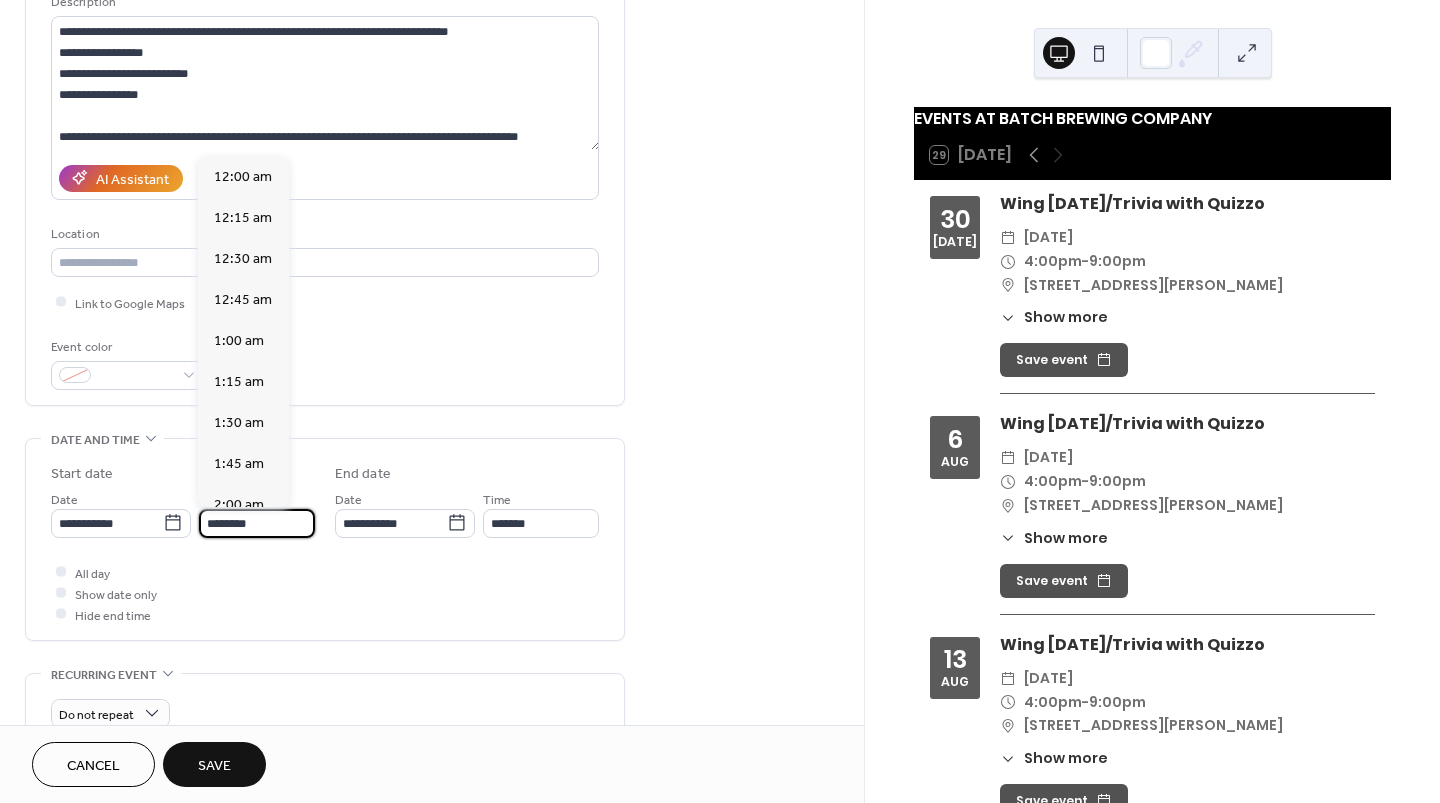 click on "********" at bounding box center (257, 523) 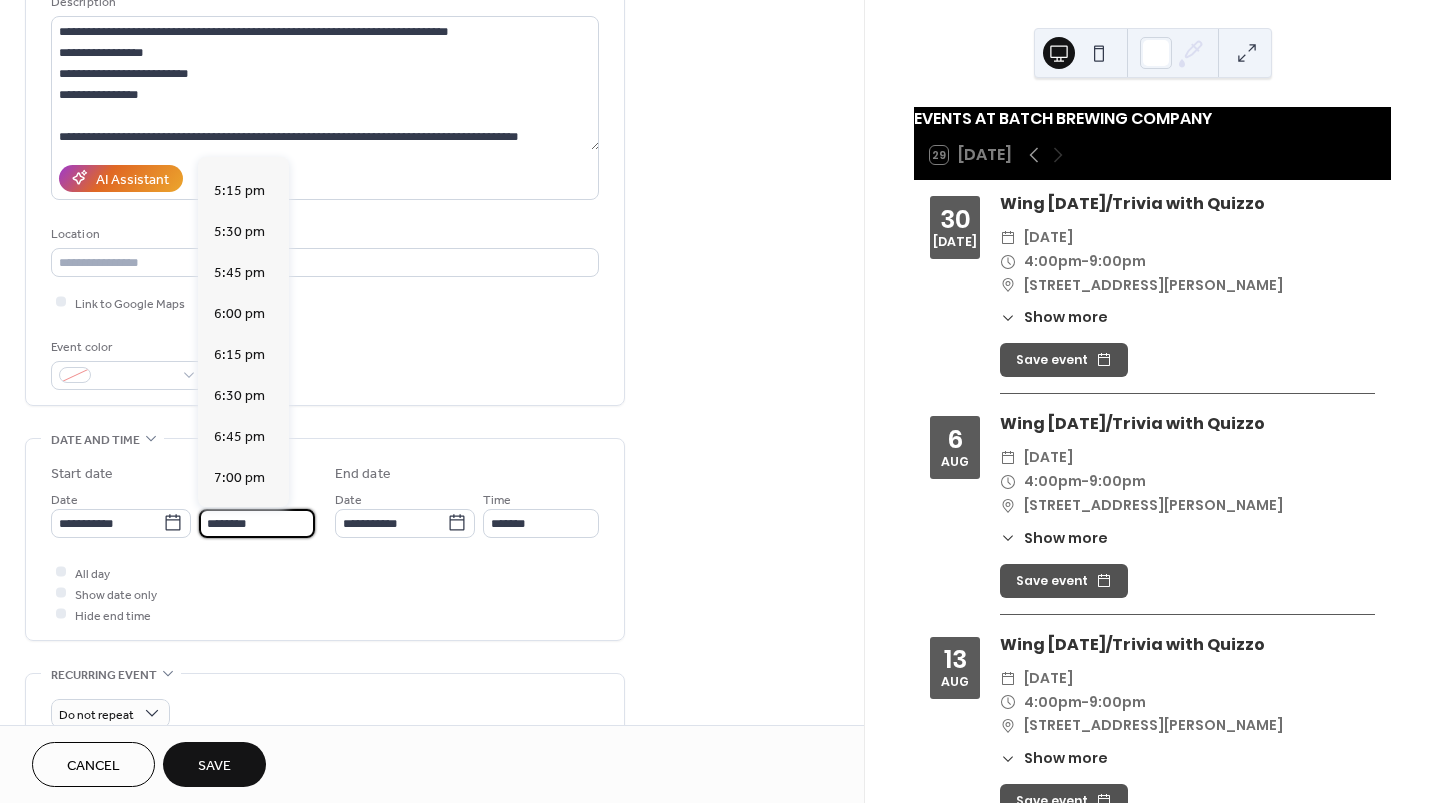scroll, scrollTop: 2817, scrollLeft: 0, axis: vertical 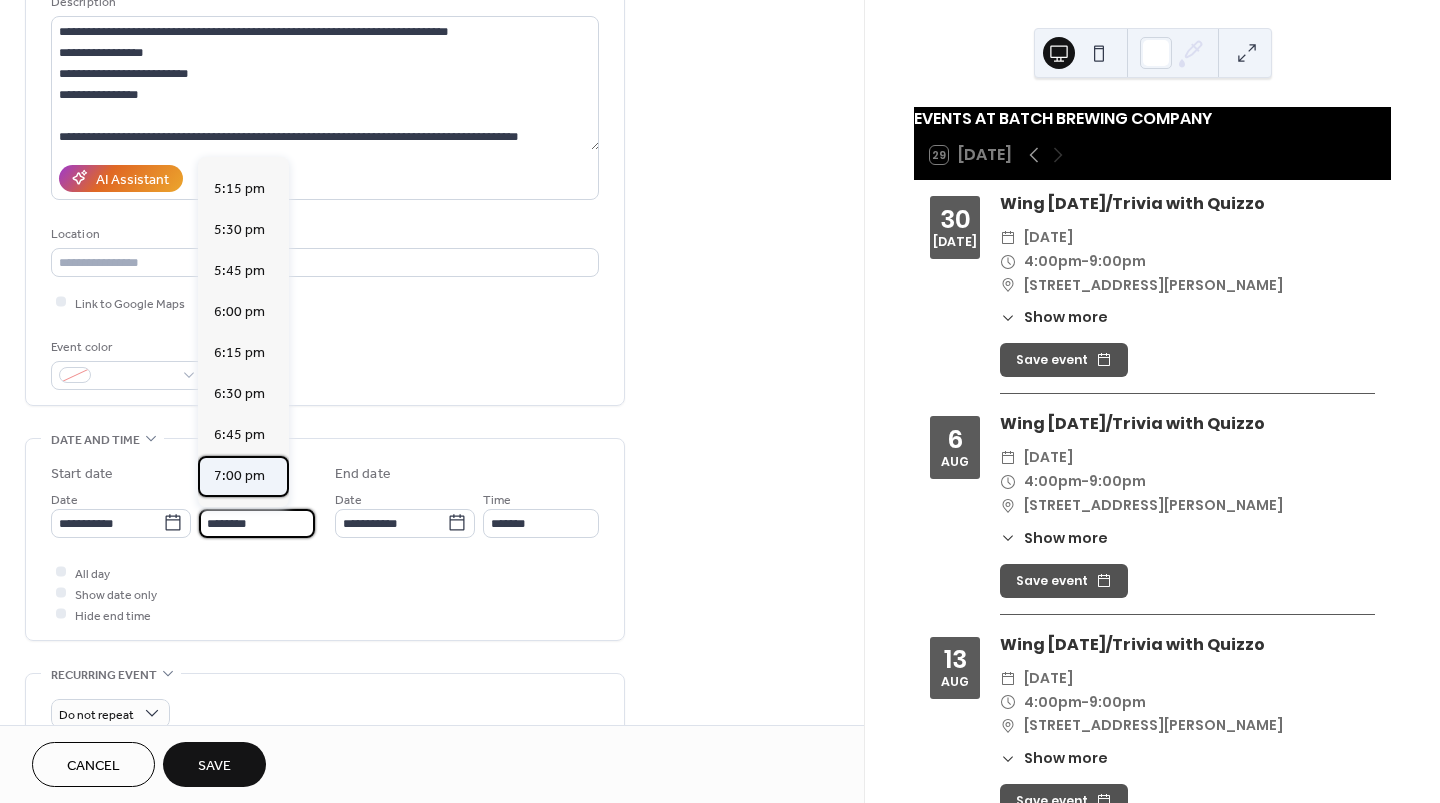 click on "7:00 pm" at bounding box center (239, 475) 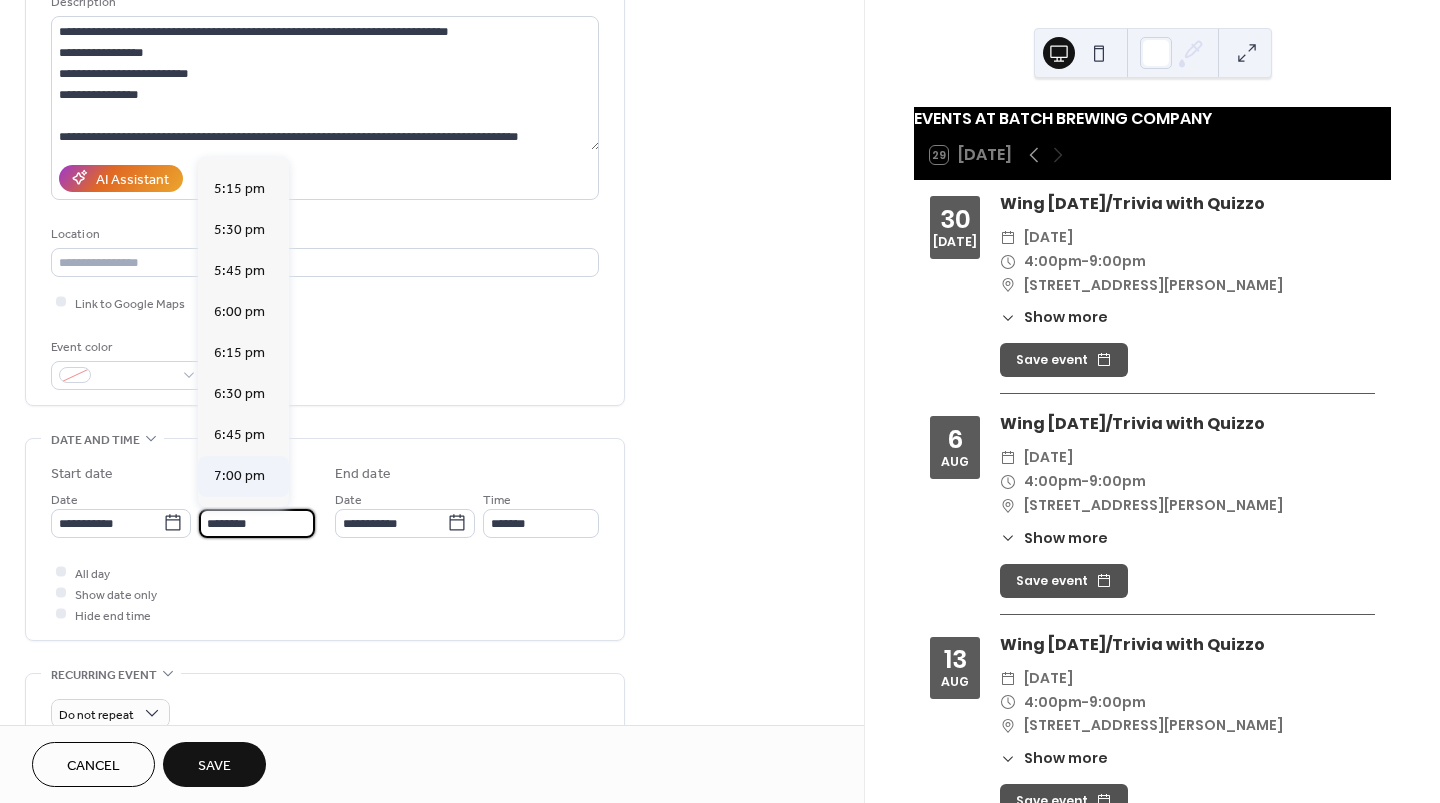 type on "*******" 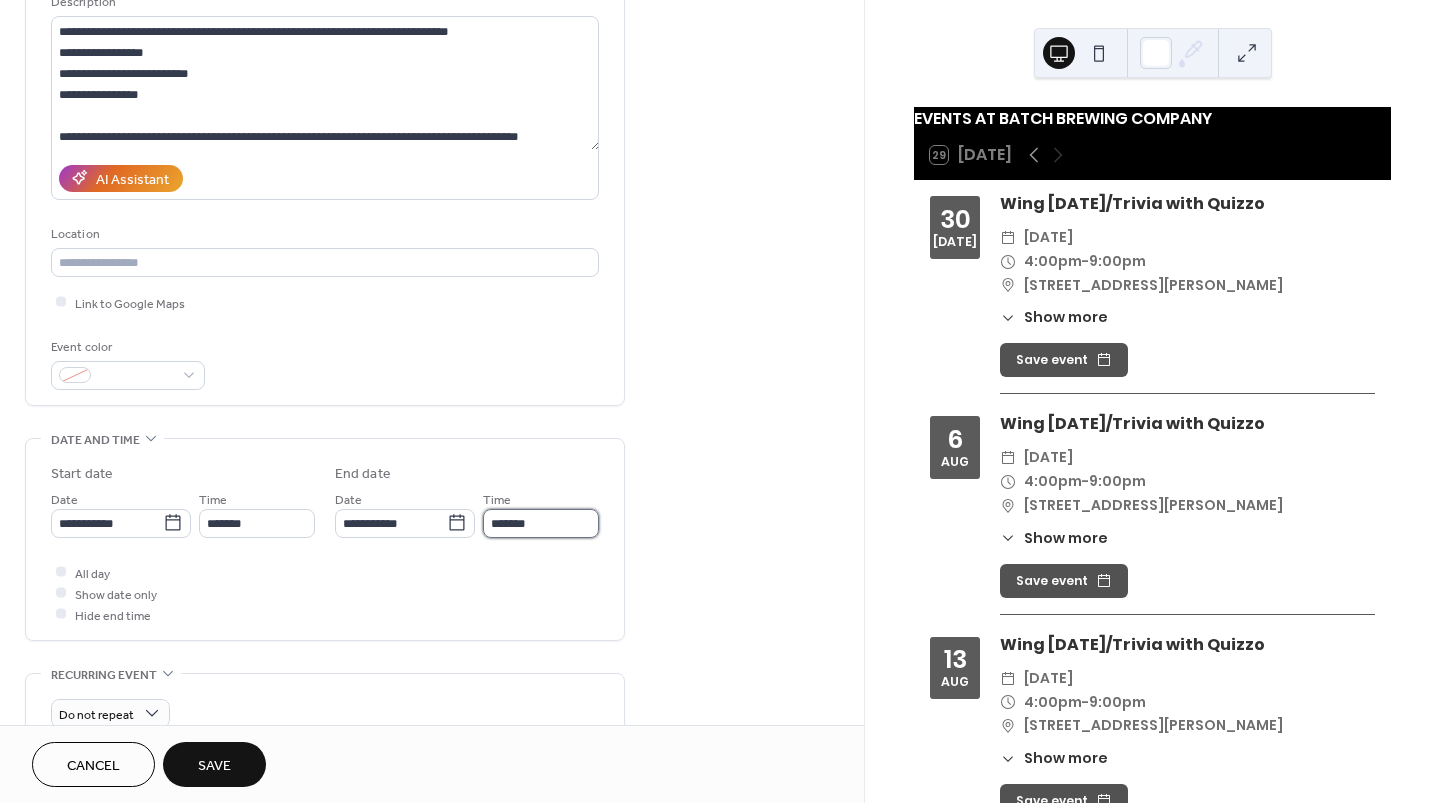 click on "*******" at bounding box center [541, 523] 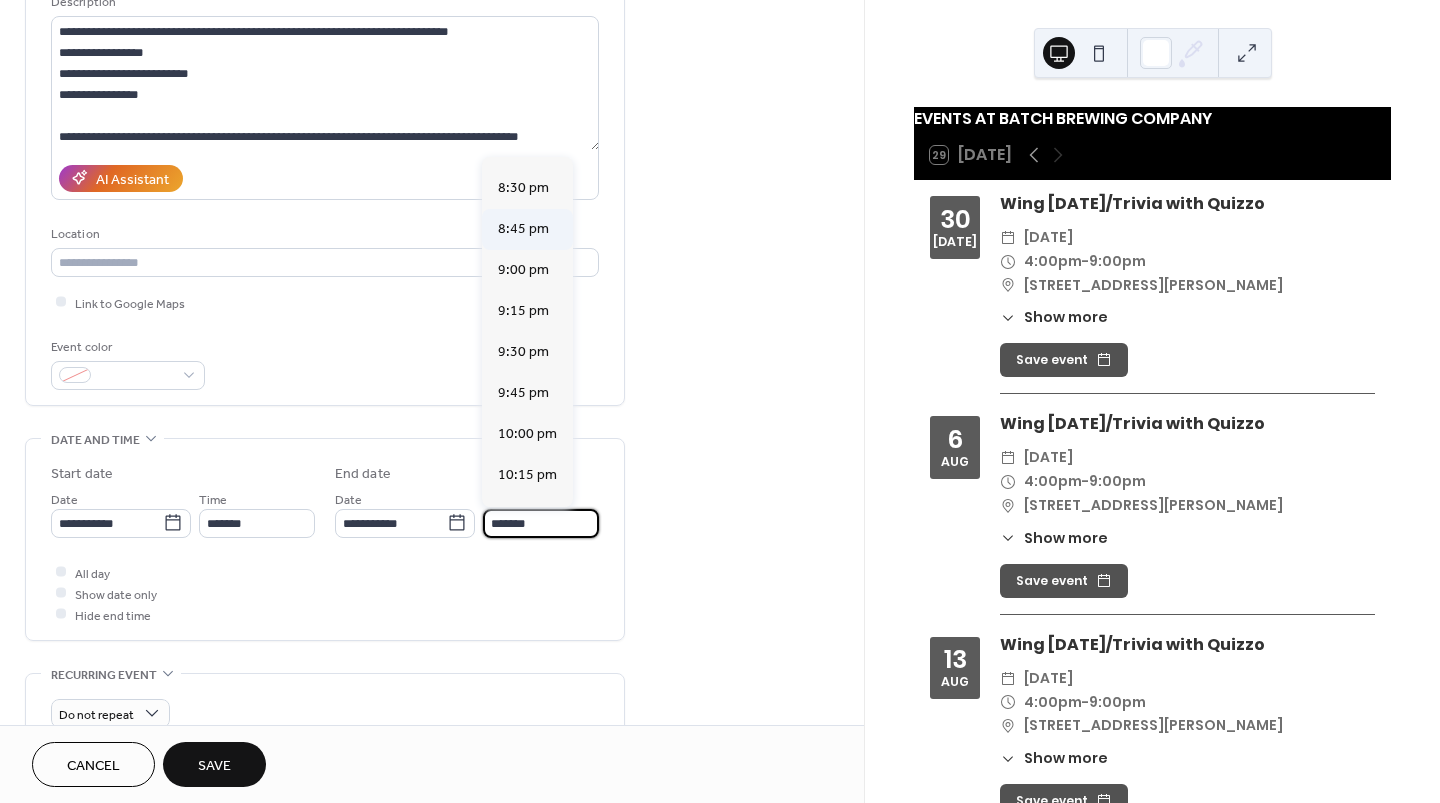 scroll, scrollTop: 224, scrollLeft: 0, axis: vertical 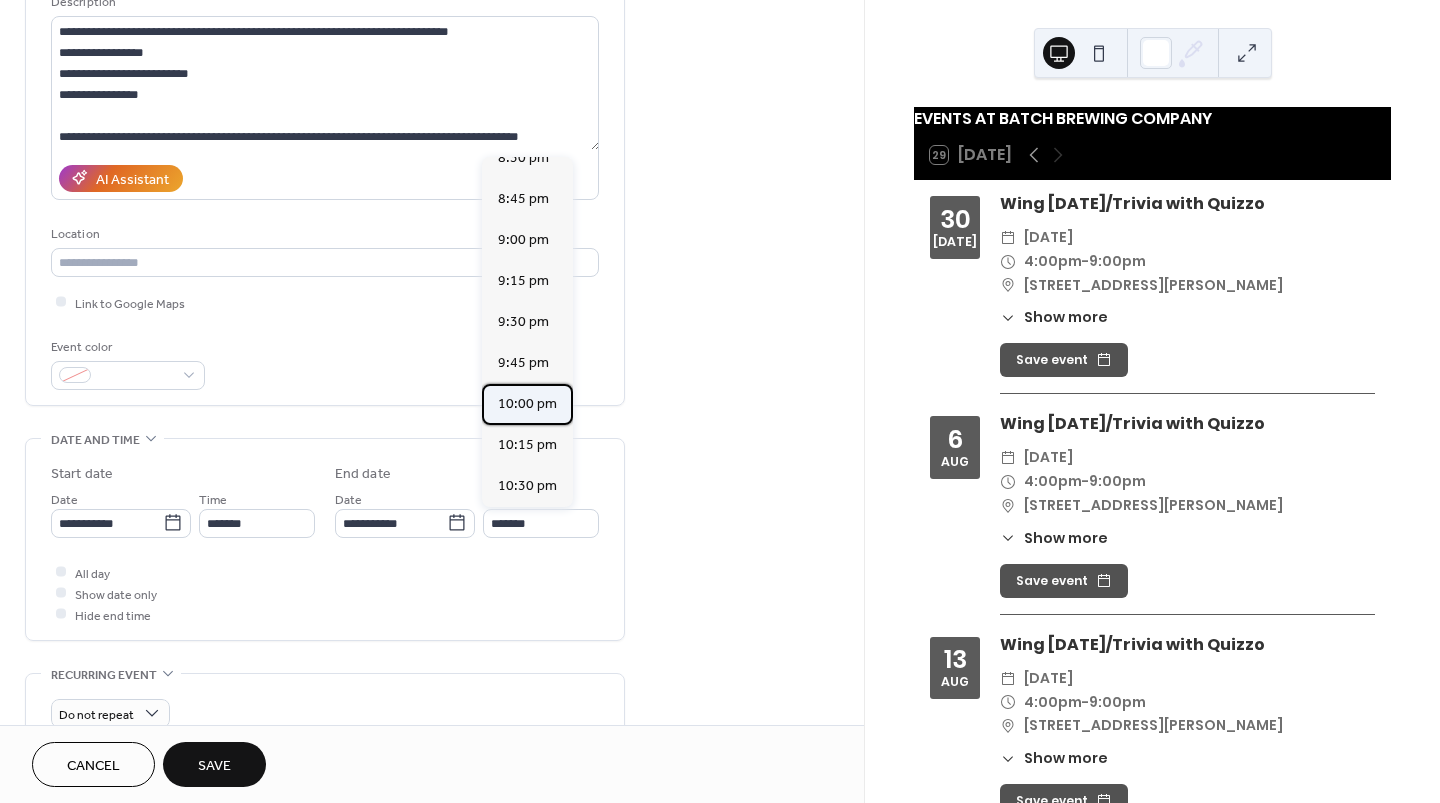 click on "10:00 pm" at bounding box center (527, 403) 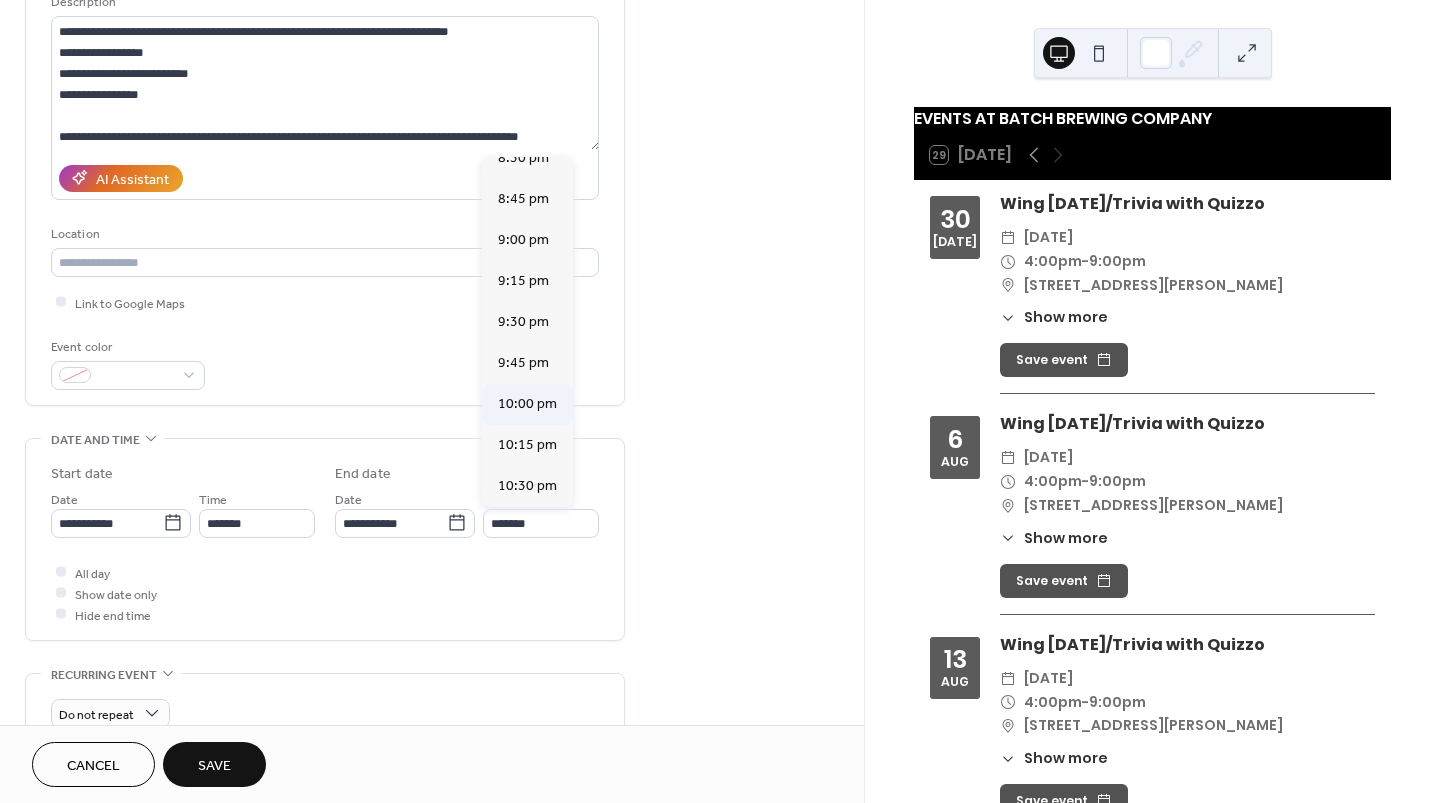 type on "********" 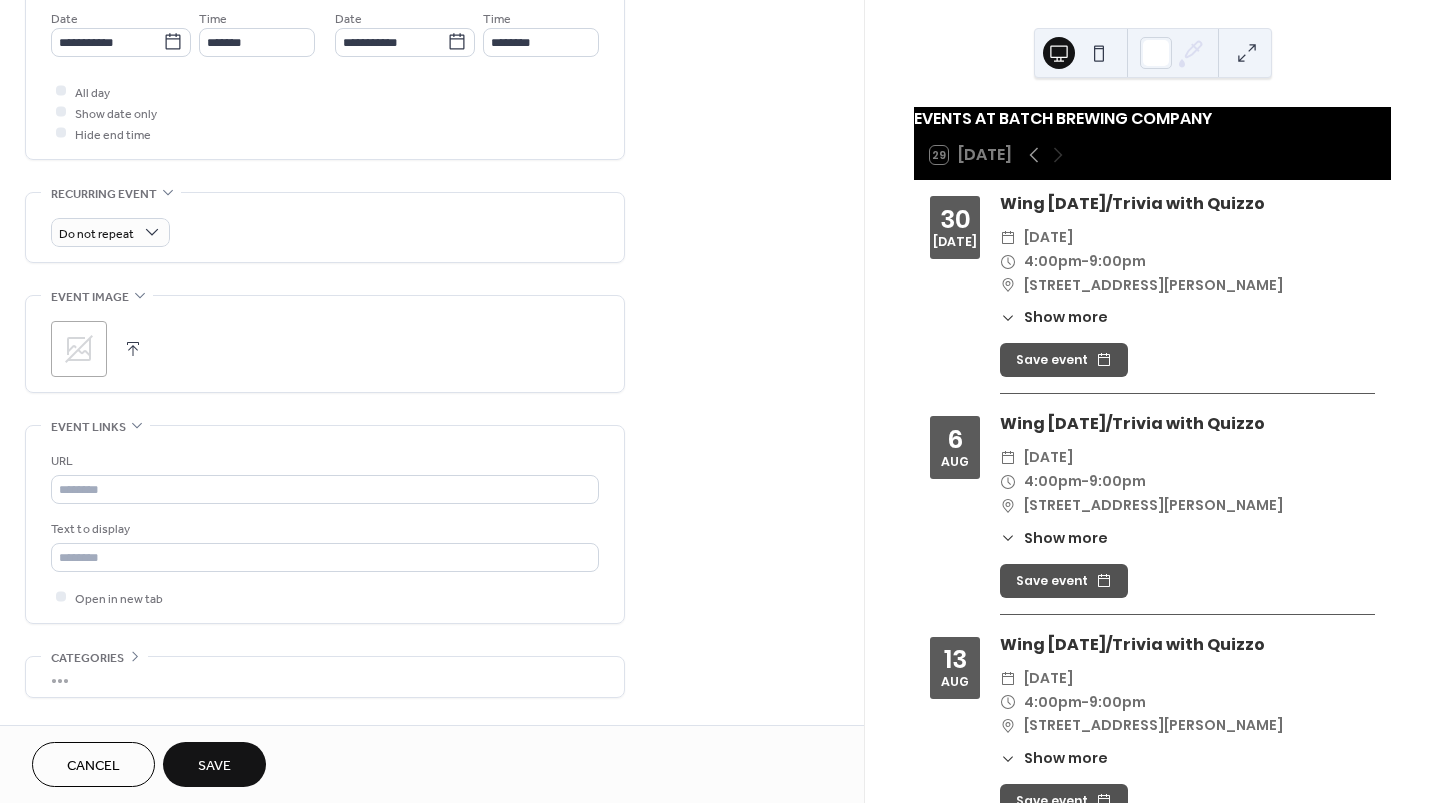 scroll, scrollTop: 702, scrollLeft: 0, axis: vertical 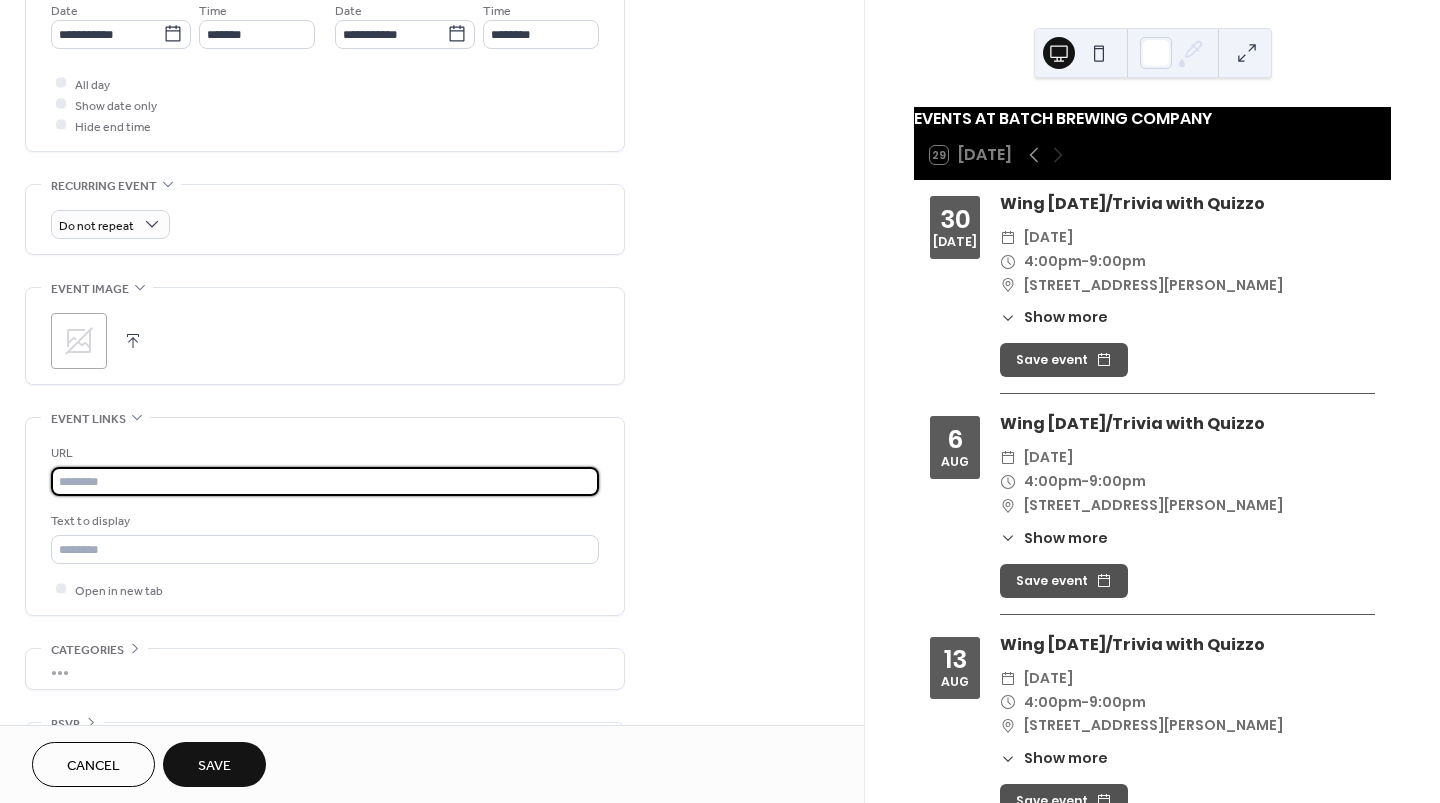 click at bounding box center [325, 481] 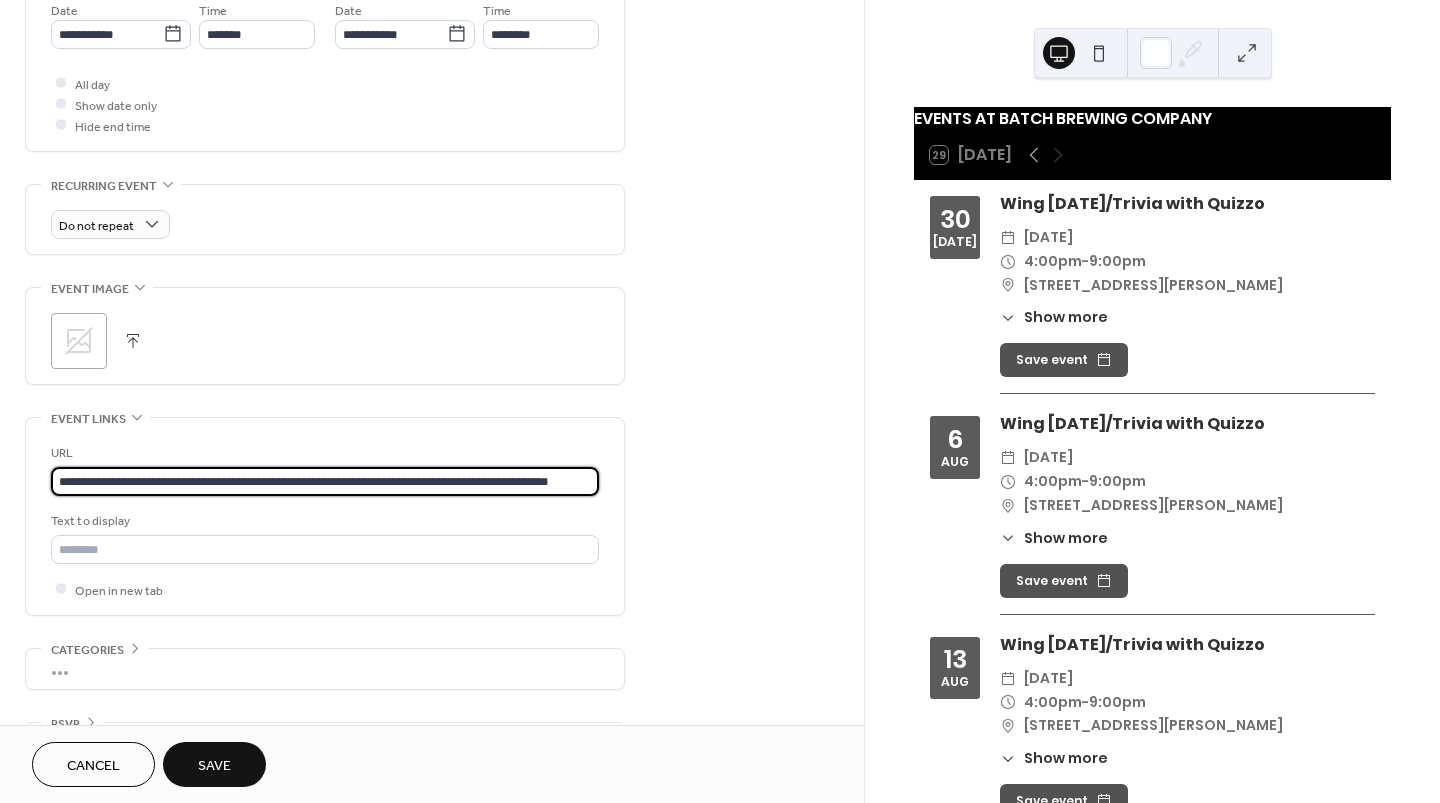 scroll, scrollTop: 0, scrollLeft: 35, axis: horizontal 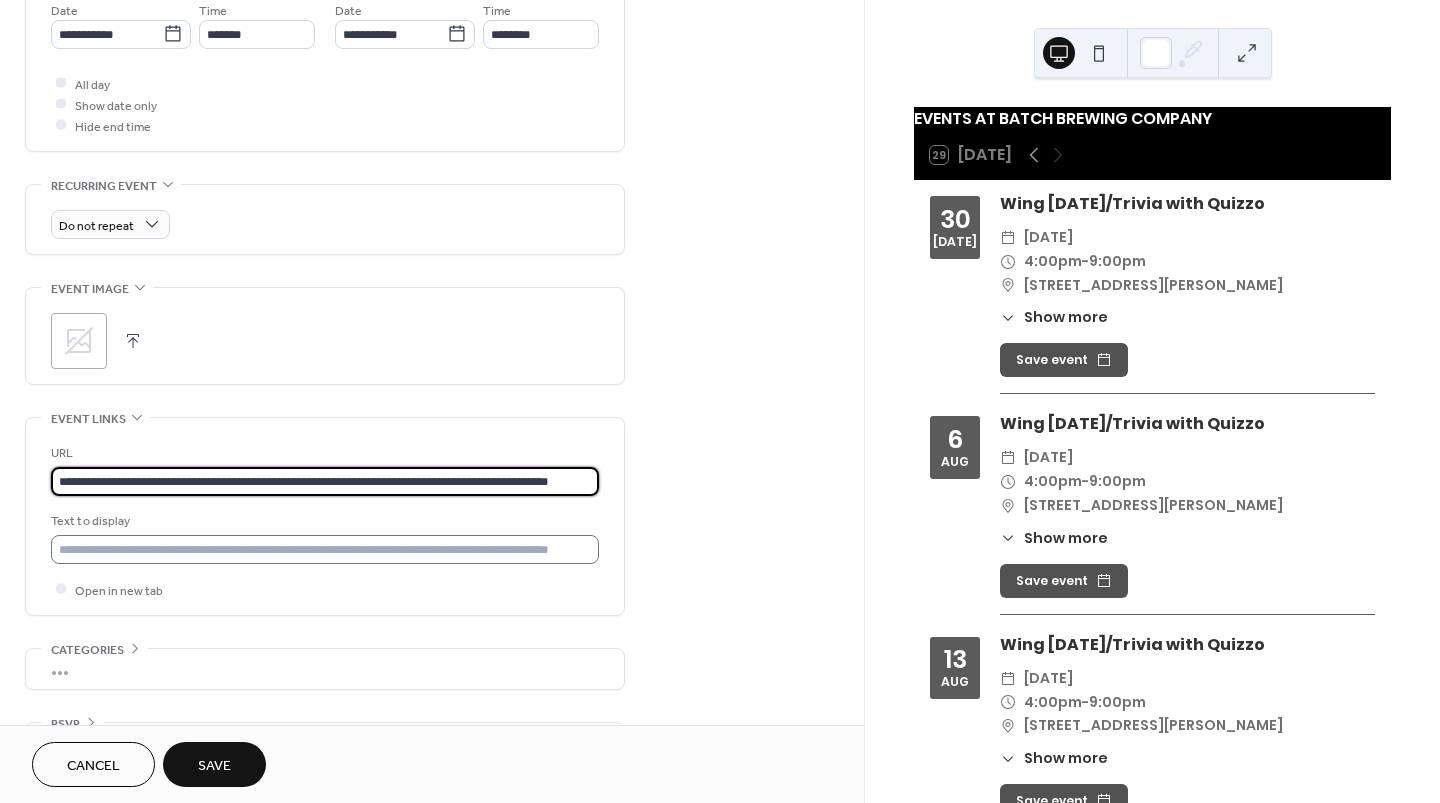 type on "**********" 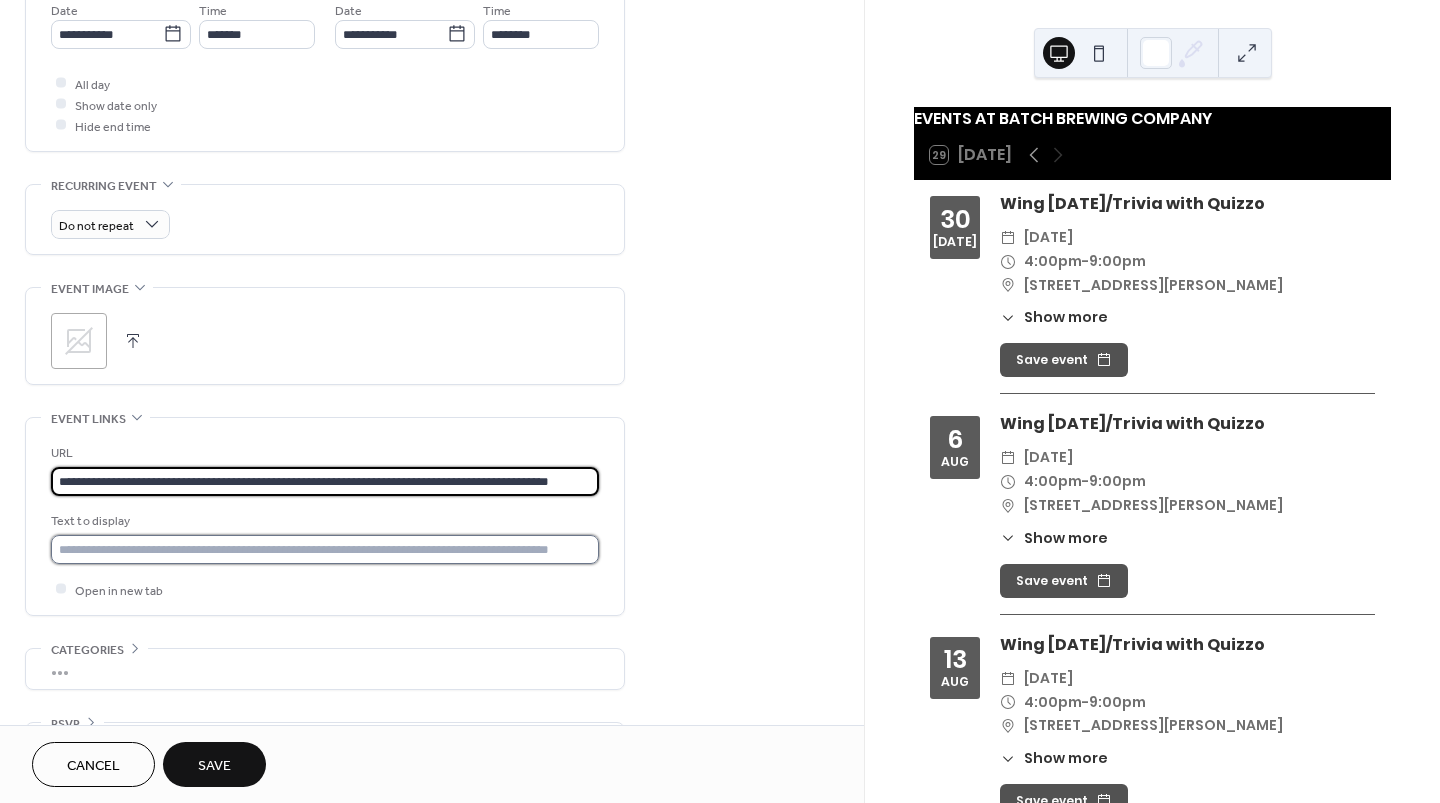 scroll, scrollTop: 0, scrollLeft: 0, axis: both 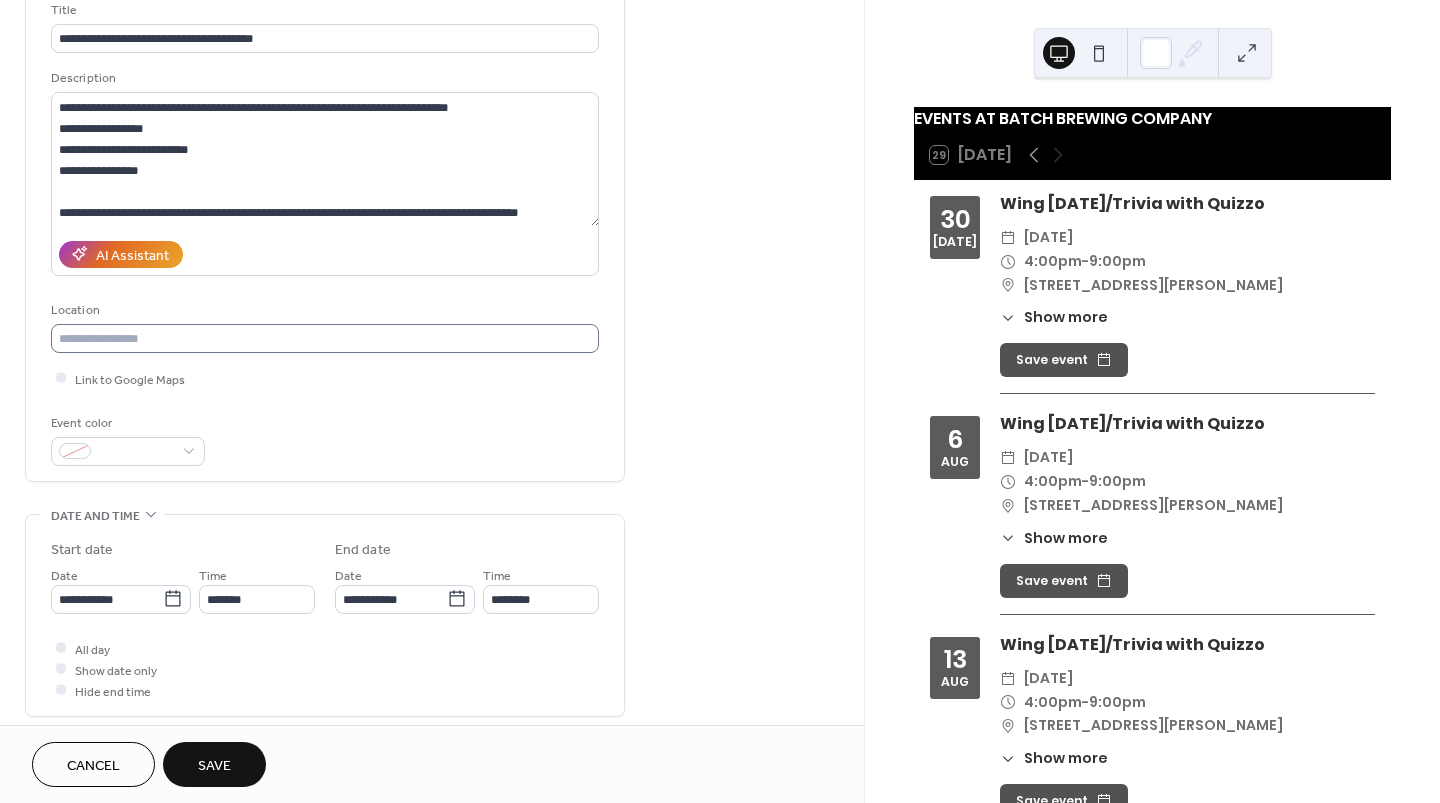 type on "**********" 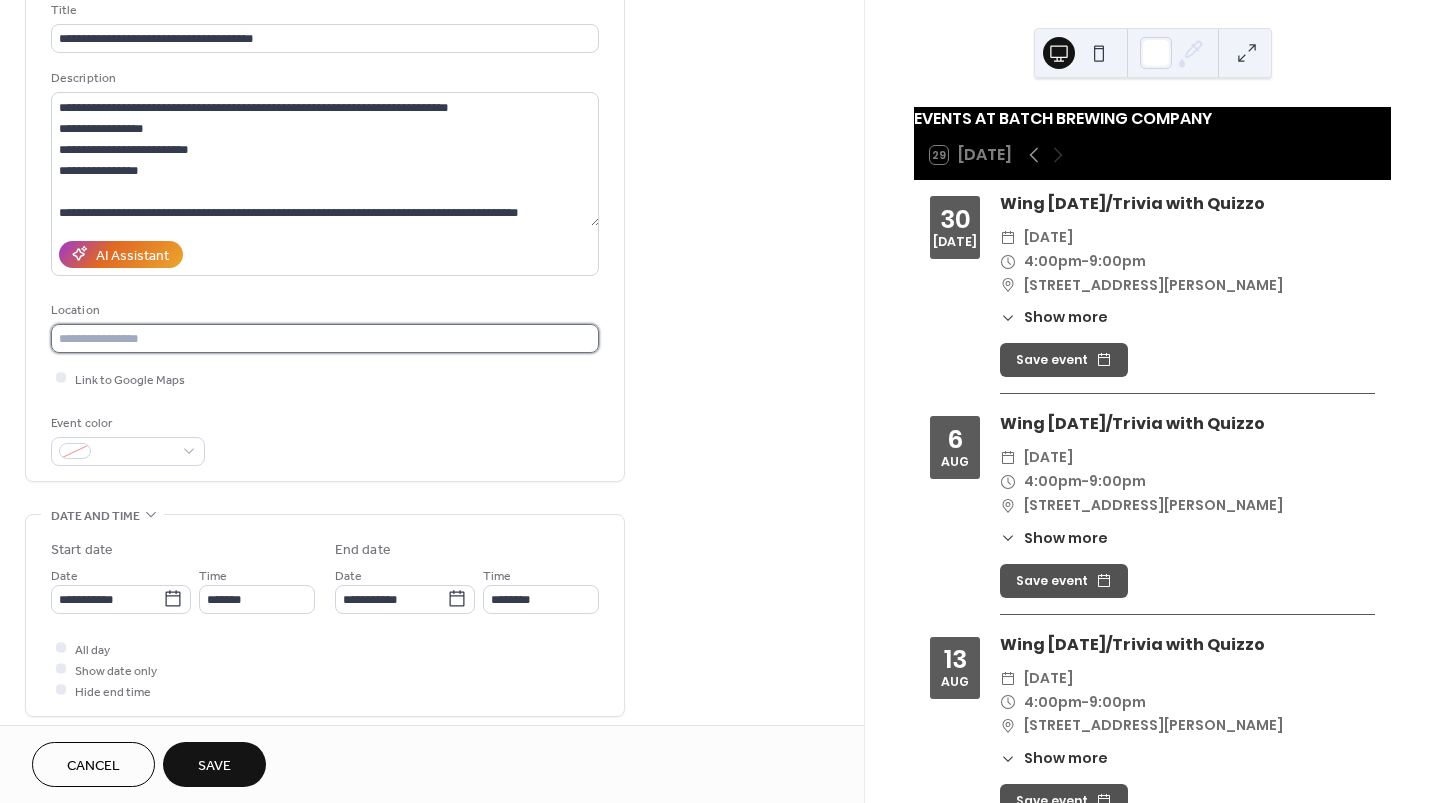click at bounding box center [325, 338] 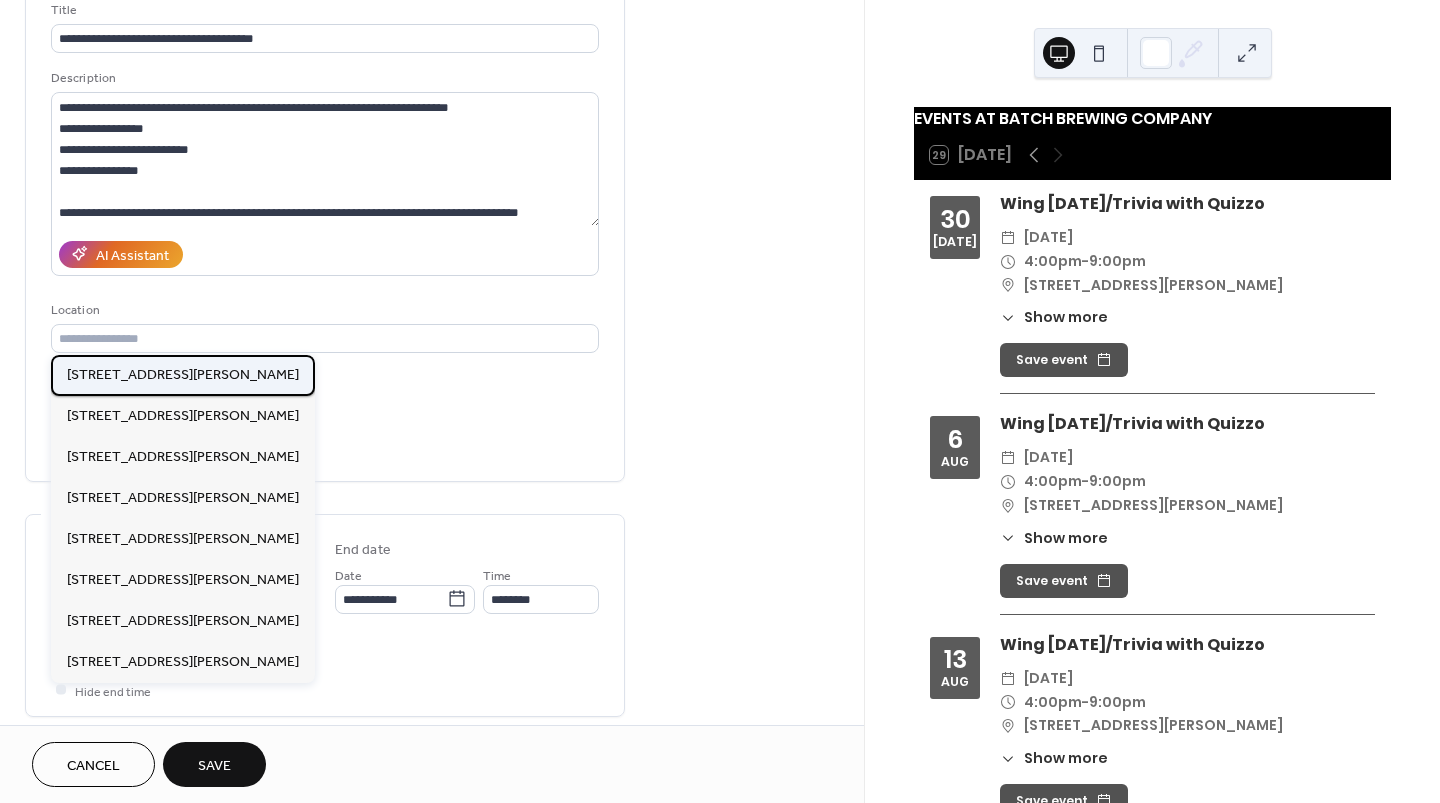 click on "[STREET_ADDRESS][PERSON_NAME]" at bounding box center (183, 375) 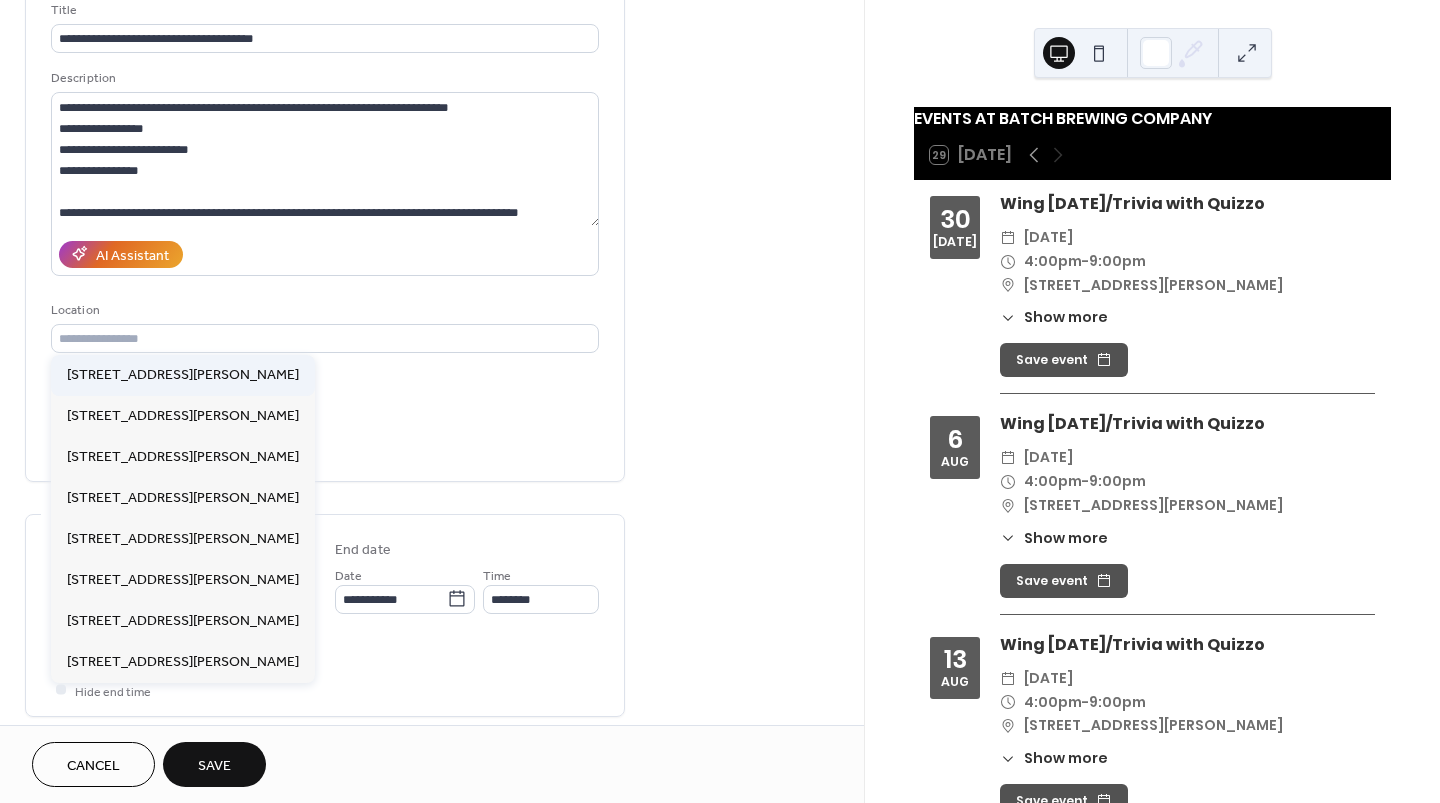 type on "**********" 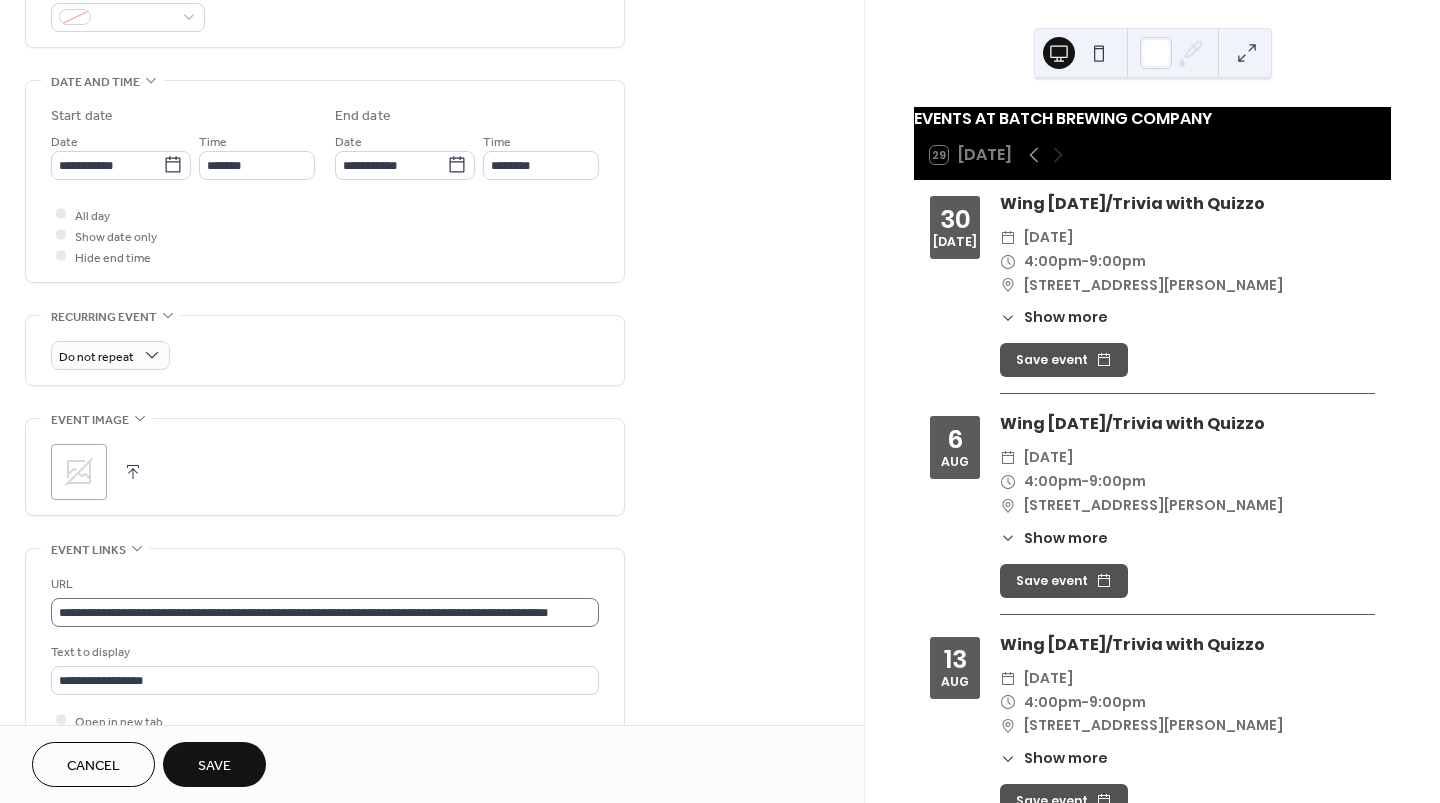 scroll, scrollTop: 593, scrollLeft: 0, axis: vertical 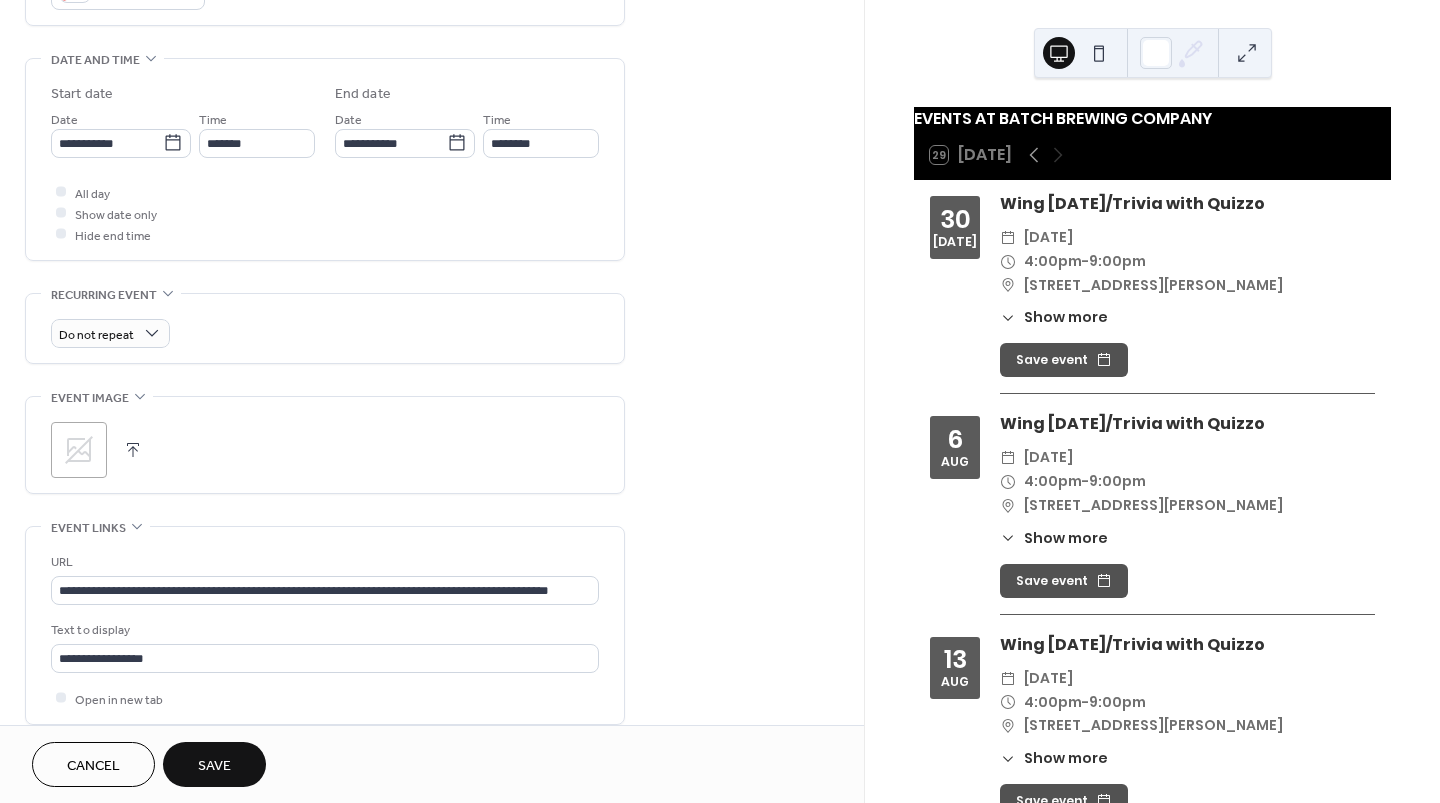 click on "Save" at bounding box center [214, 766] 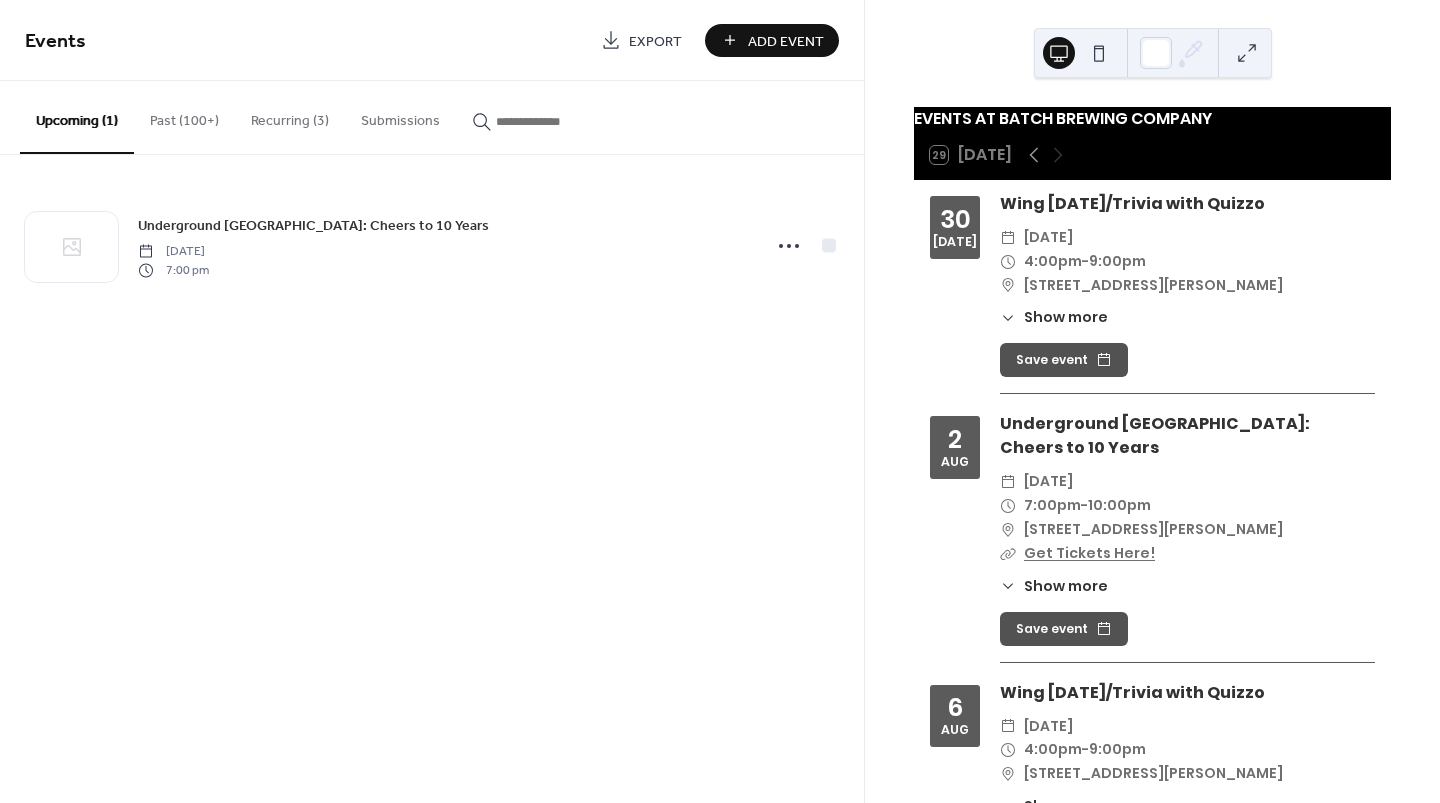 click on "Add Event" at bounding box center [786, 41] 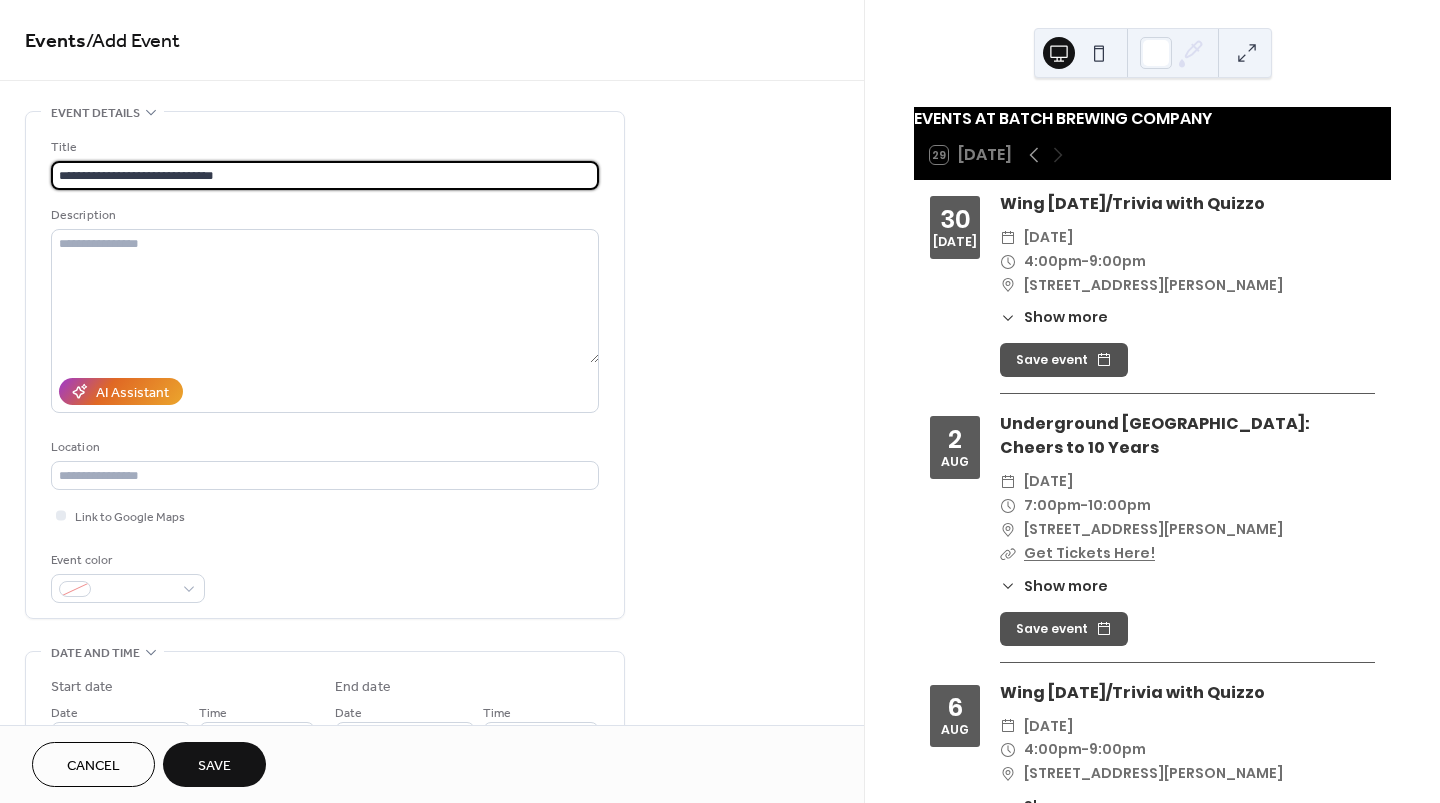 type on "**********" 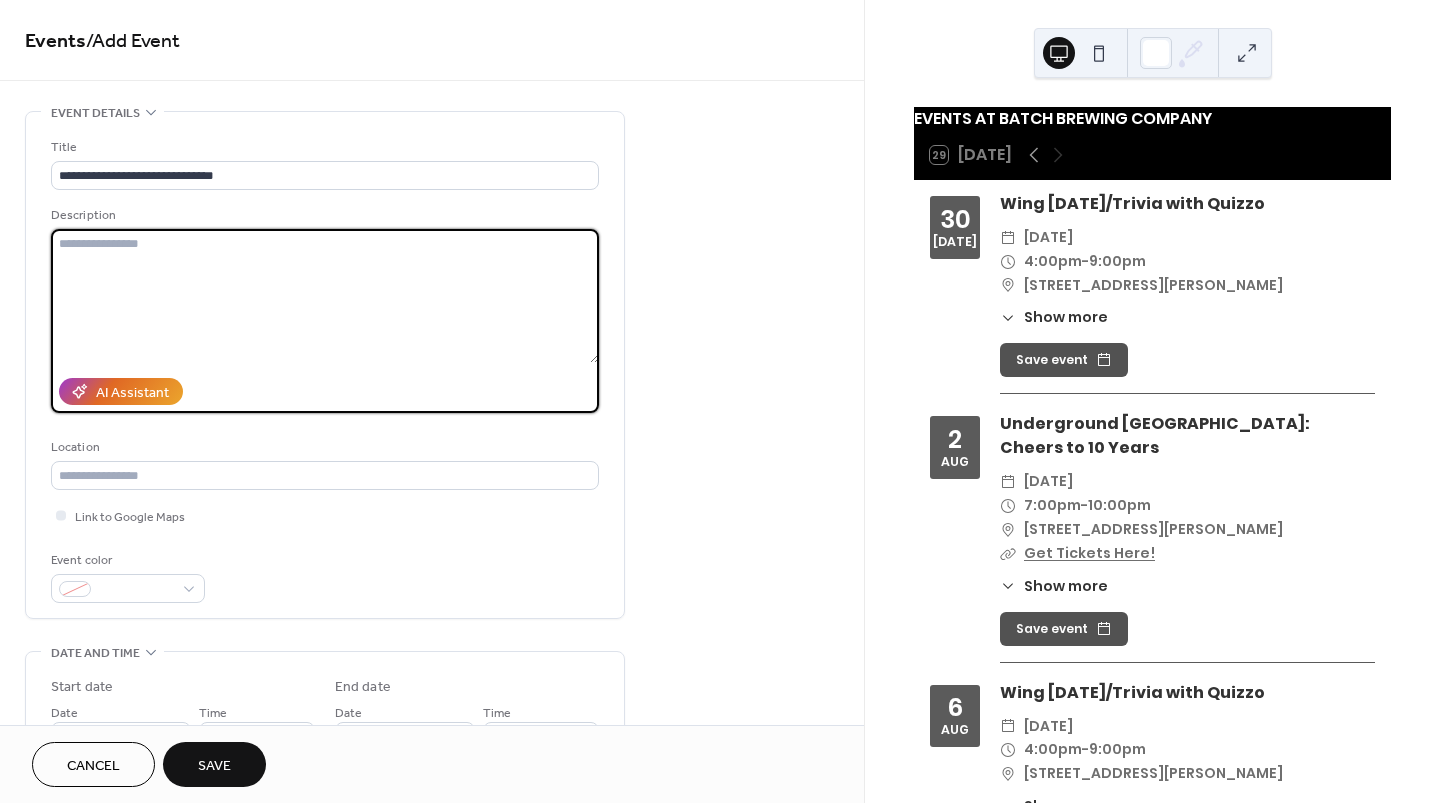 click at bounding box center (325, 296) 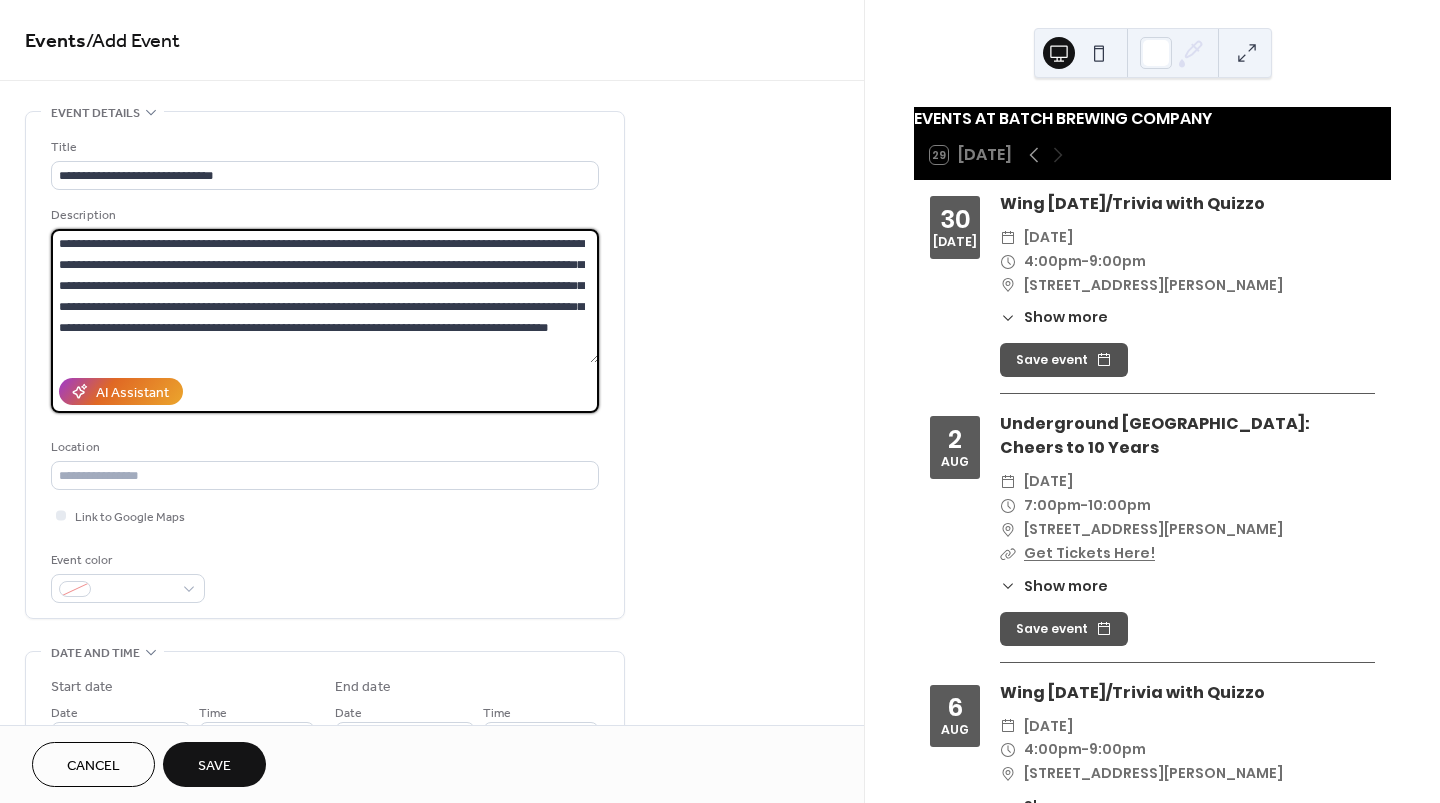 scroll, scrollTop: 80, scrollLeft: 0, axis: vertical 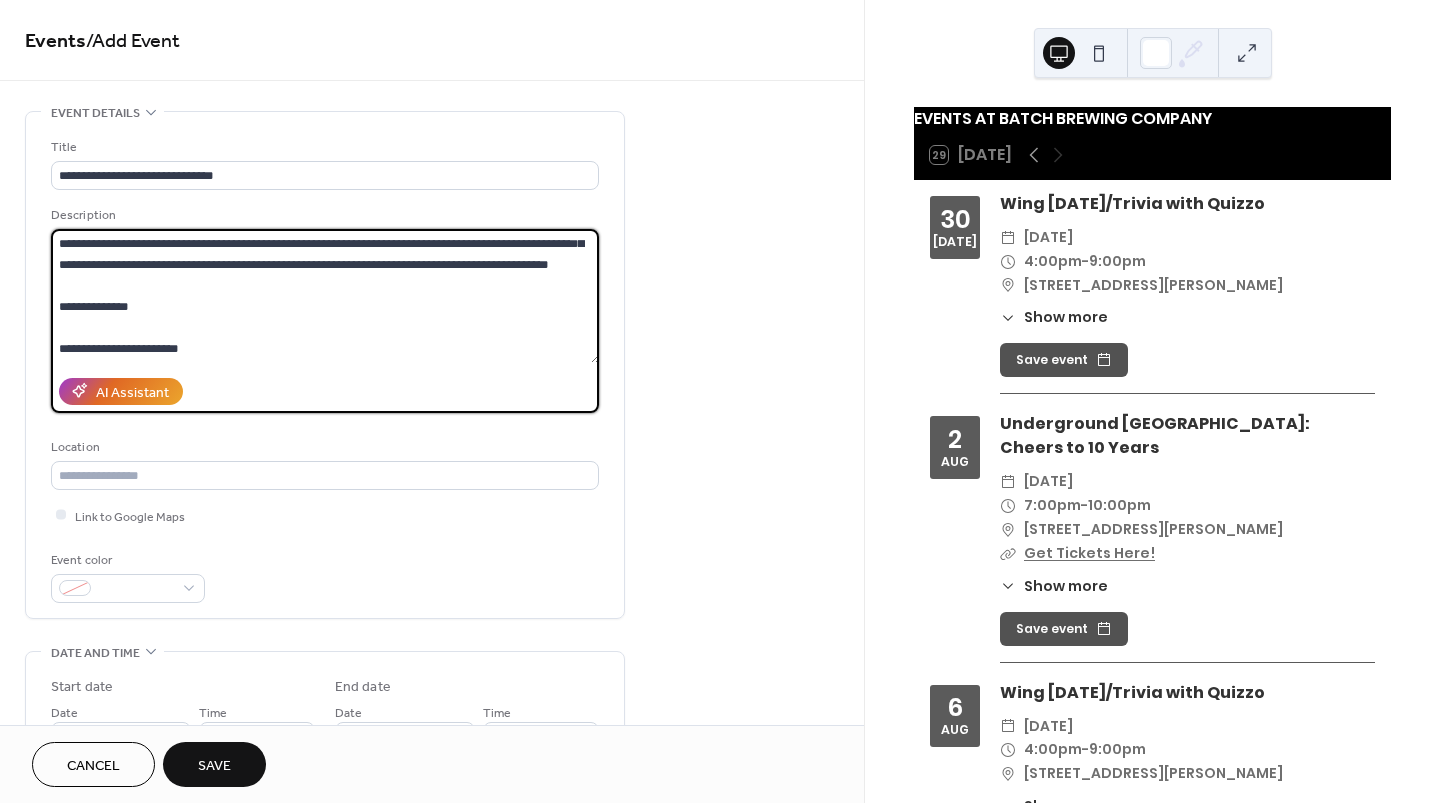 click on "**********" at bounding box center [325, 296] 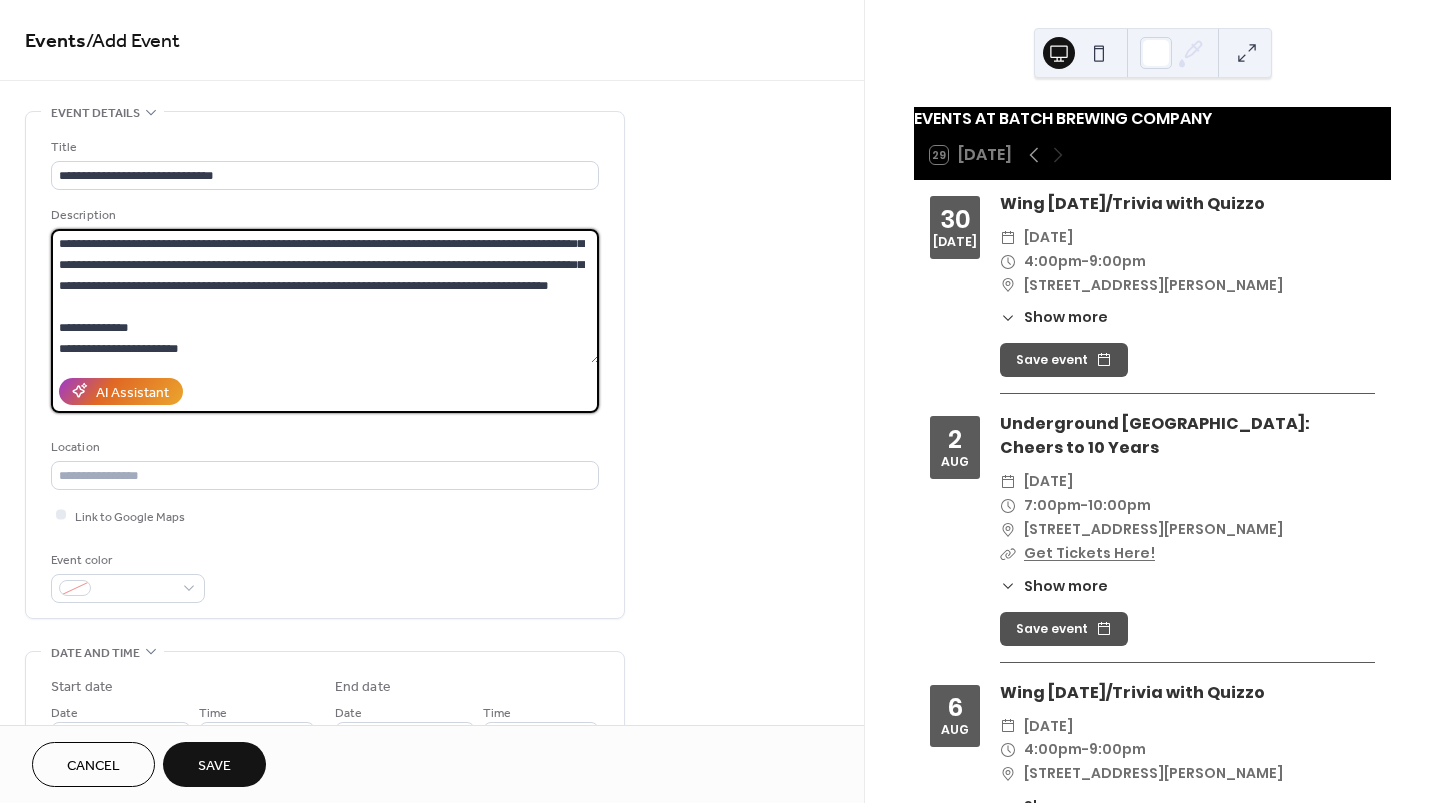 scroll, scrollTop: 63, scrollLeft: 0, axis: vertical 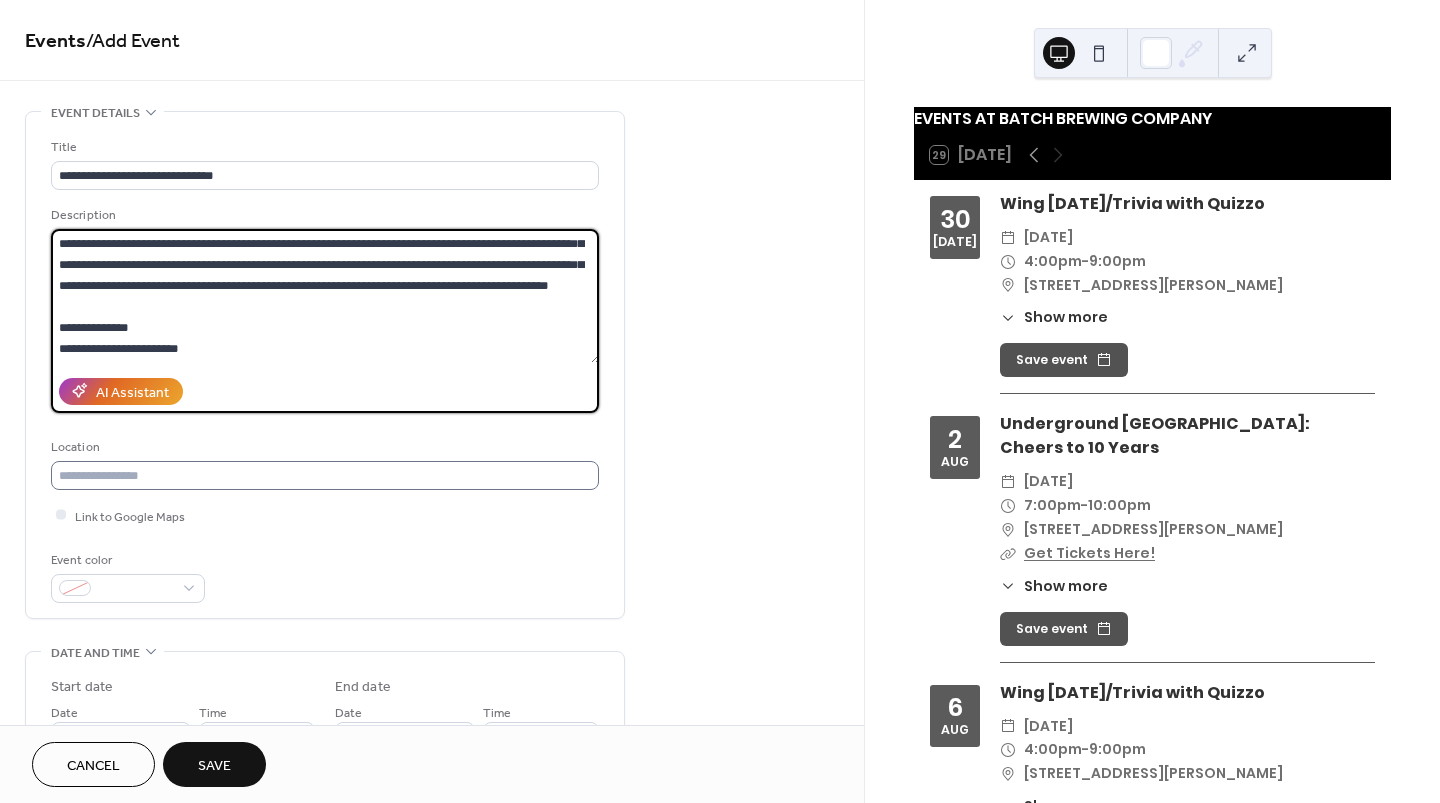type on "**********" 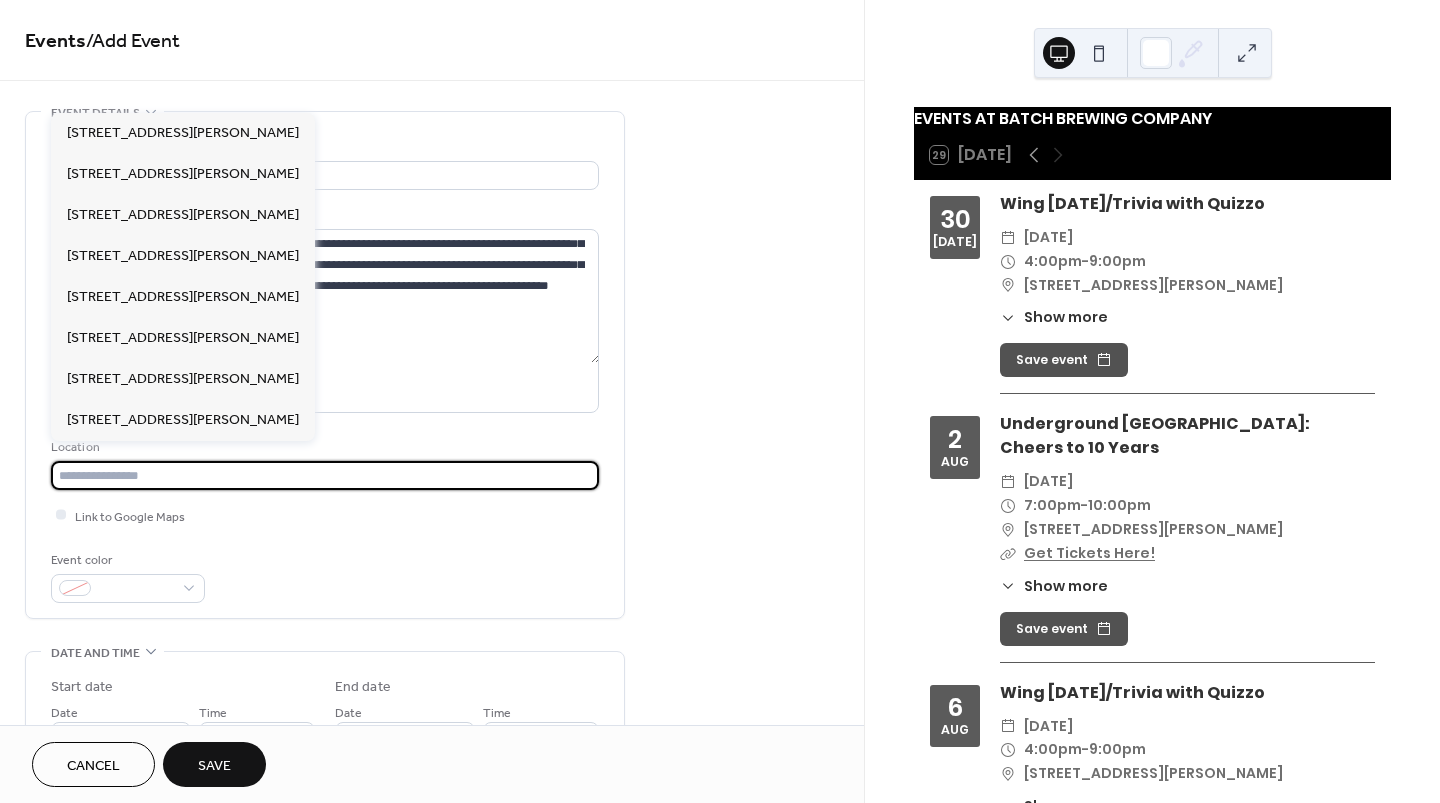click at bounding box center [325, 475] 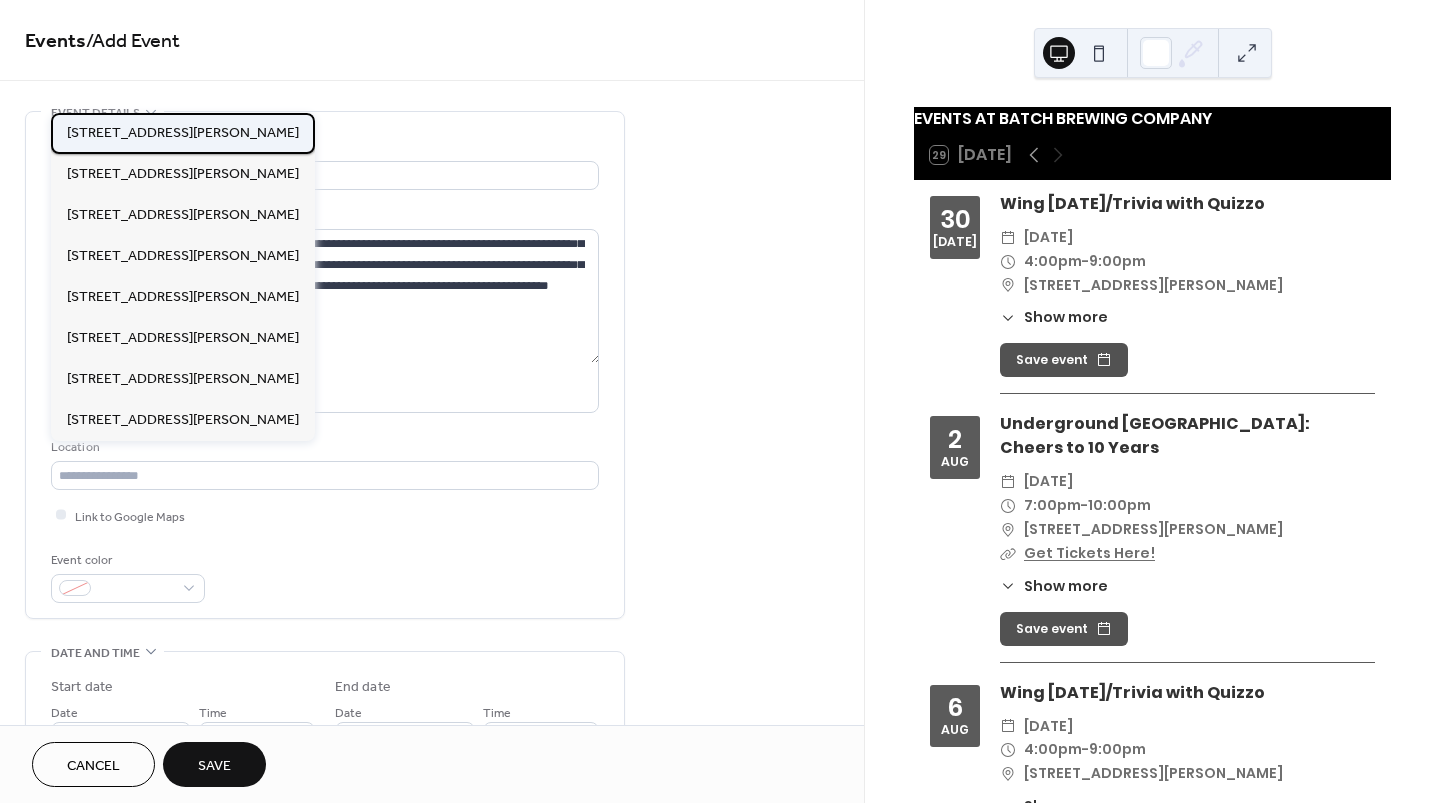 click on "[STREET_ADDRESS][PERSON_NAME]" at bounding box center [183, 133] 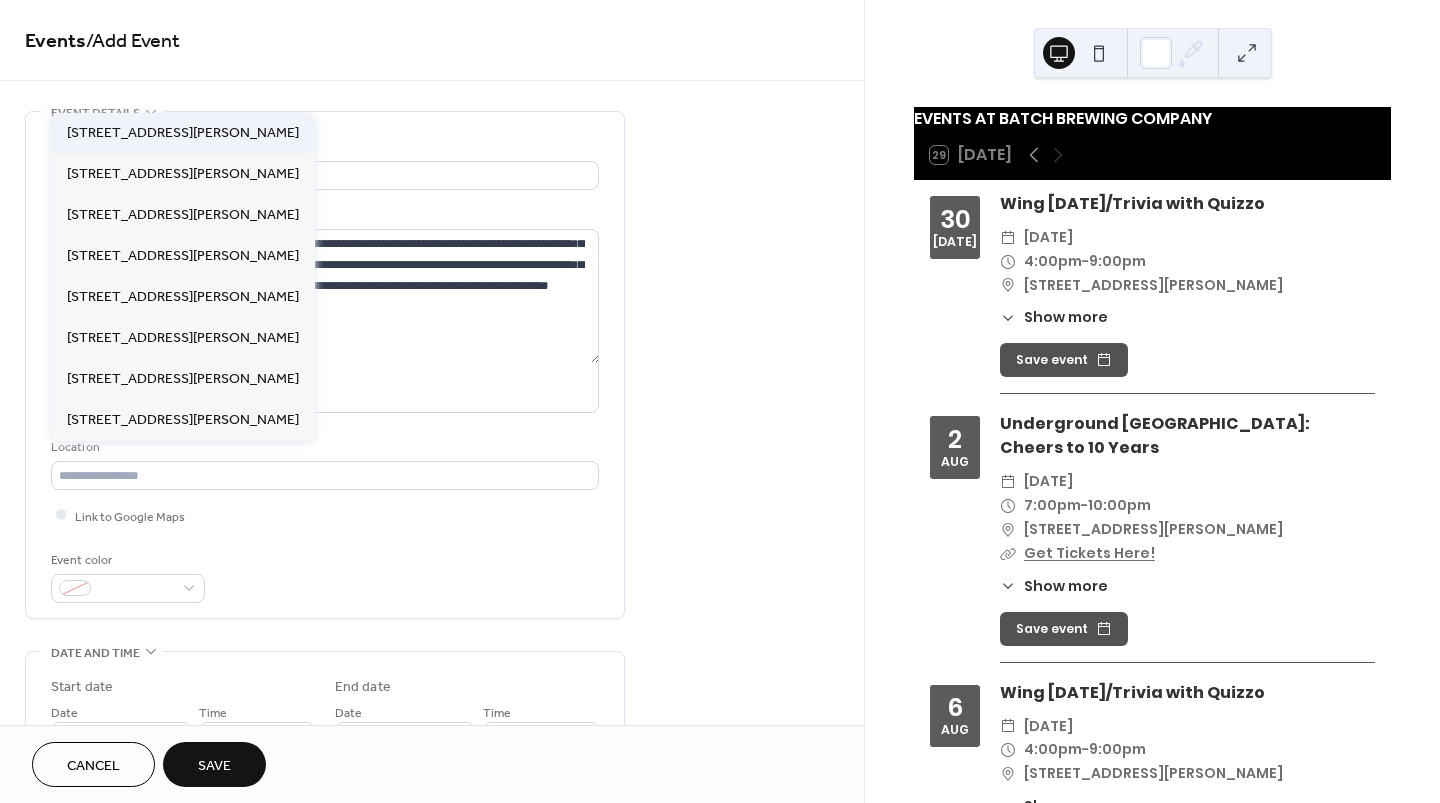 type on "**********" 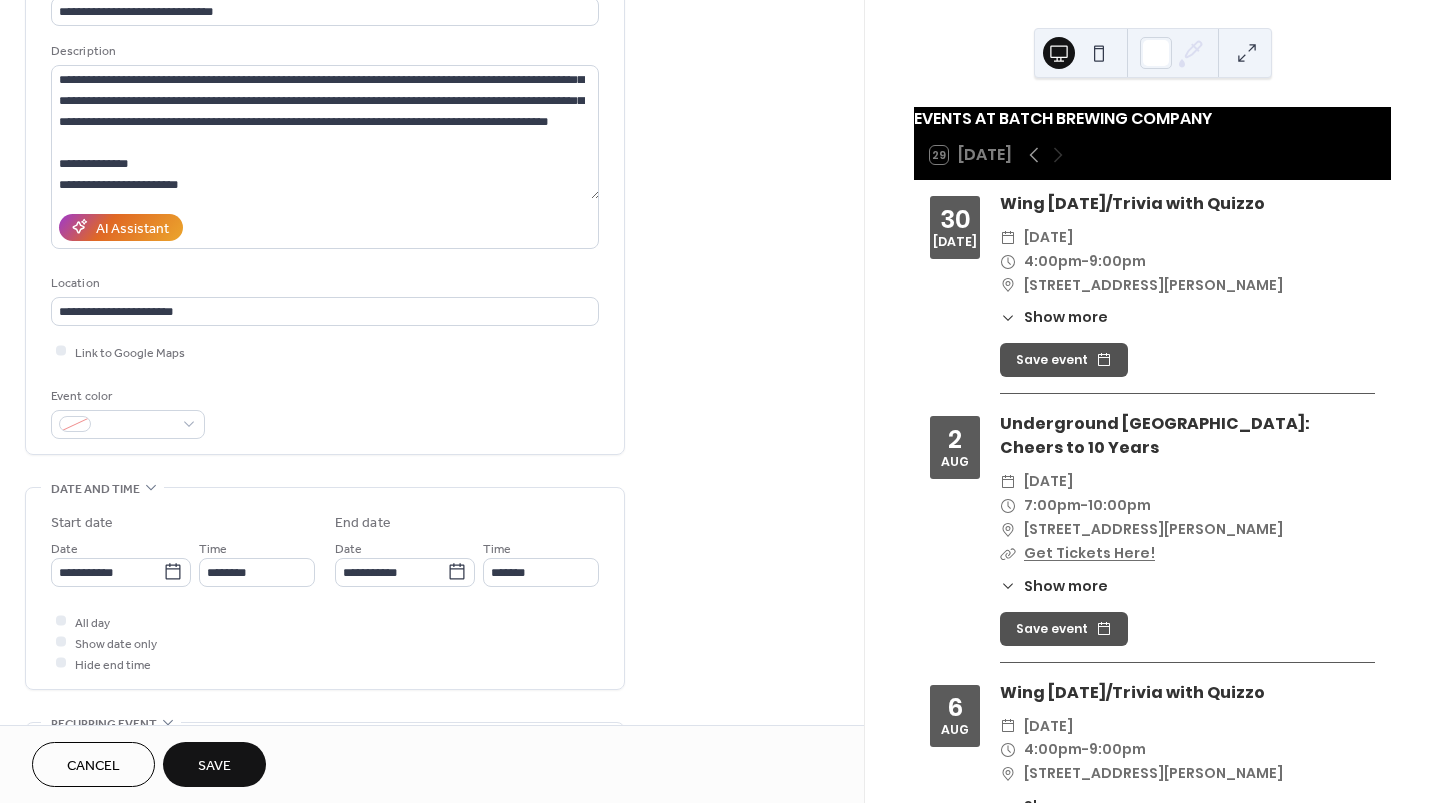 scroll, scrollTop: 206, scrollLeft: 0, axis: vertical 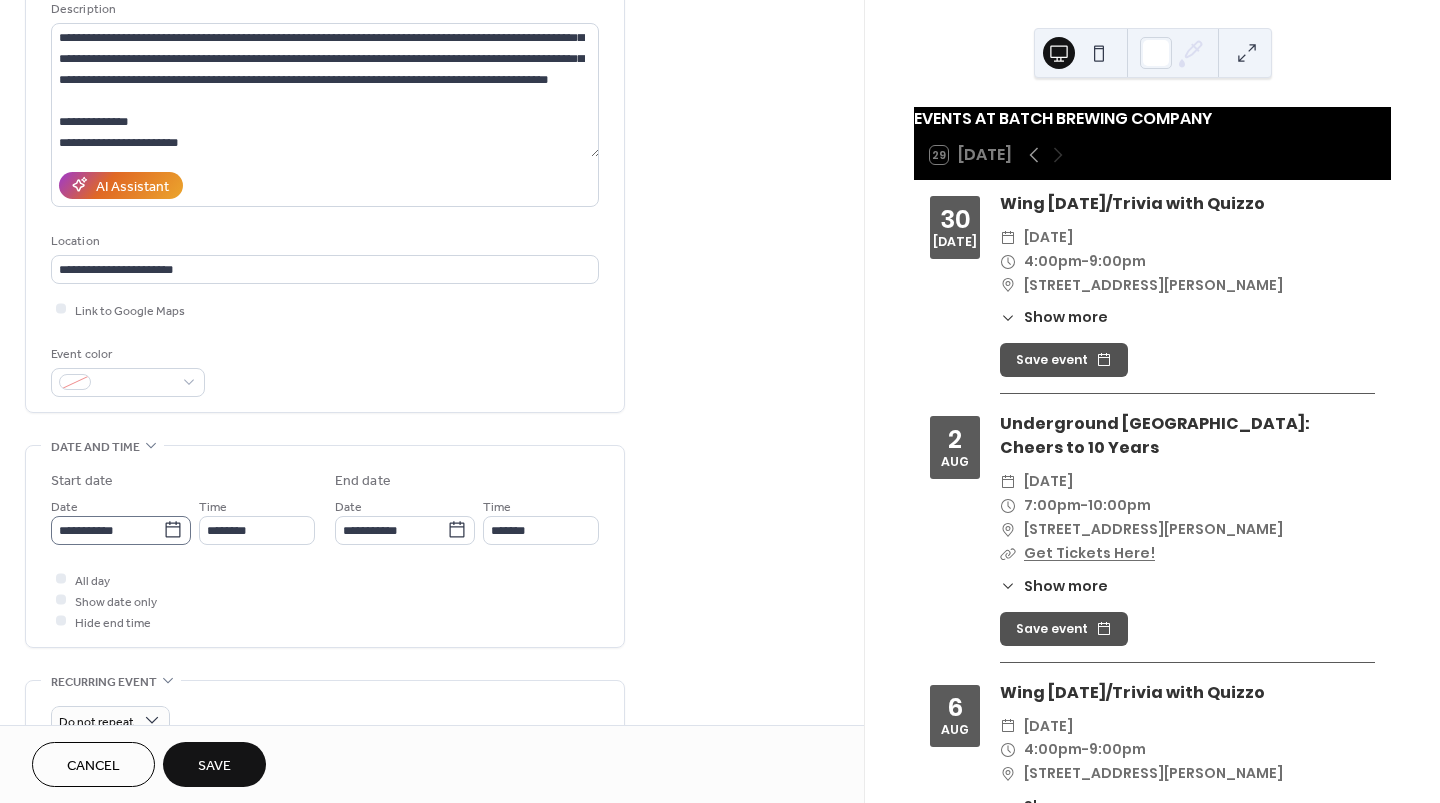 click 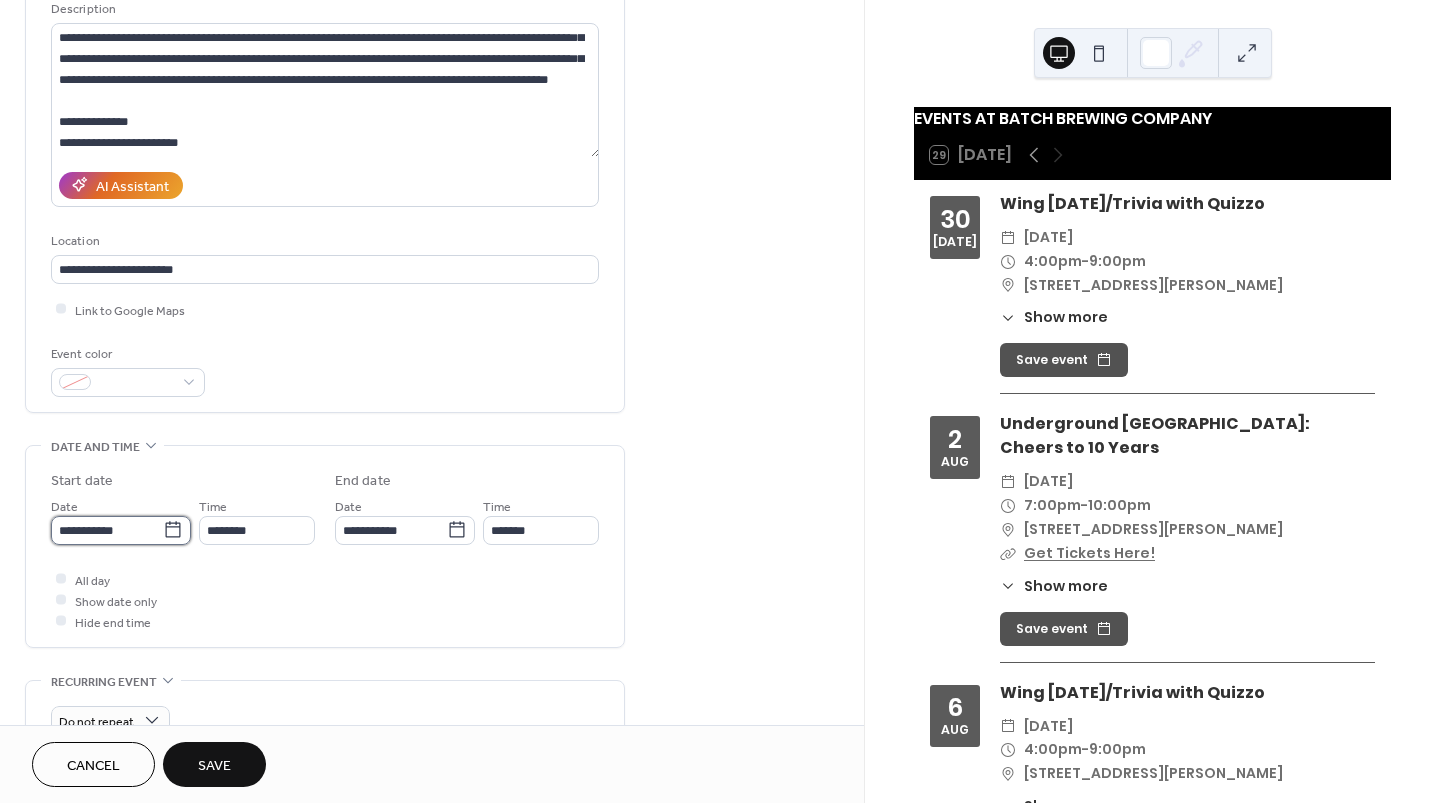 click on "**********" at bounding box center (107, 530) 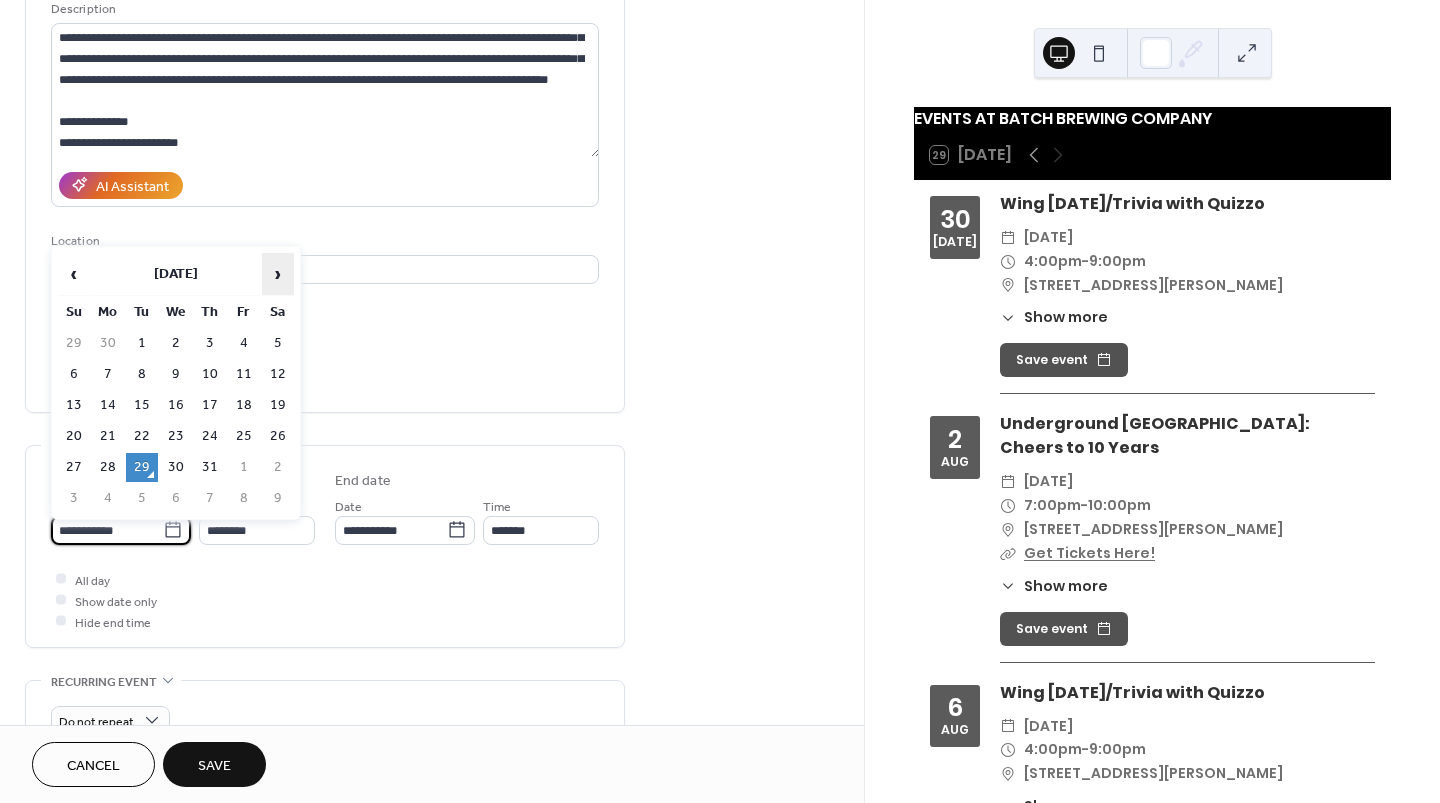 click on "›" at bounding box center [278, 274] 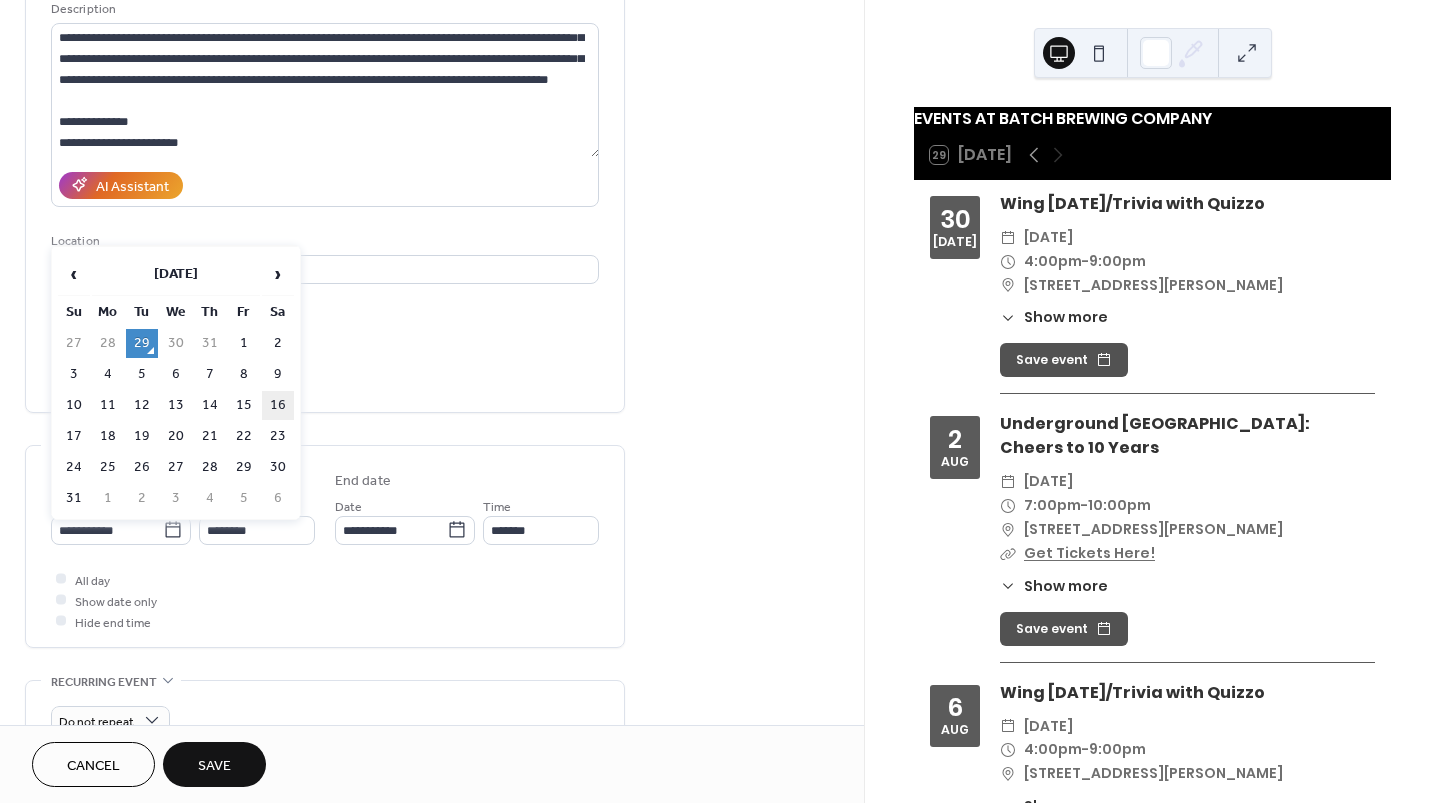 click on "16" at bounding box center [278, 405] 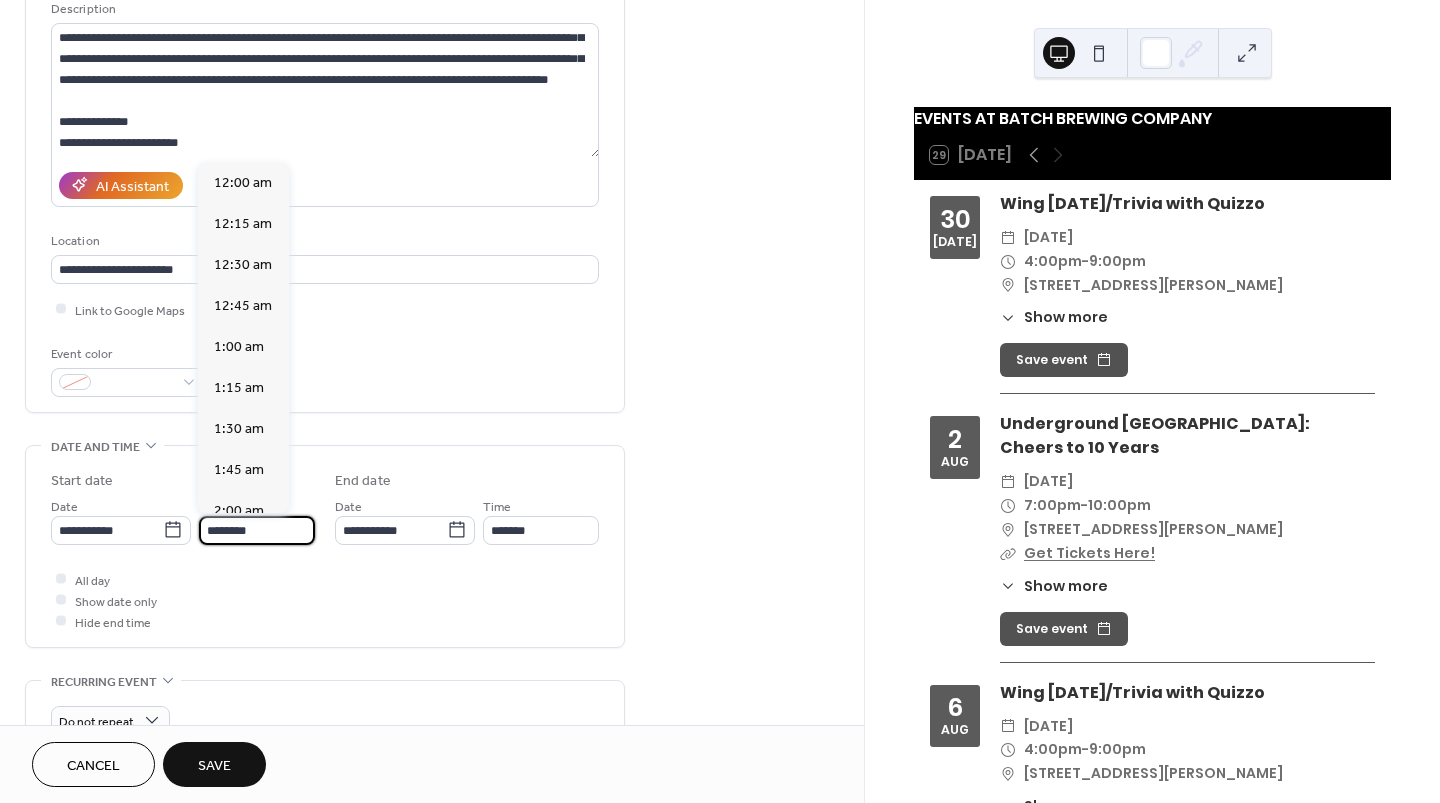 click on "********" at bounding box center (257, 530) 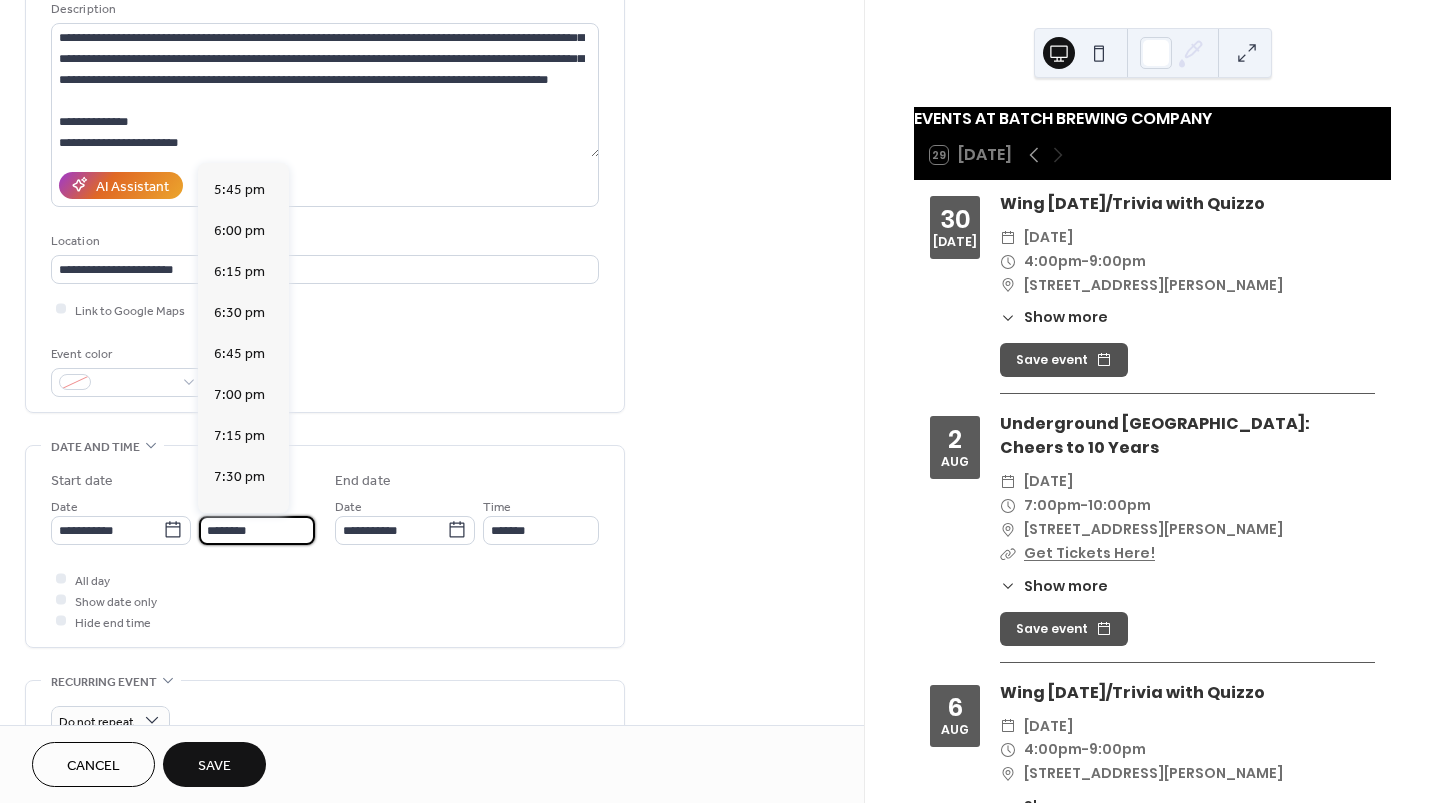 scroll, scrollTop: 2911, scrollLeft: 0, axis: vertical 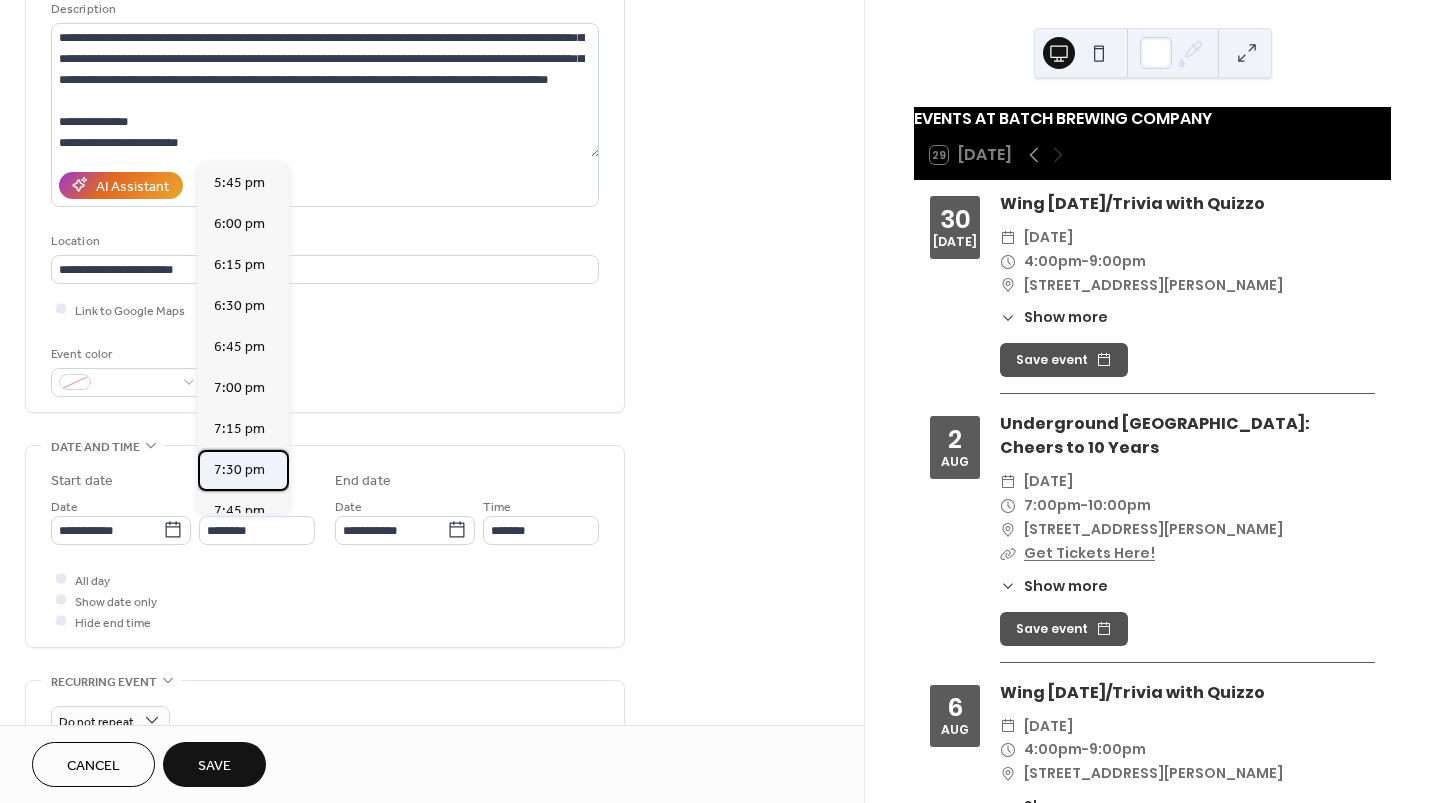 click on "7:30 pm" at bounding box center [239, 470] 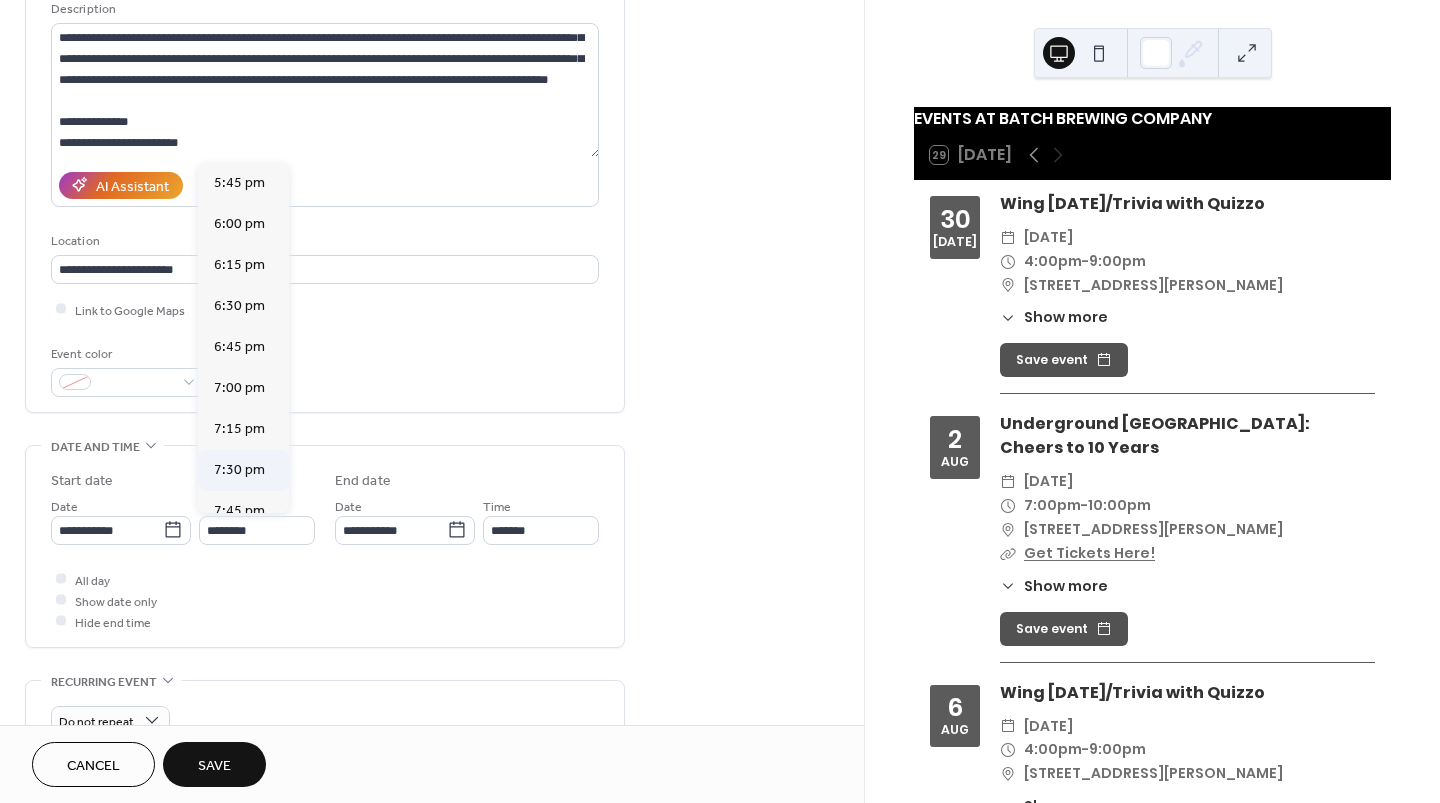 type on "*******" 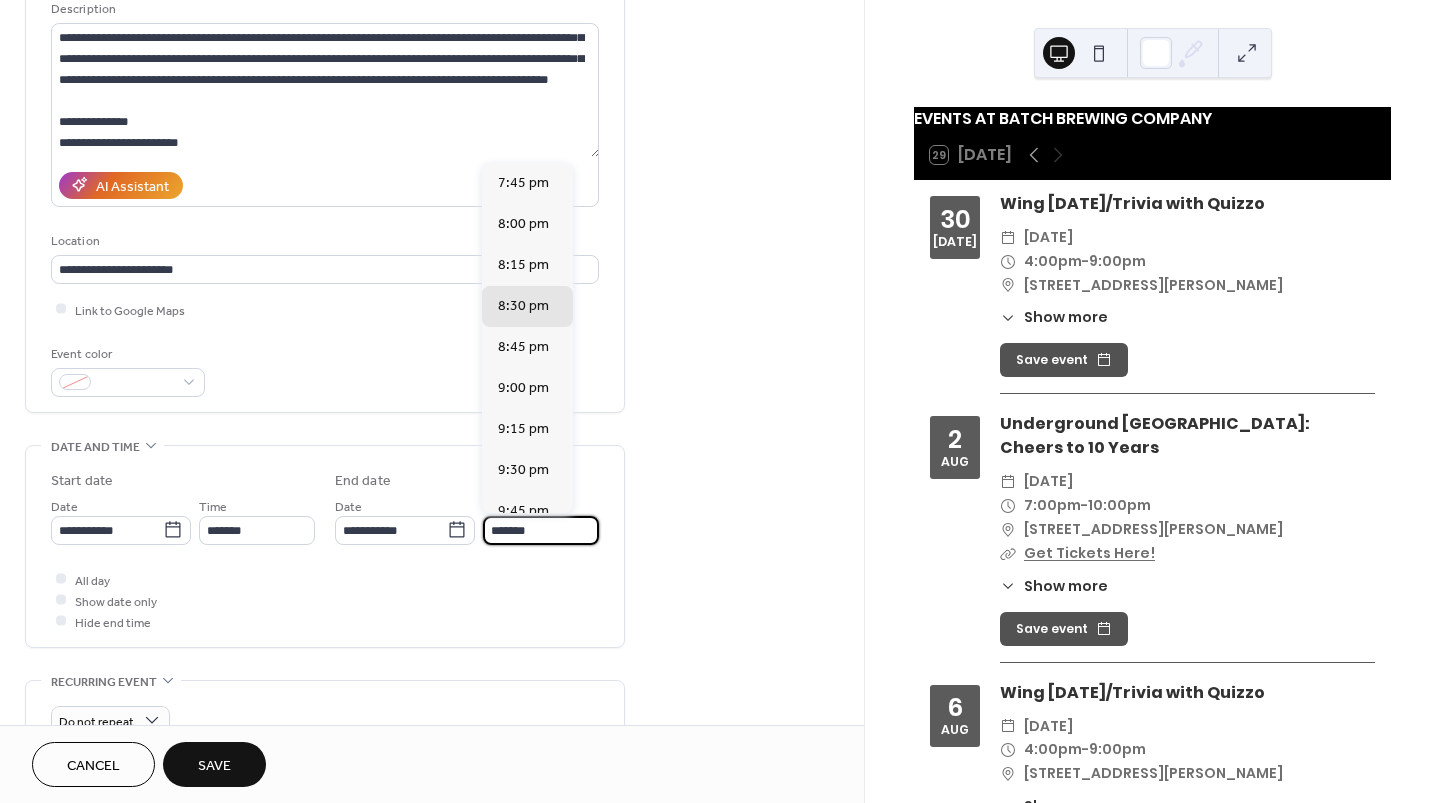 click on "*******" at bounding box center [541, 530] 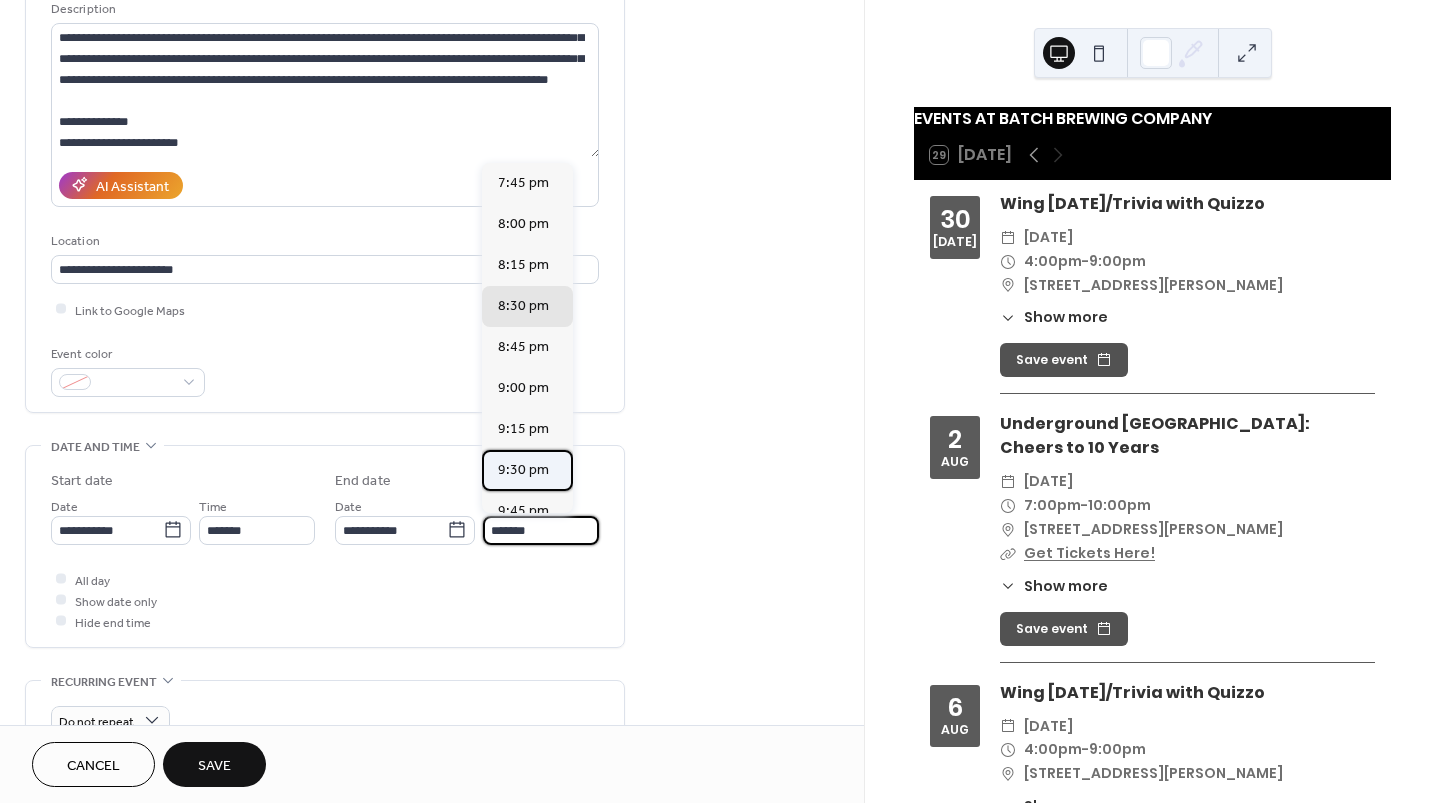 click on "9:30 pm" at bounding box center [523, 470] 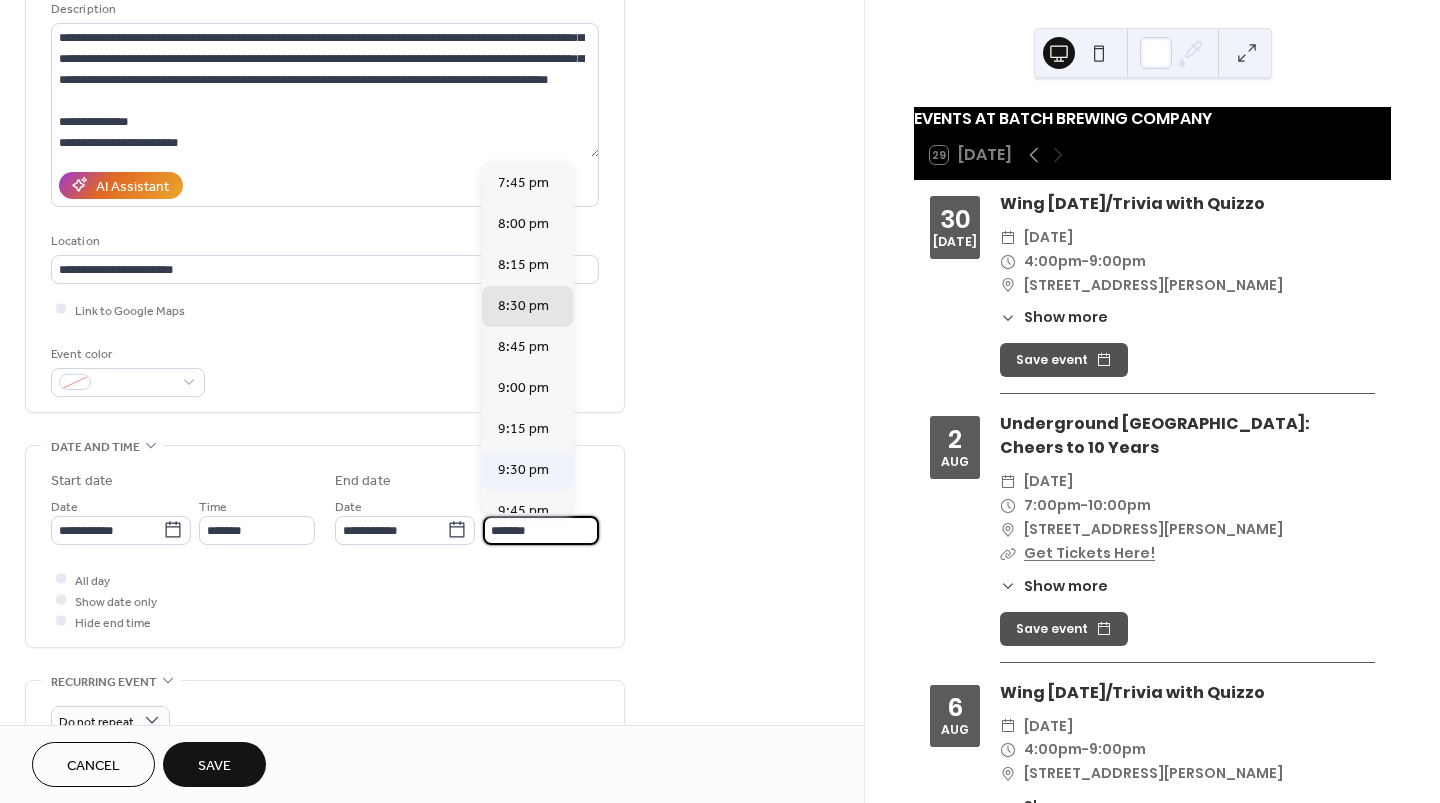 type on "*******" 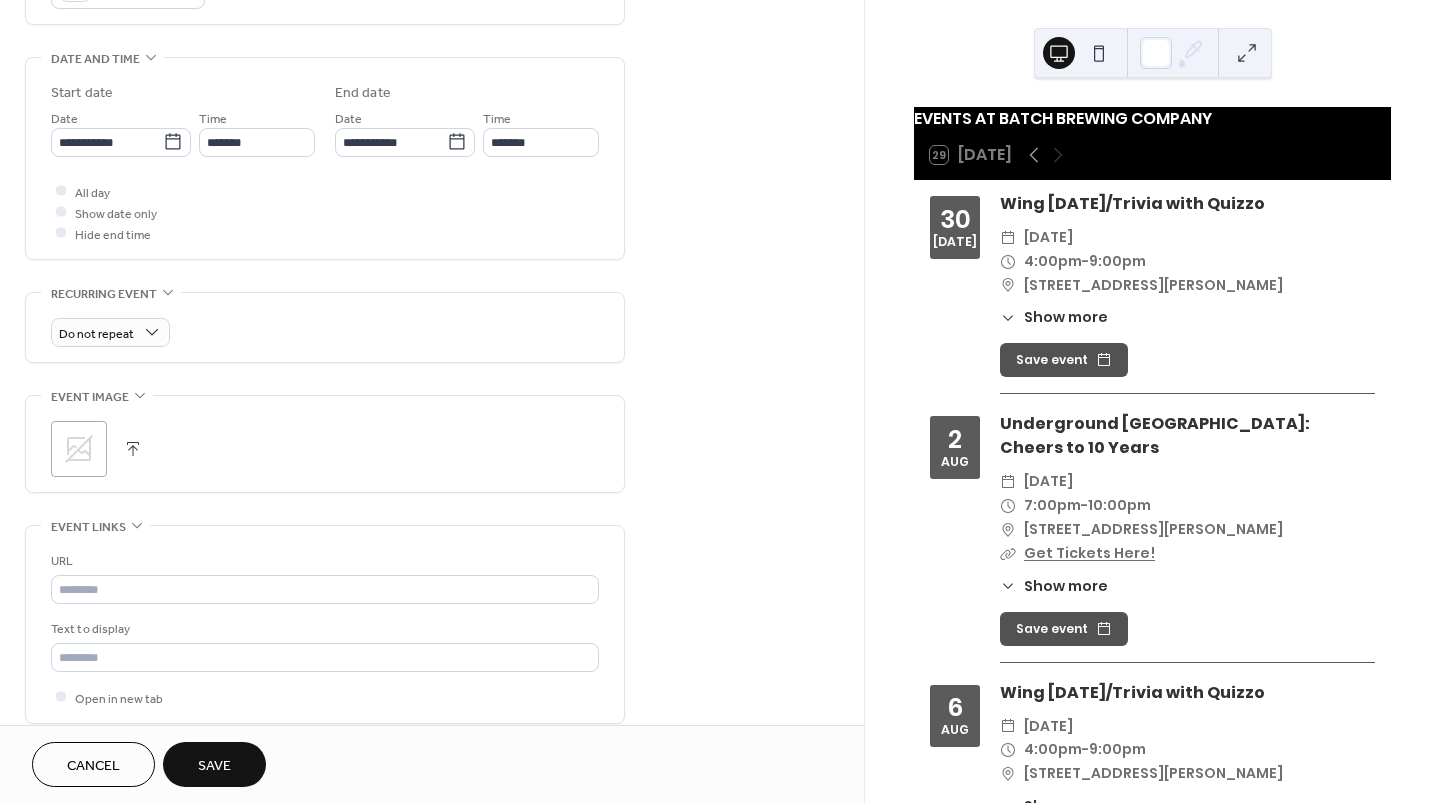 scroll, scrollTop: 608, scrollLeft: 0, axis: vertical 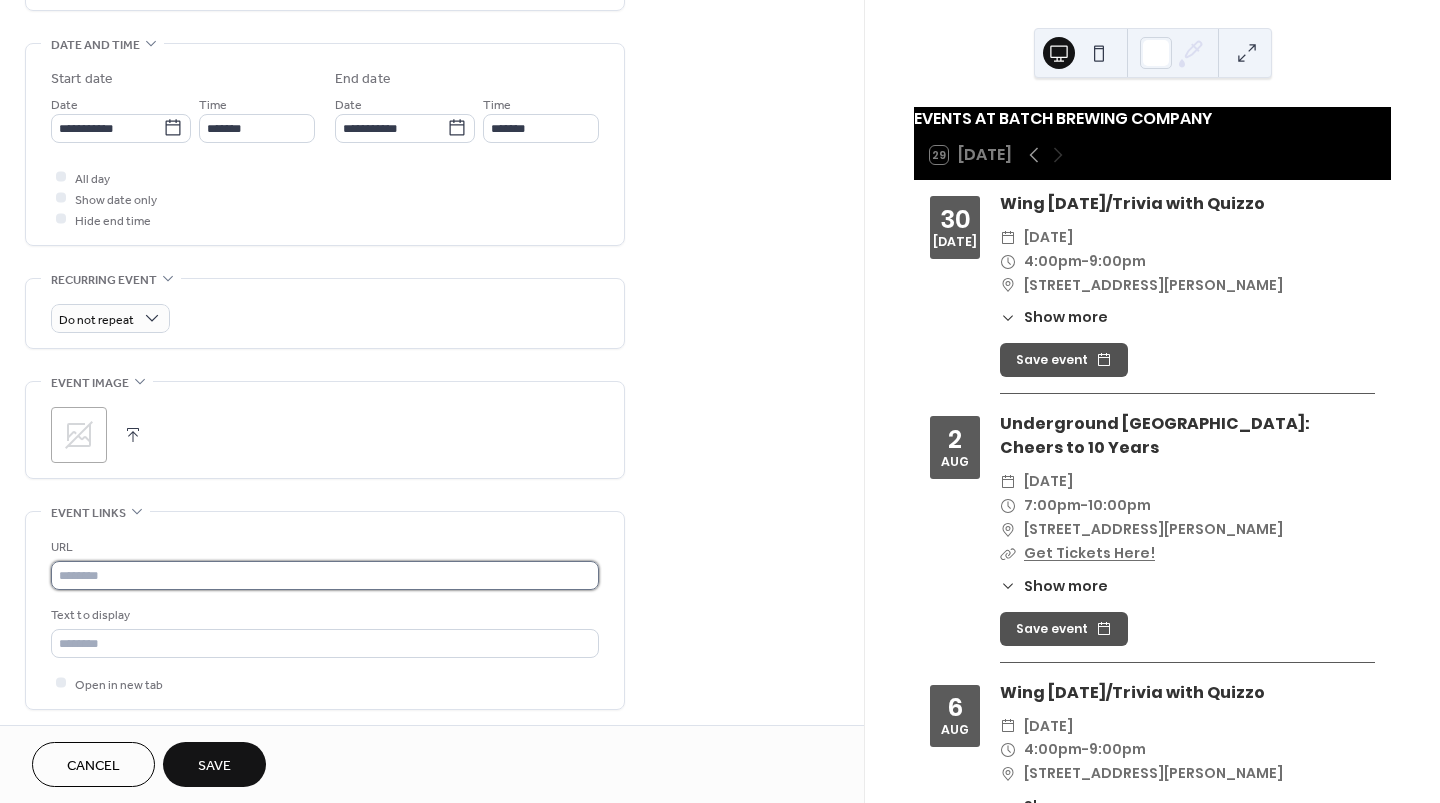 click at bounding box center [325, 575] 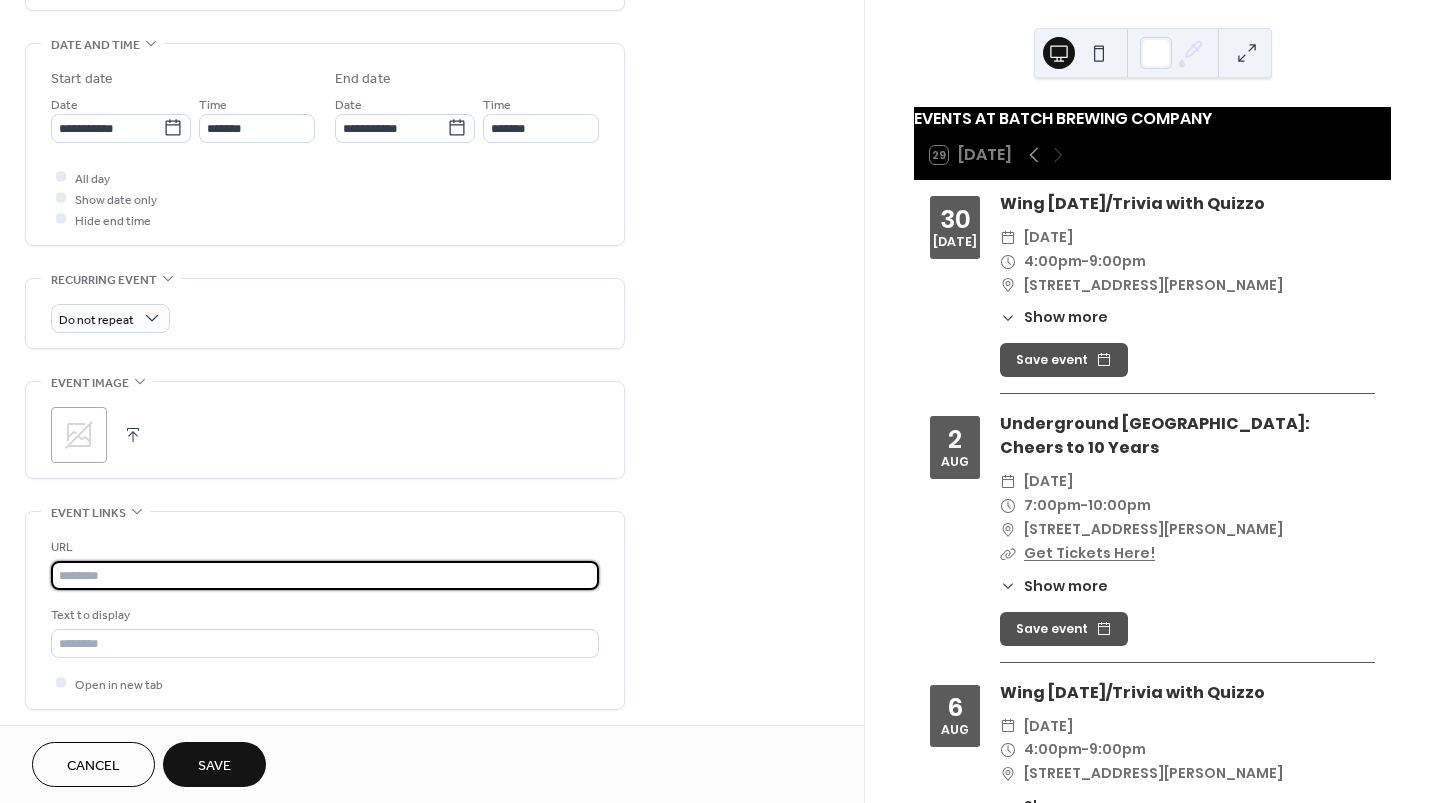 paste on "**********" 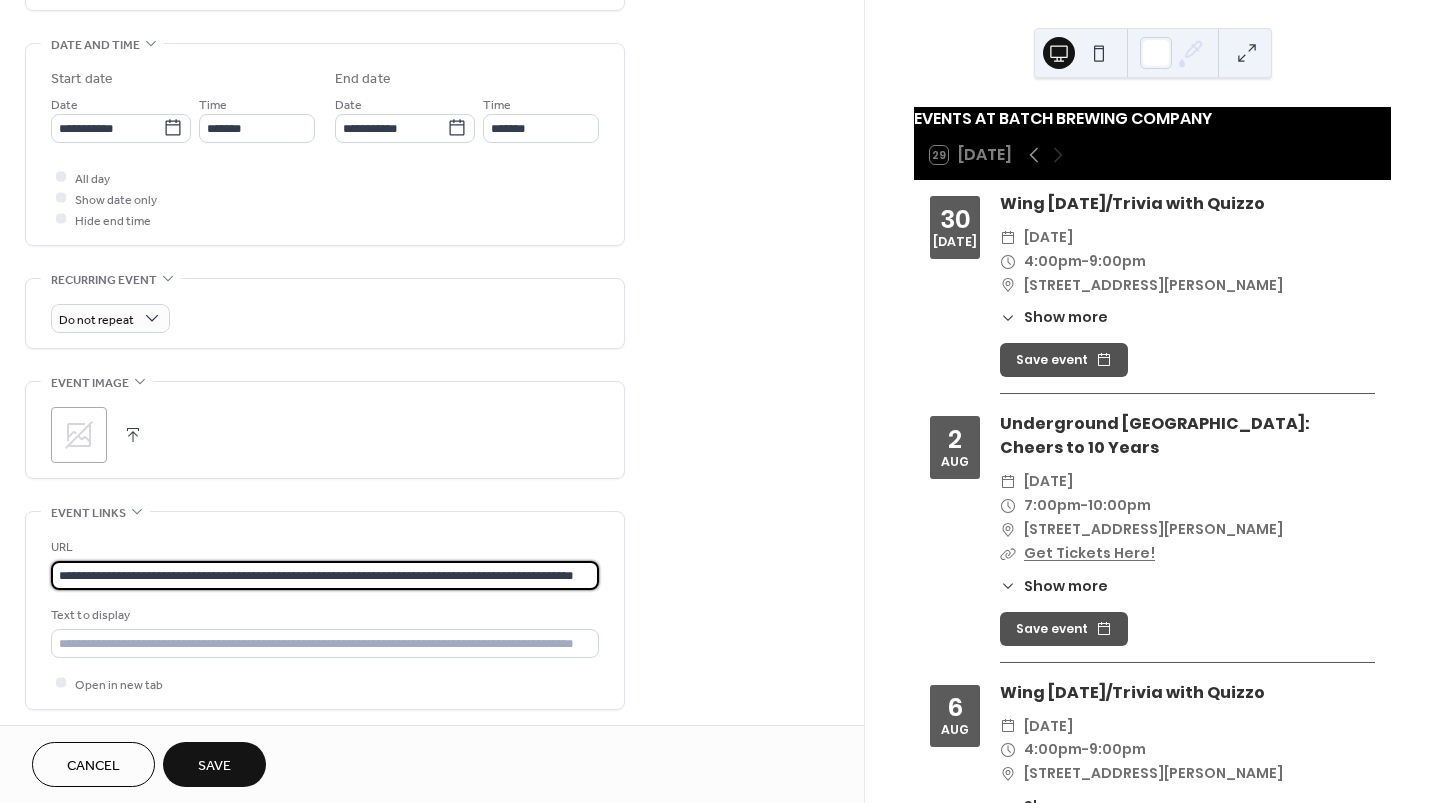scroll, scrollTop: 0, scrollLeft: 63, axis: horizontal 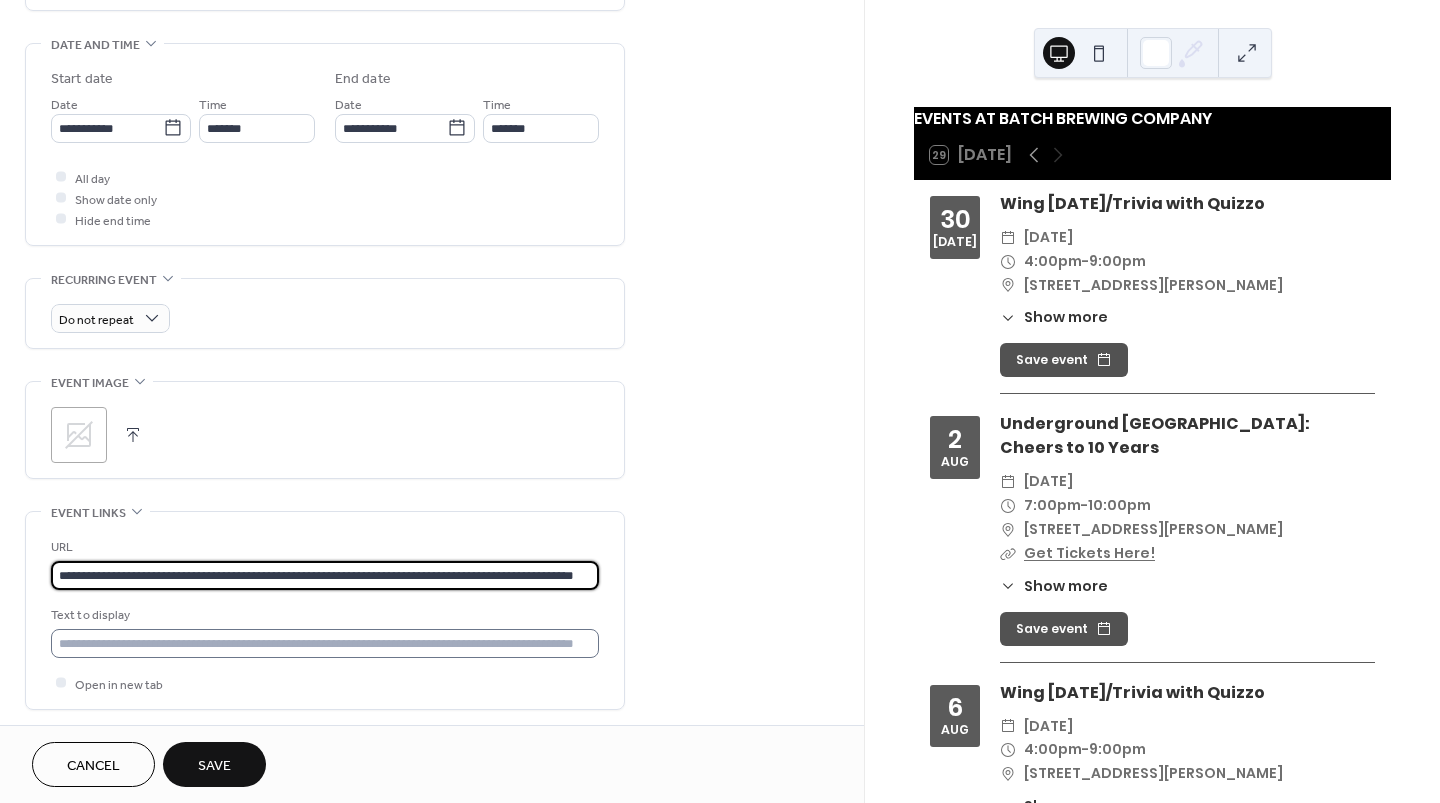 type on "**********" 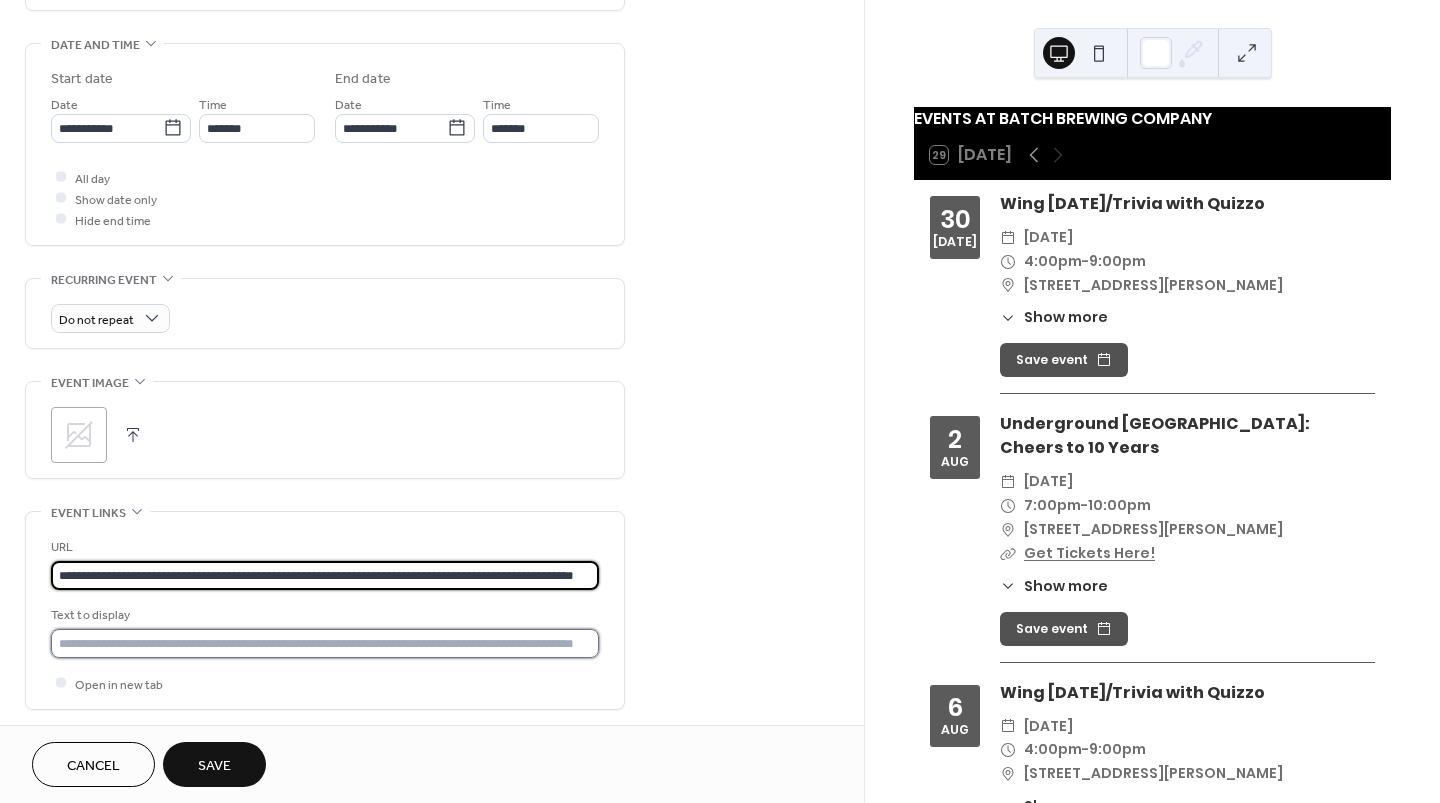 scroll, scrollTop: 0, scrollLeft: 0, axis: both 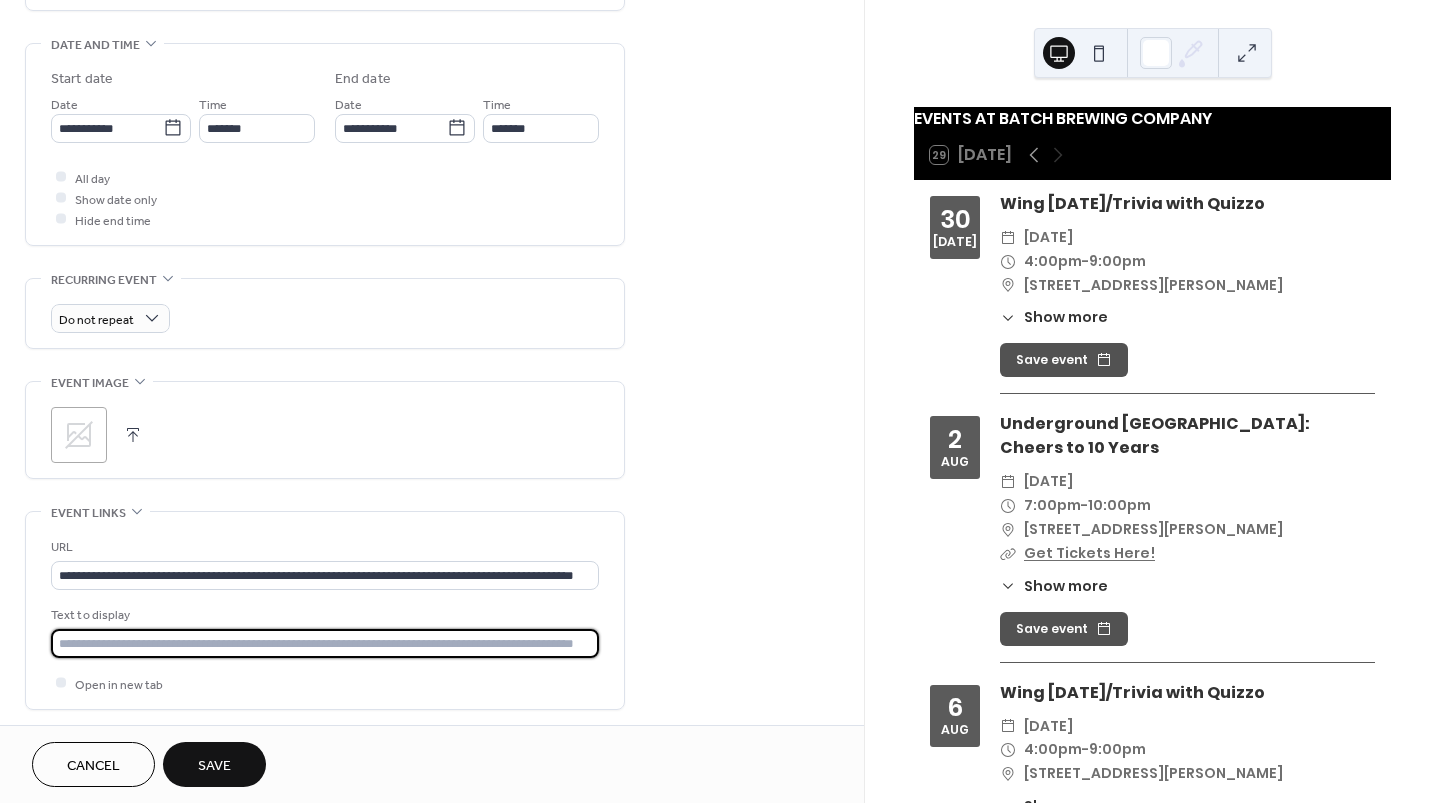 click at bounding box center [325, 643] 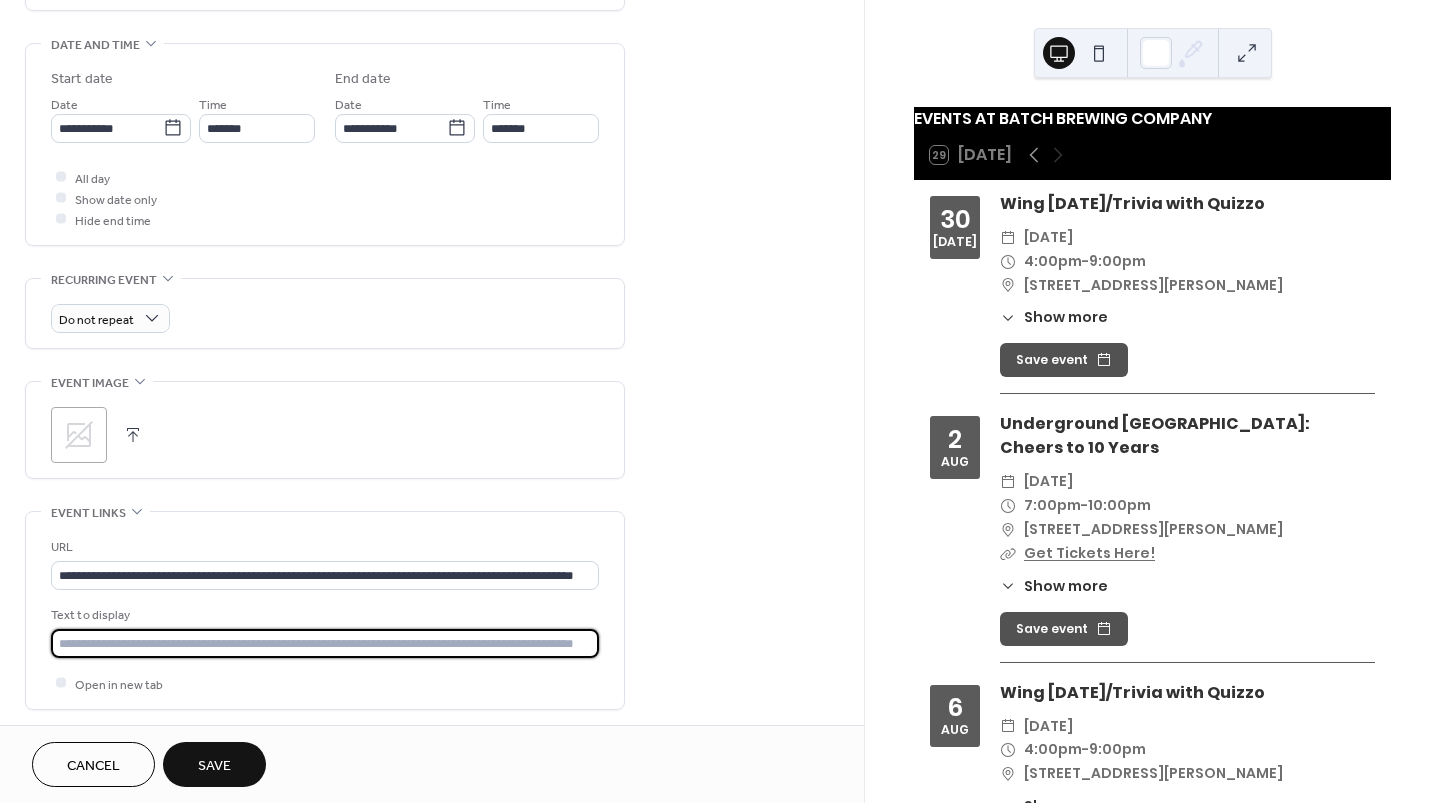 type on "**********" 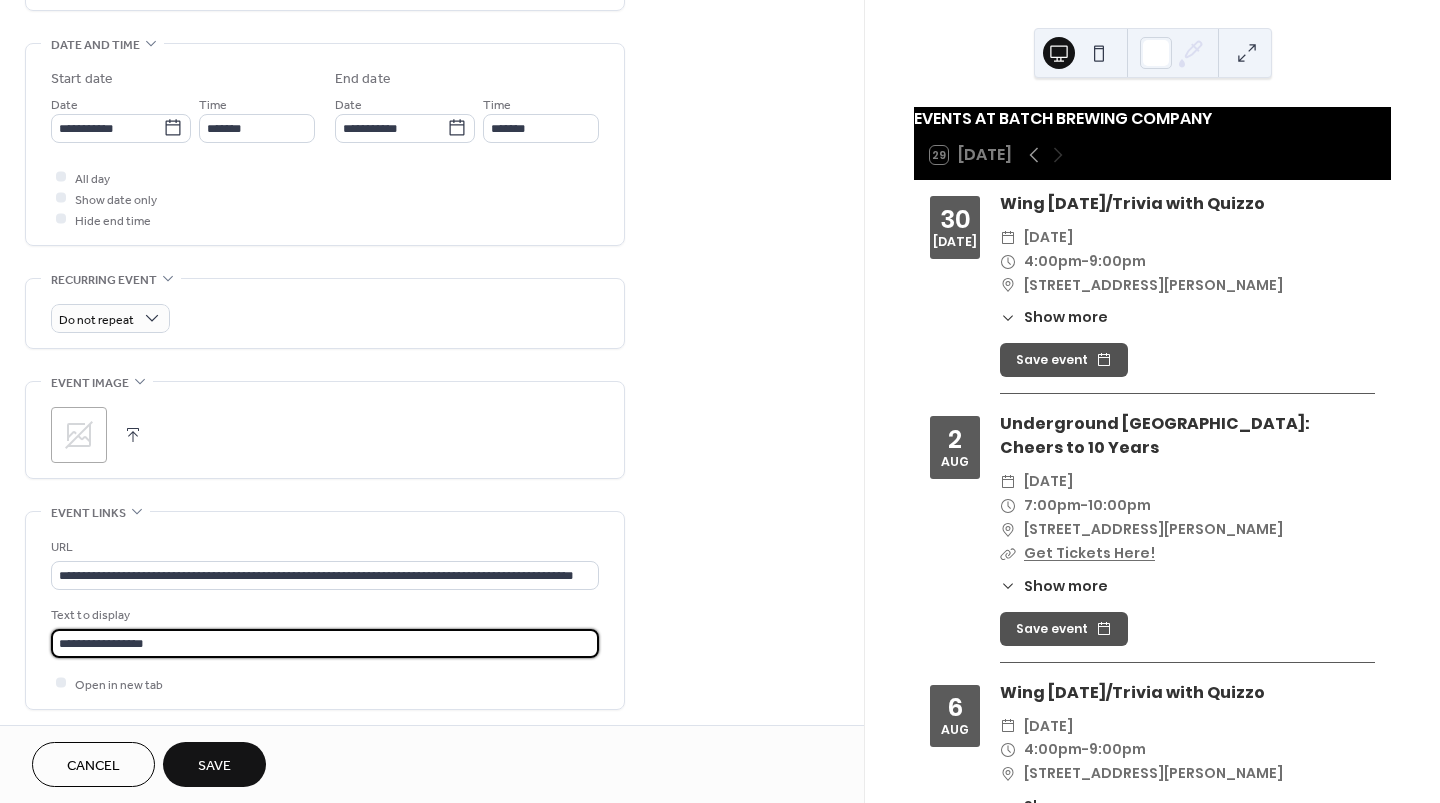 click on "Save" at bounding box center [214, 764] 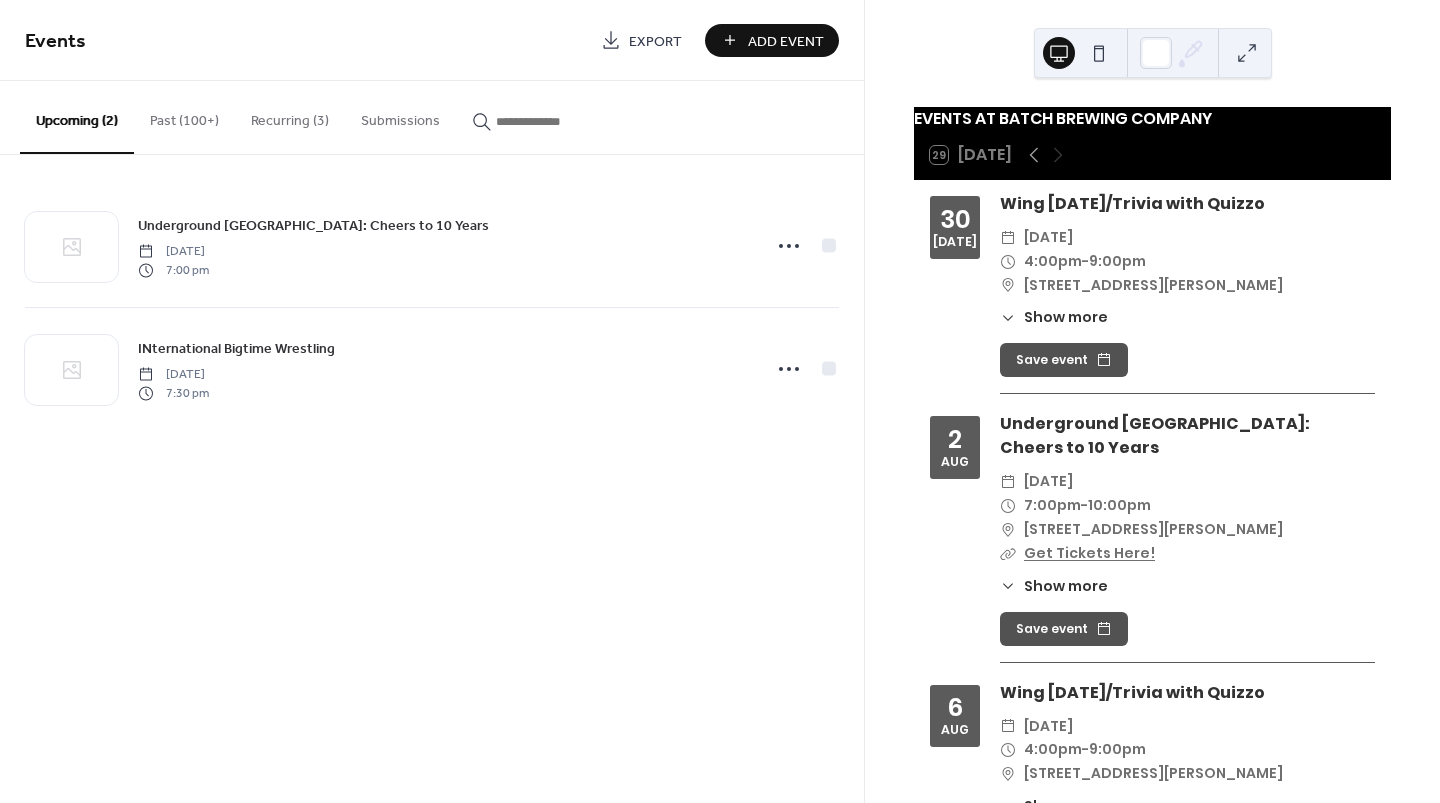 click on "Add Event" at bounding box center (772, 40) 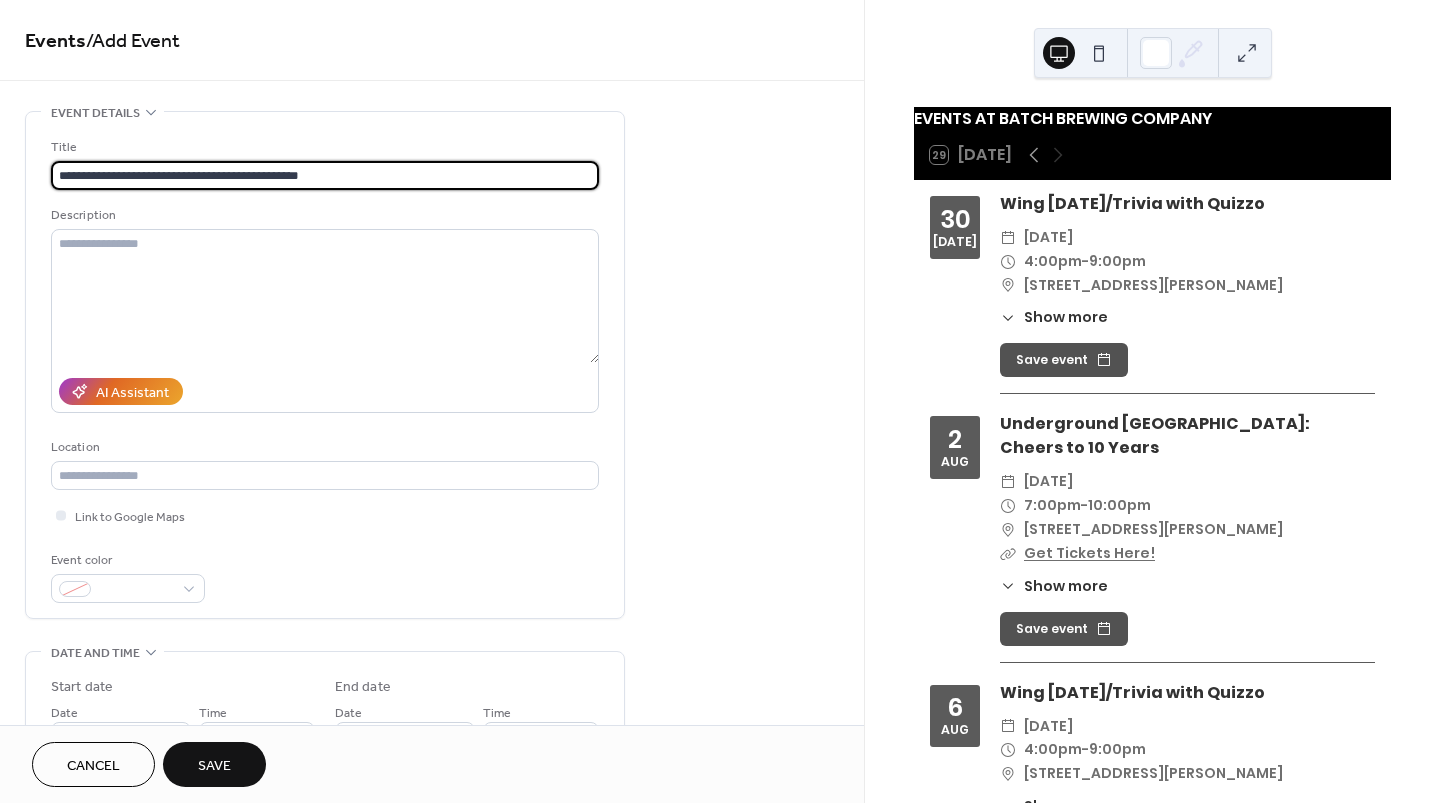 type on "**********" 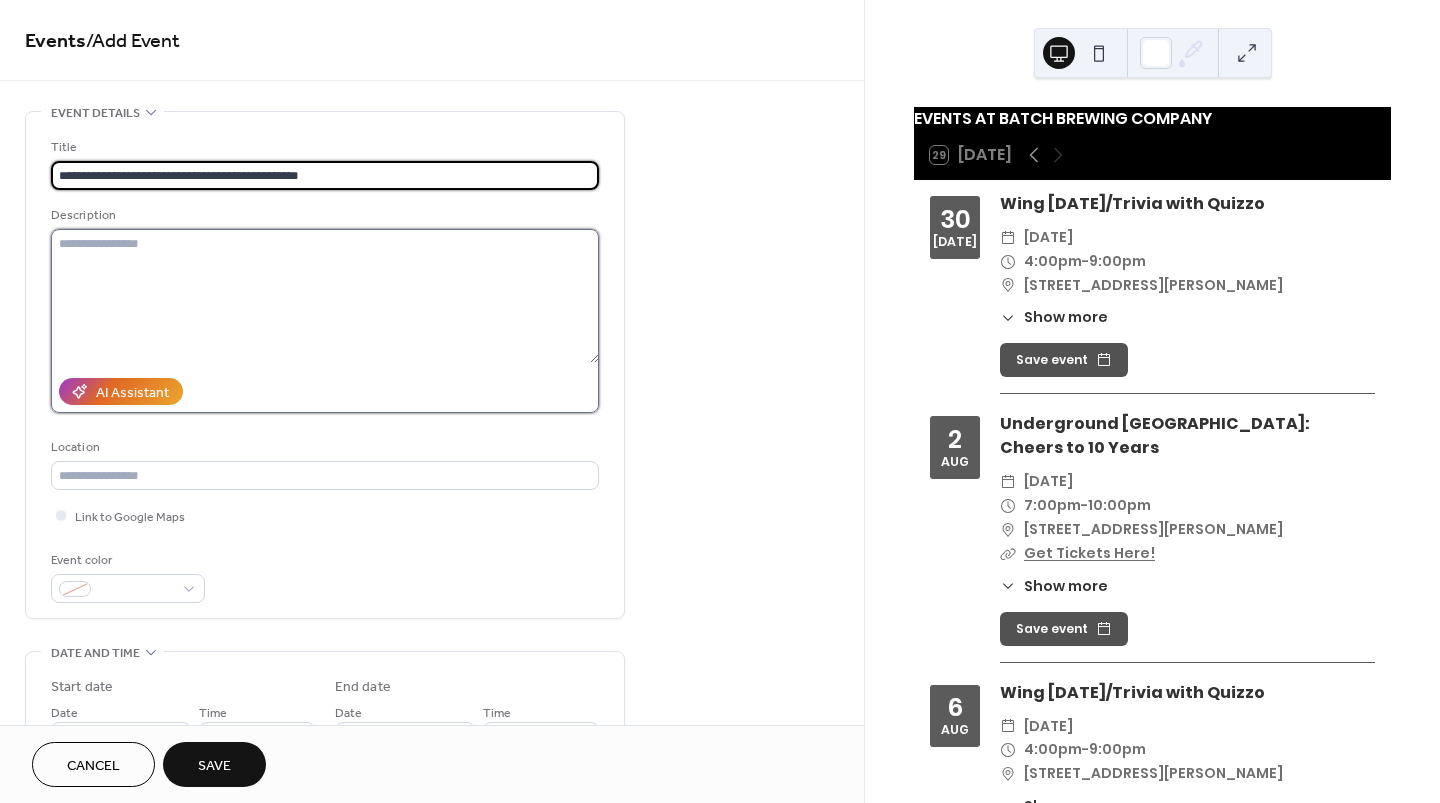 click at bounding box center [325, 296] 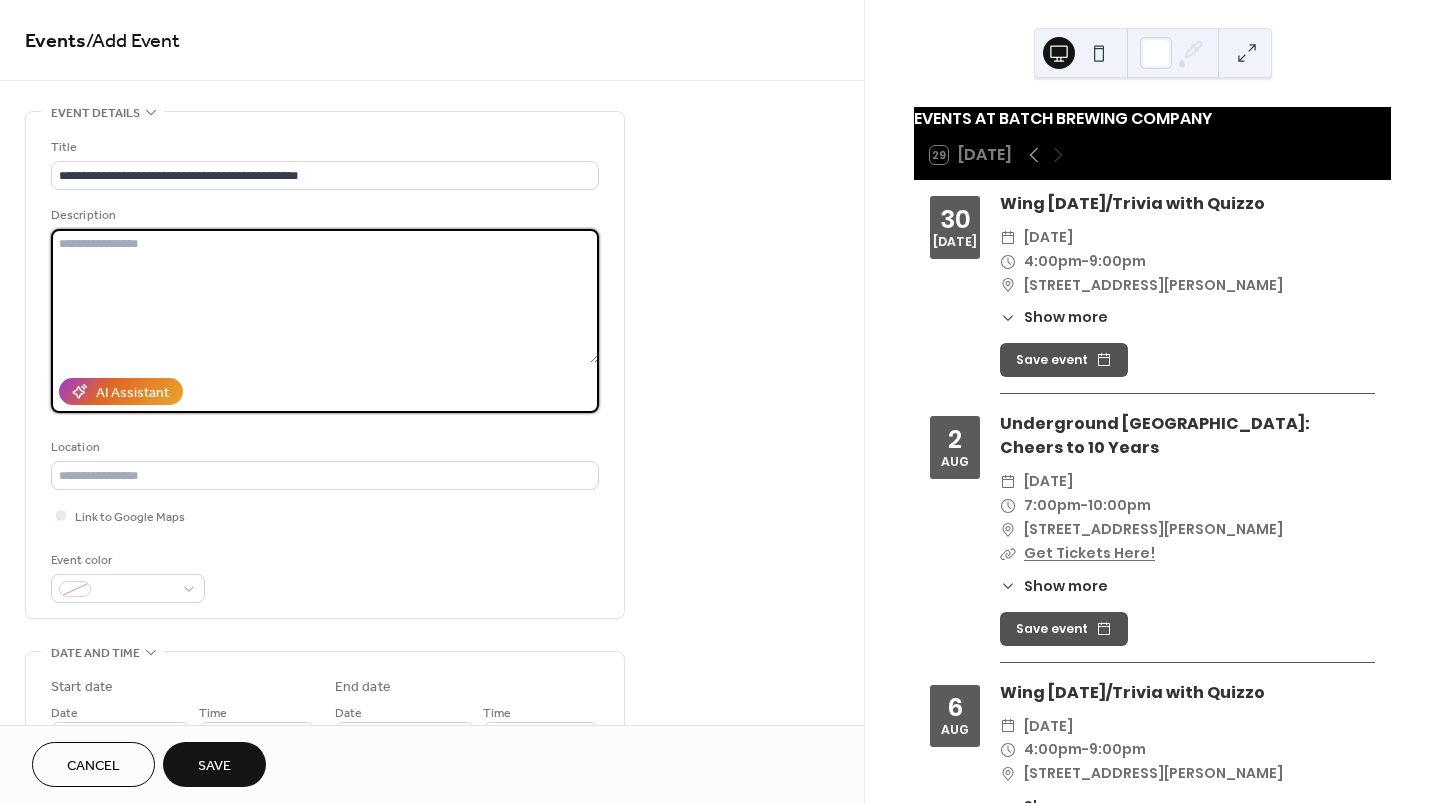 paste on "**********" 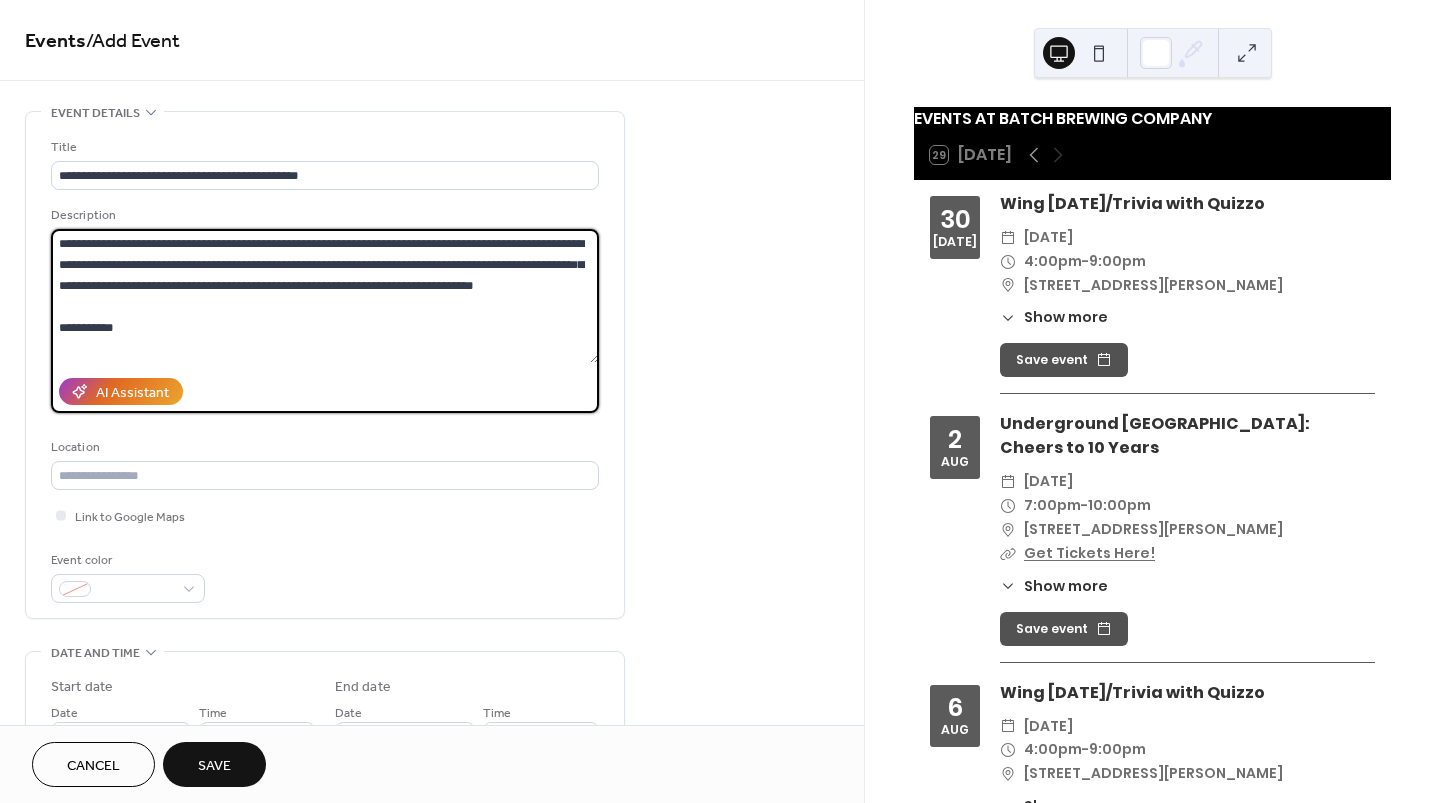 scroll, scrollTop: 101, scrollLeft: 0, axis: vertical 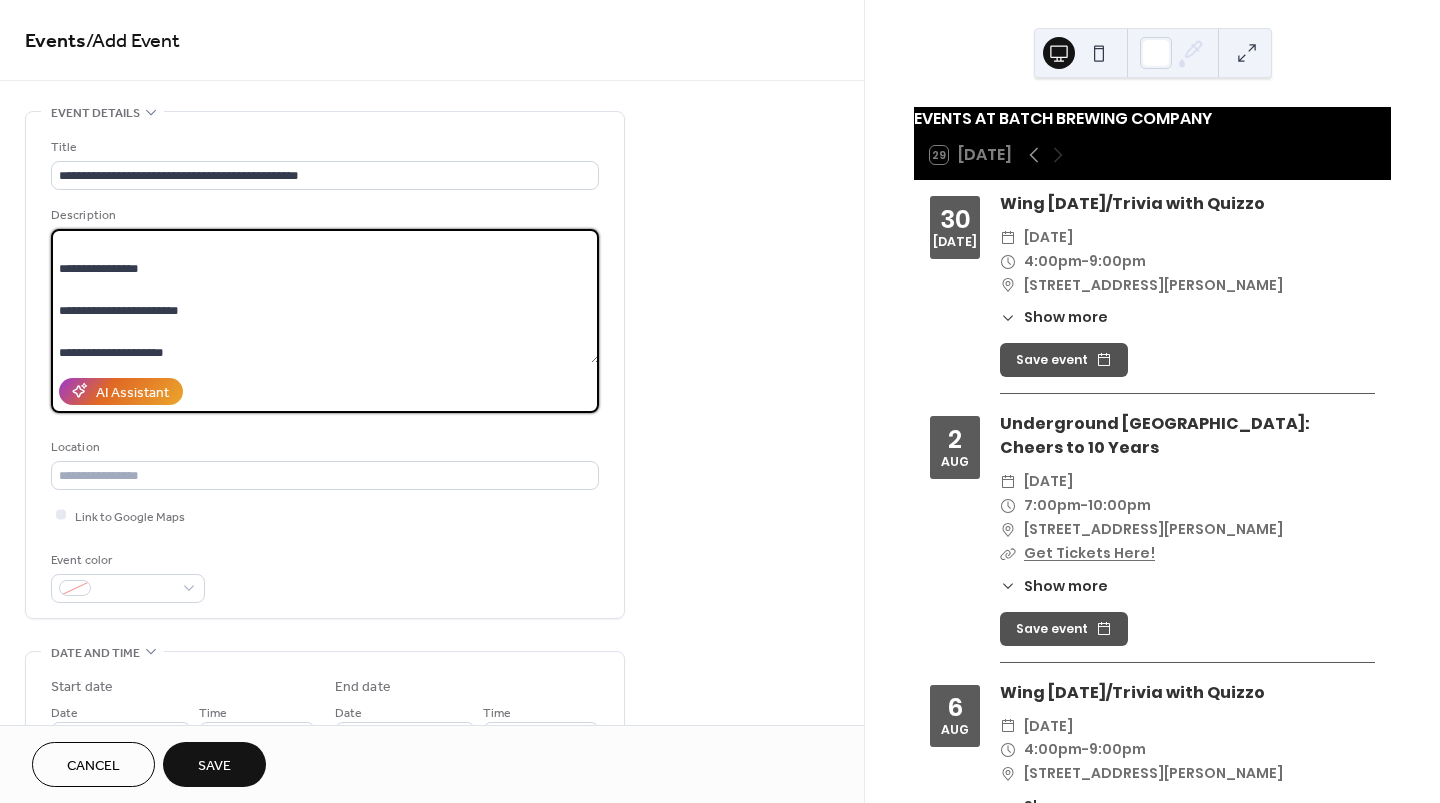 click on "**********" at bounding box center [325, 296] 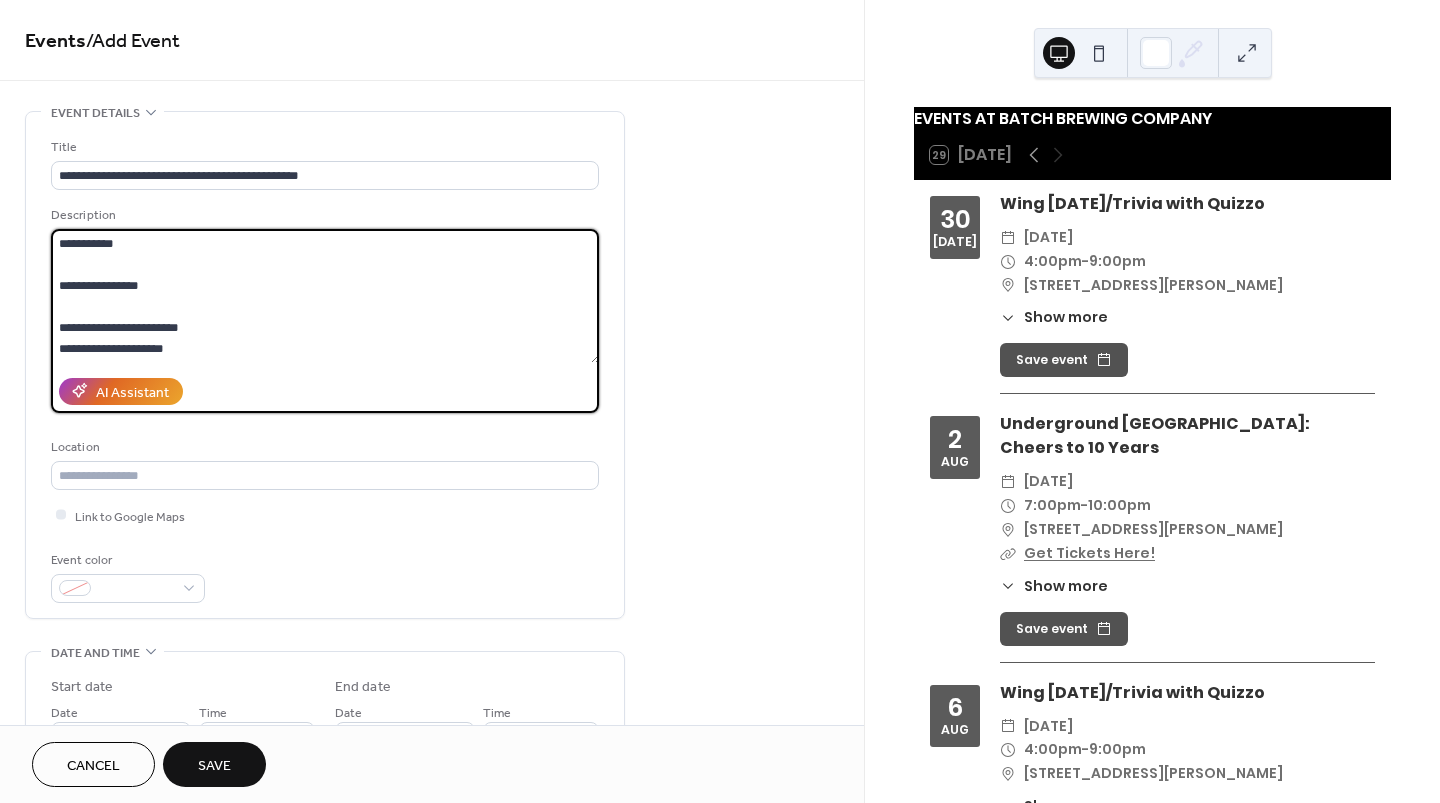 scroll, scrollTop: 83, scrollLeft: 0, axis: vertical 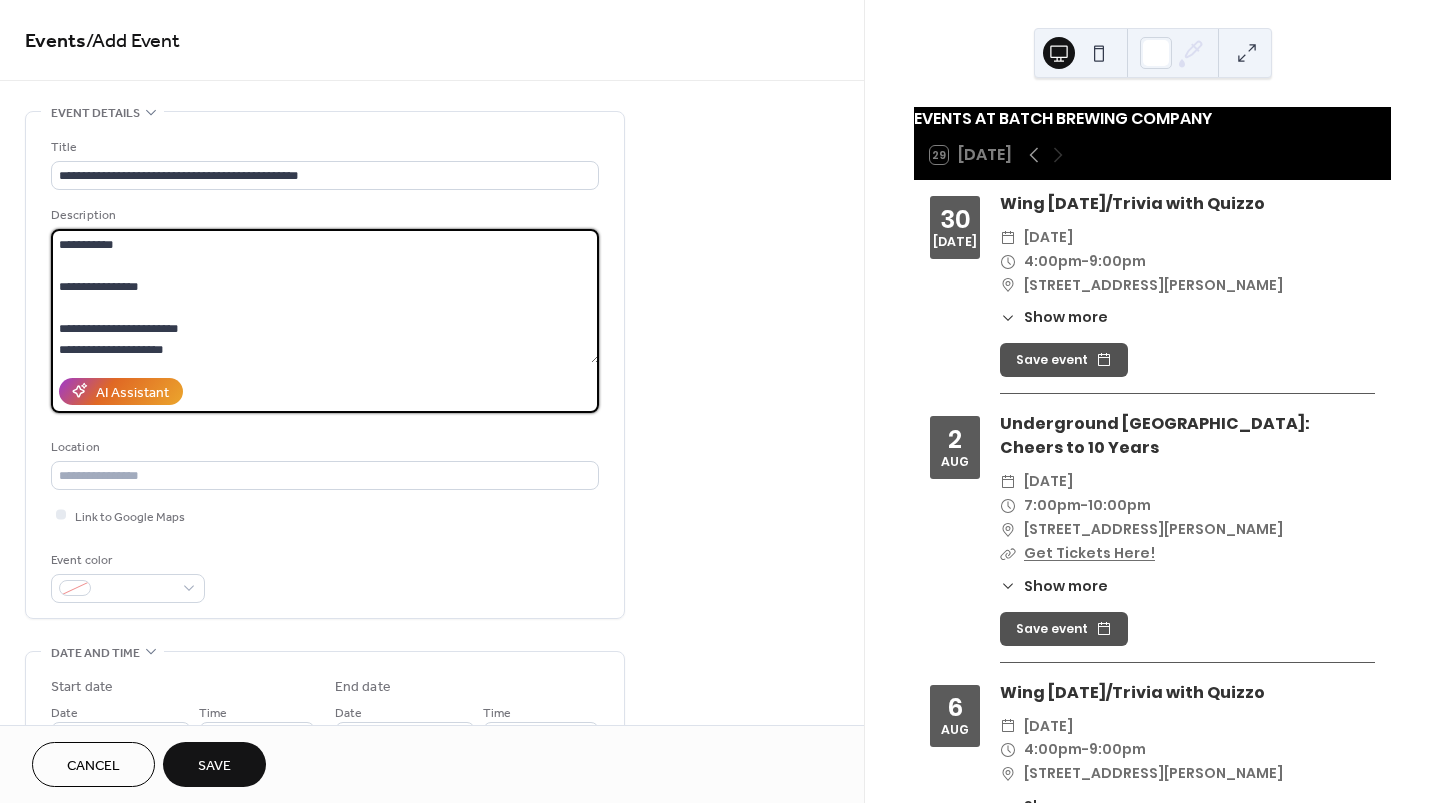click on "**********" at bounding box center (325, 296) 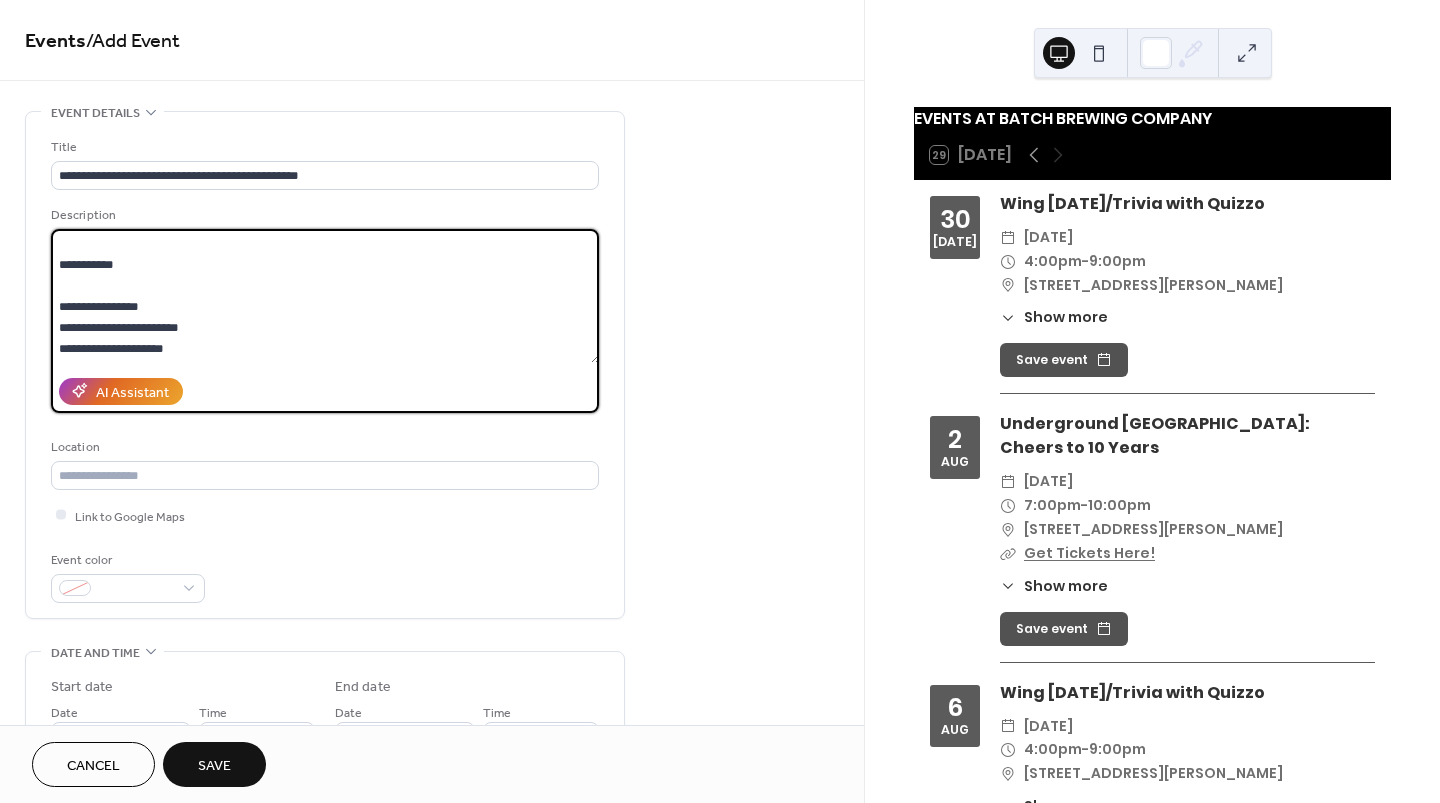 scroll, scrollTop: 63, scrollLeft: 0, axis: vertical 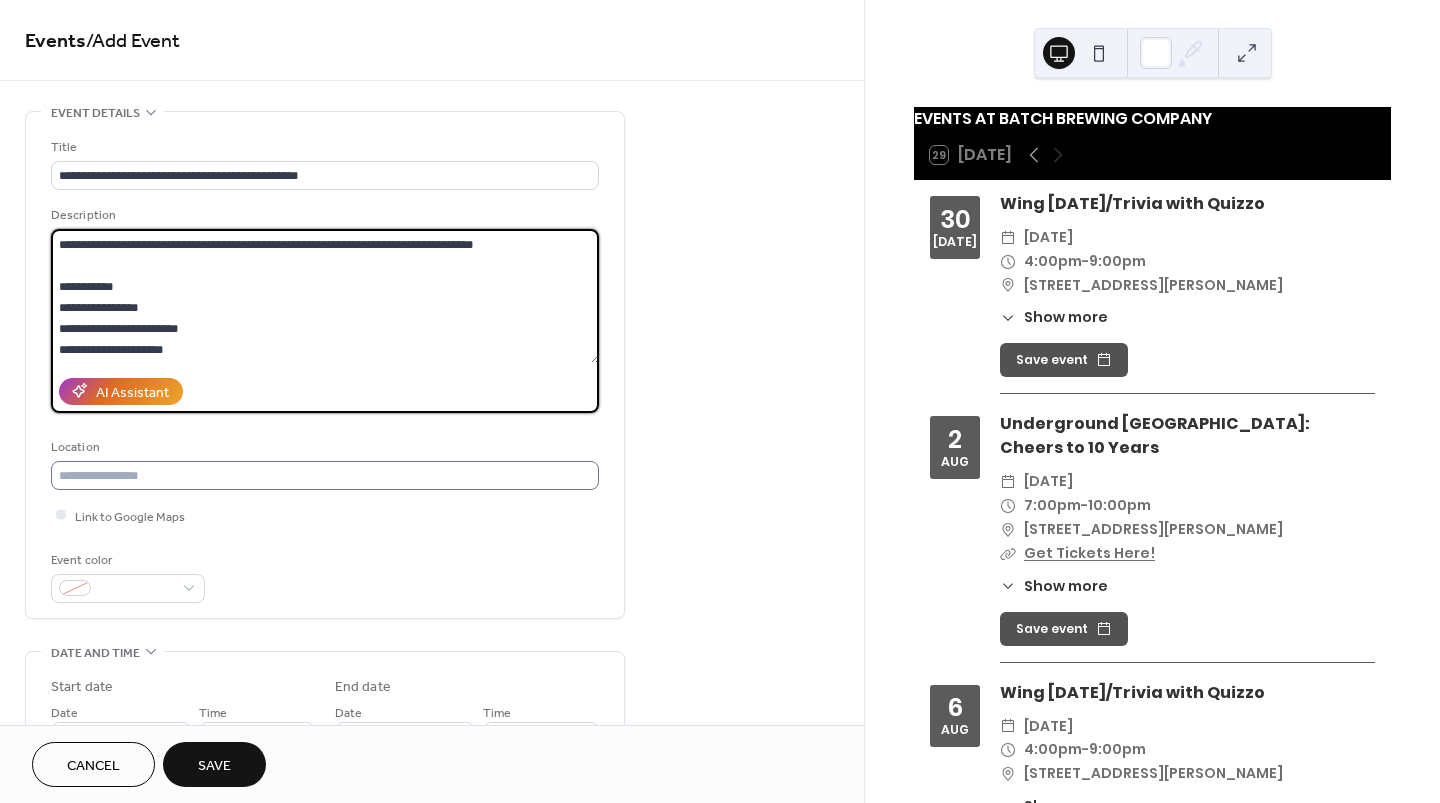 type on "**********" 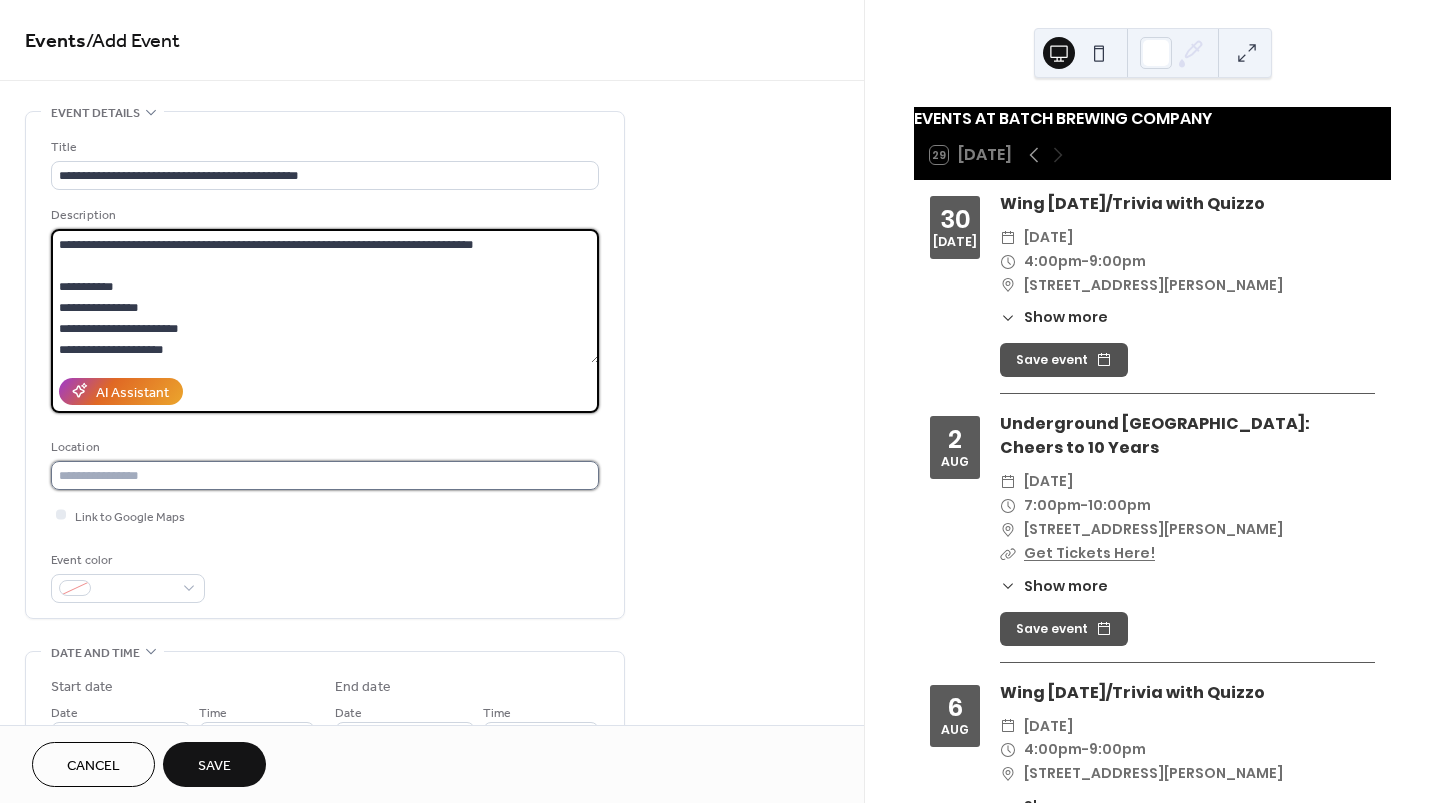 click at bounding box center (325, 475) 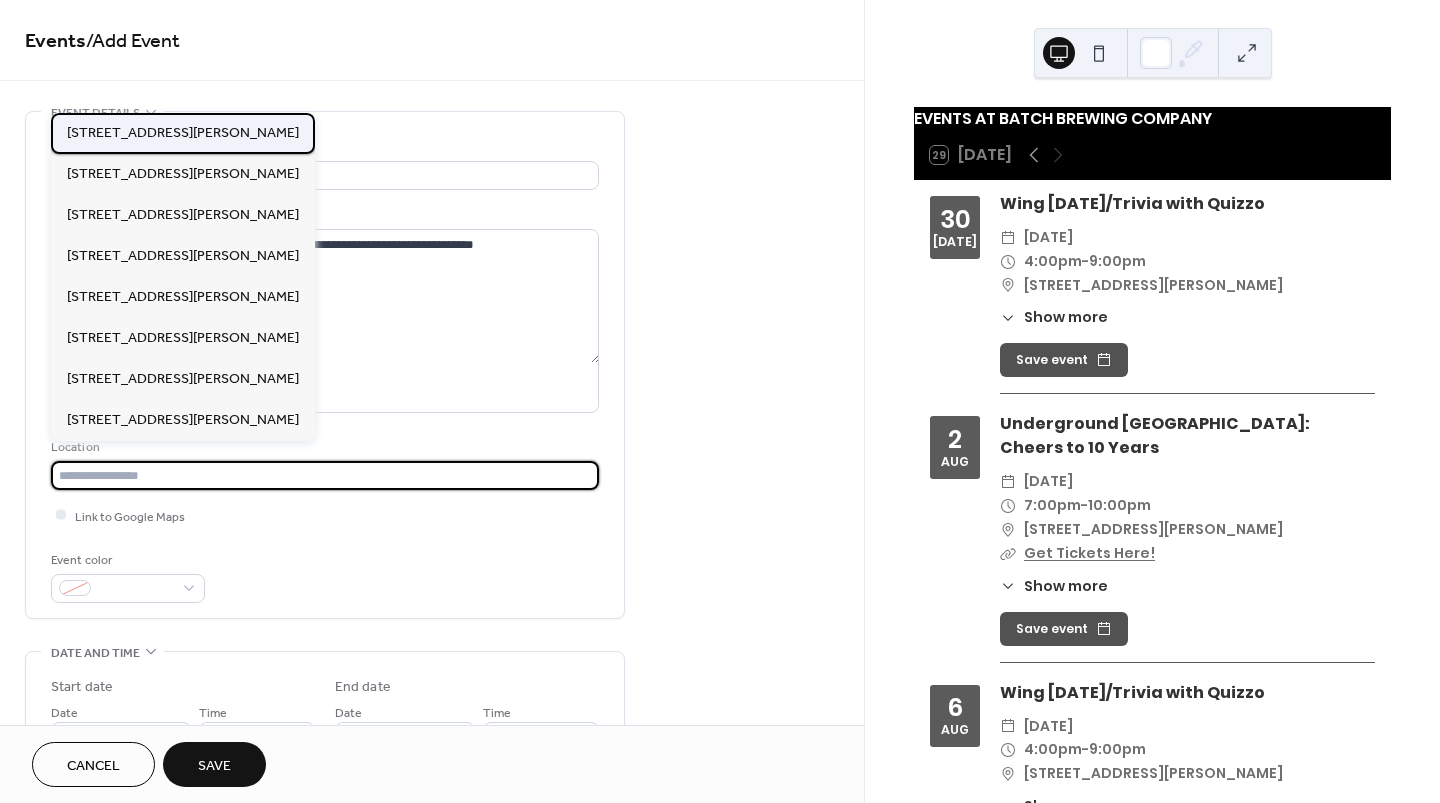 click on "[STREET_ADDRESS][PERSON_NAME]" at bounding box center [183, 133] 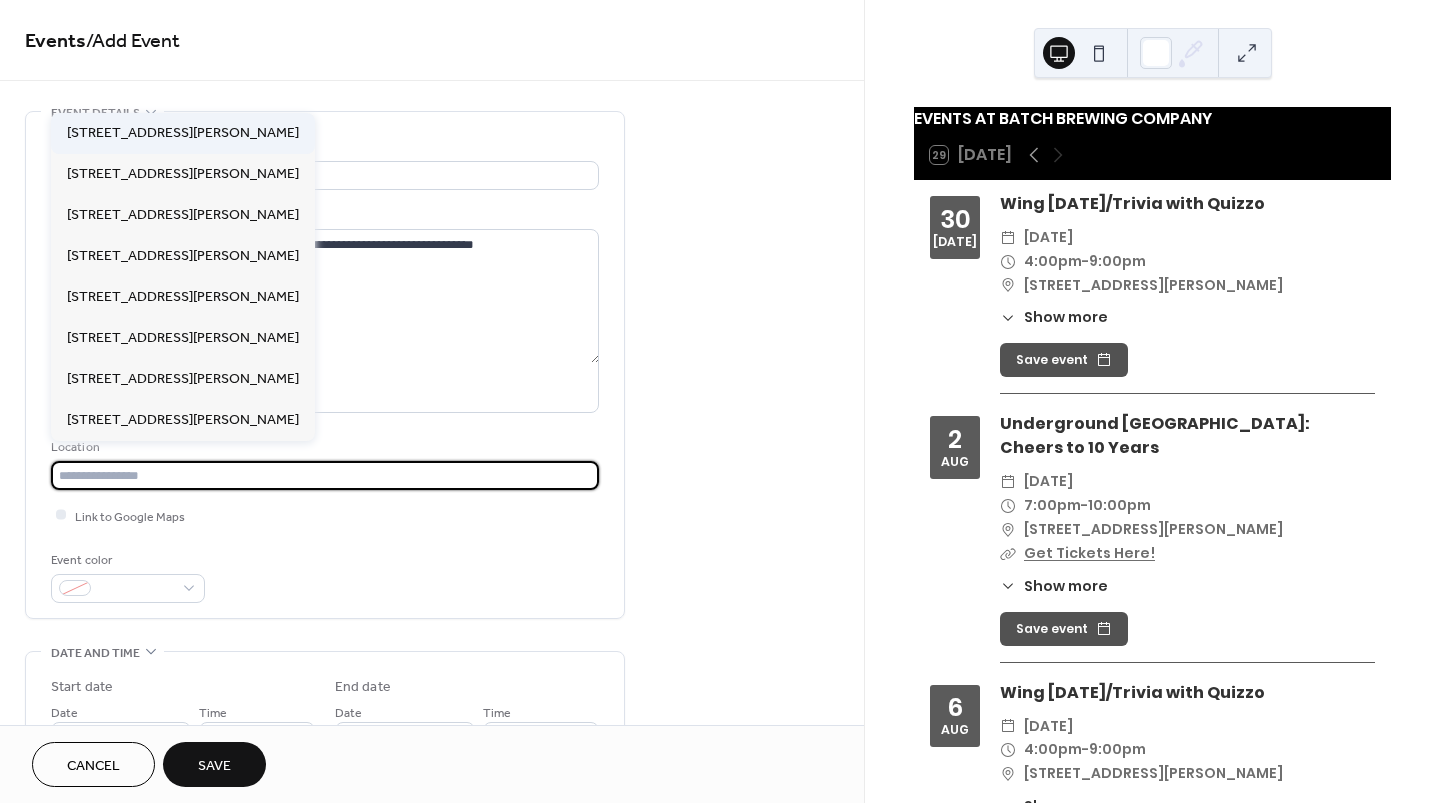type on "**********" 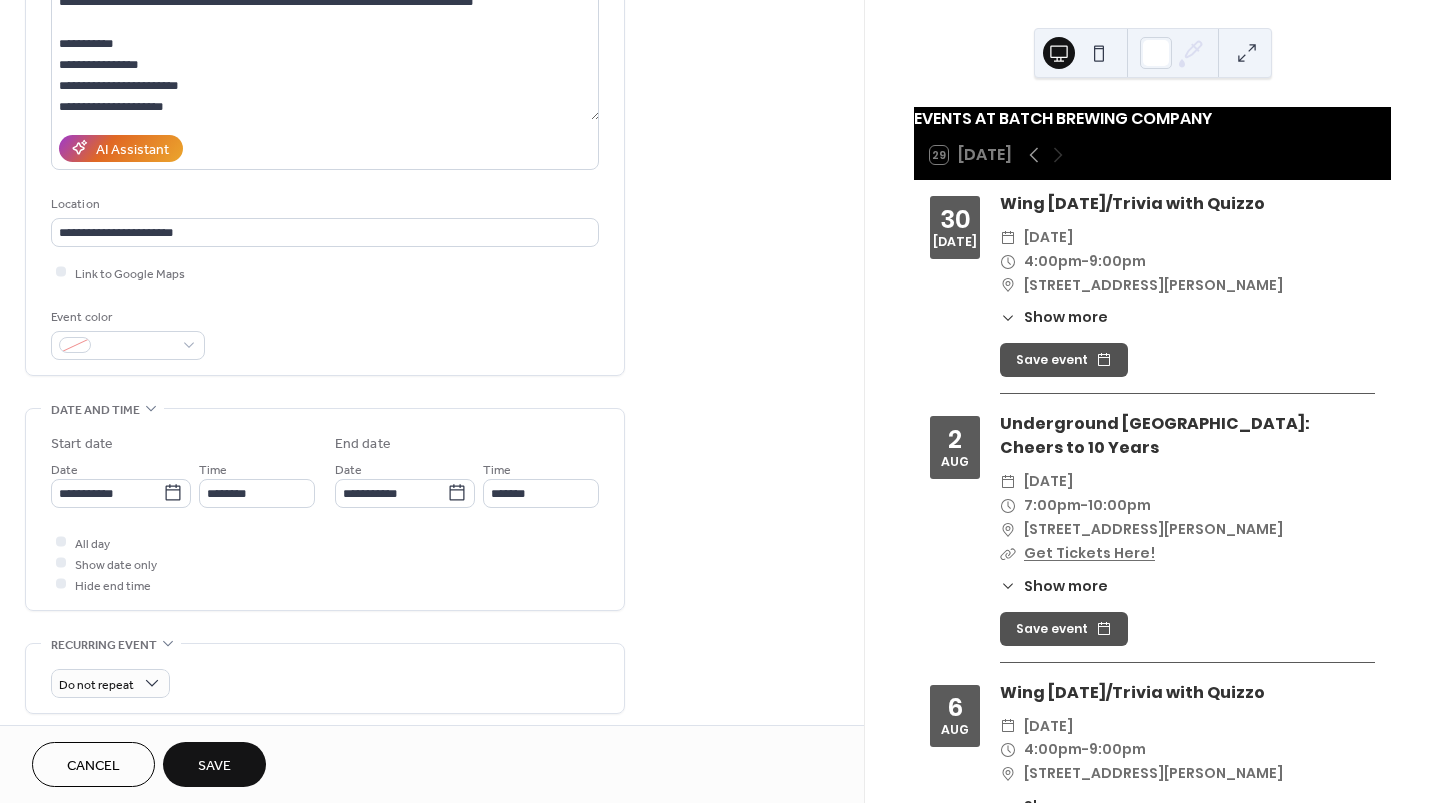 scroll, scrollTop: 245, scrollLeft: 0, axis: vertical 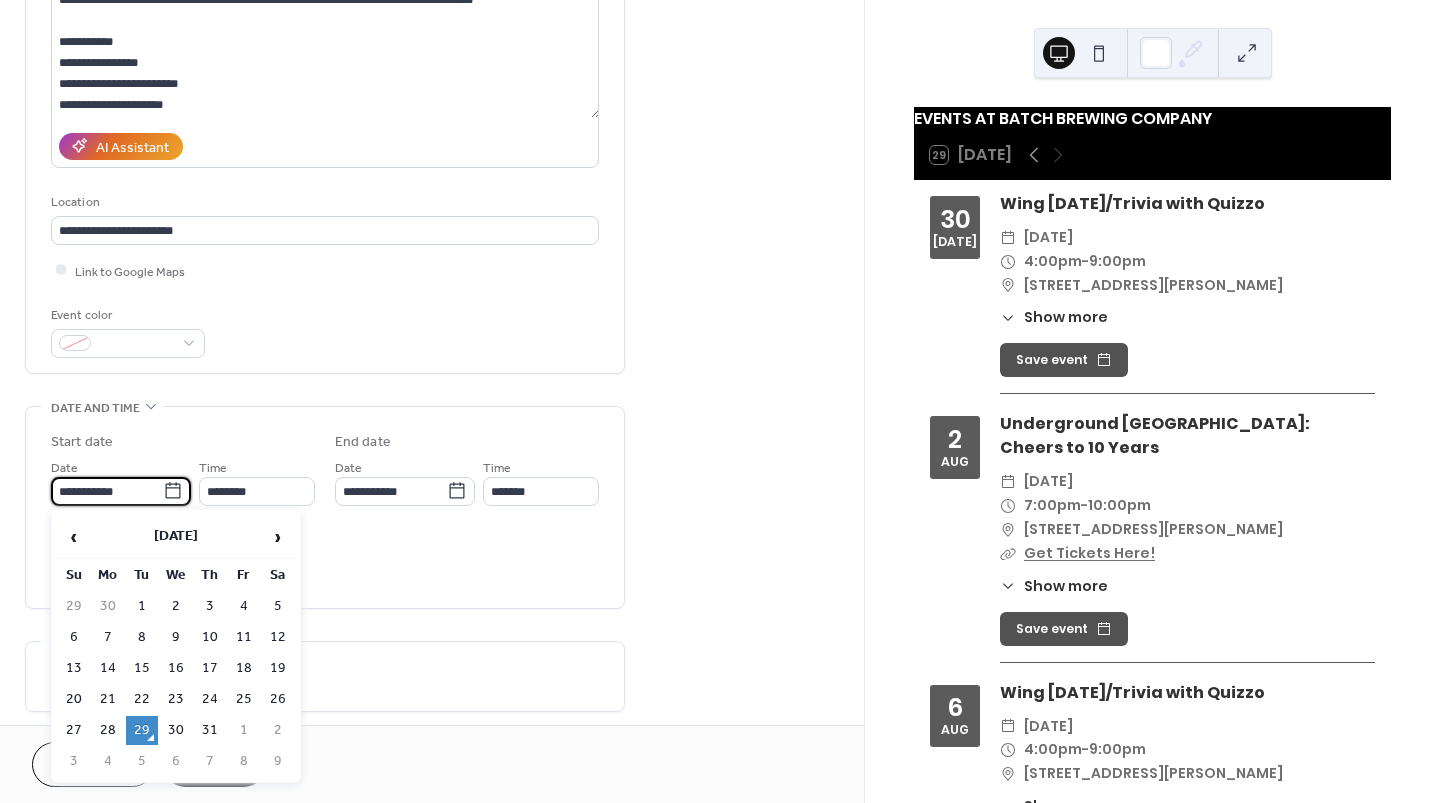 click on "**********" at bounding box center (107, 491) 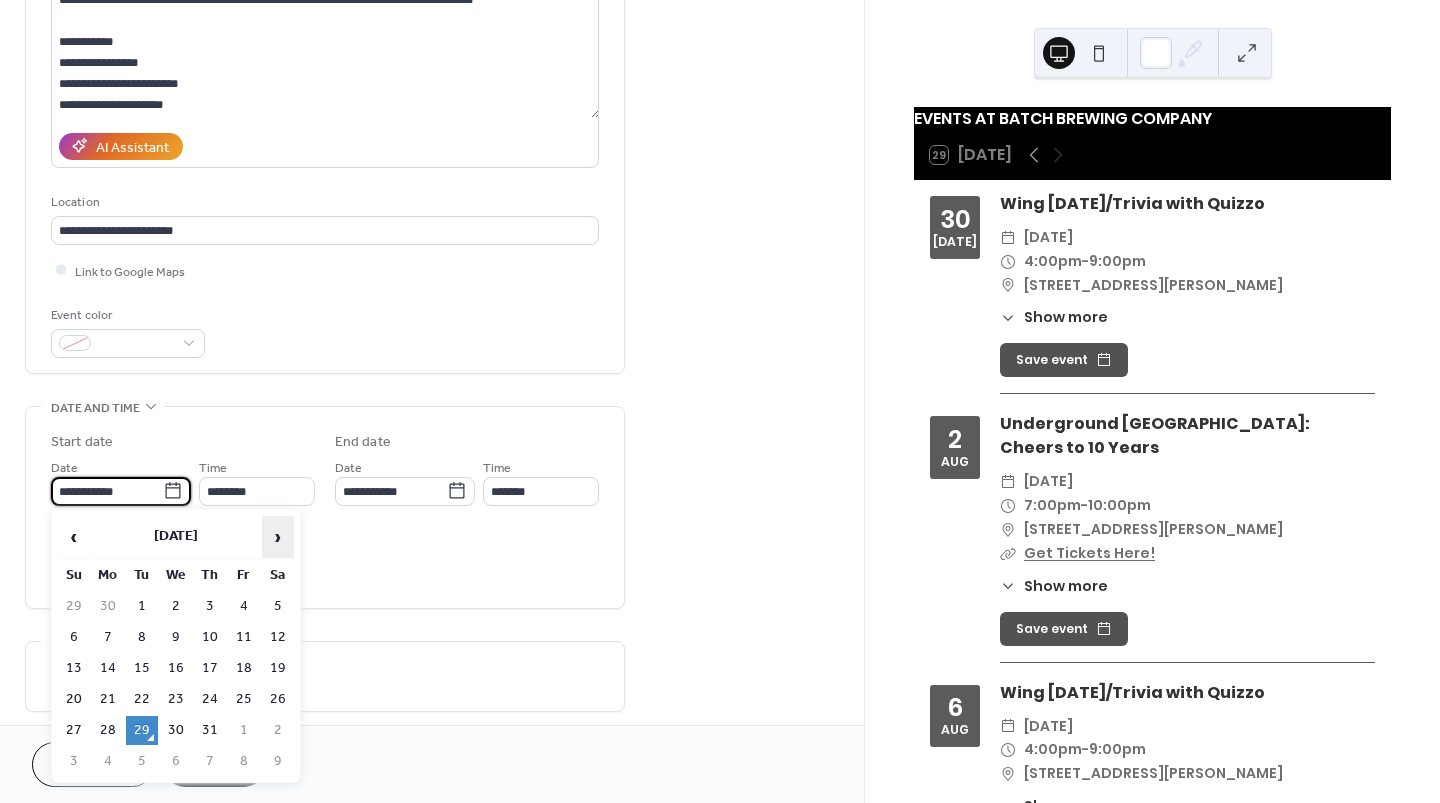 click on "›" at bounding box center (278, 537) 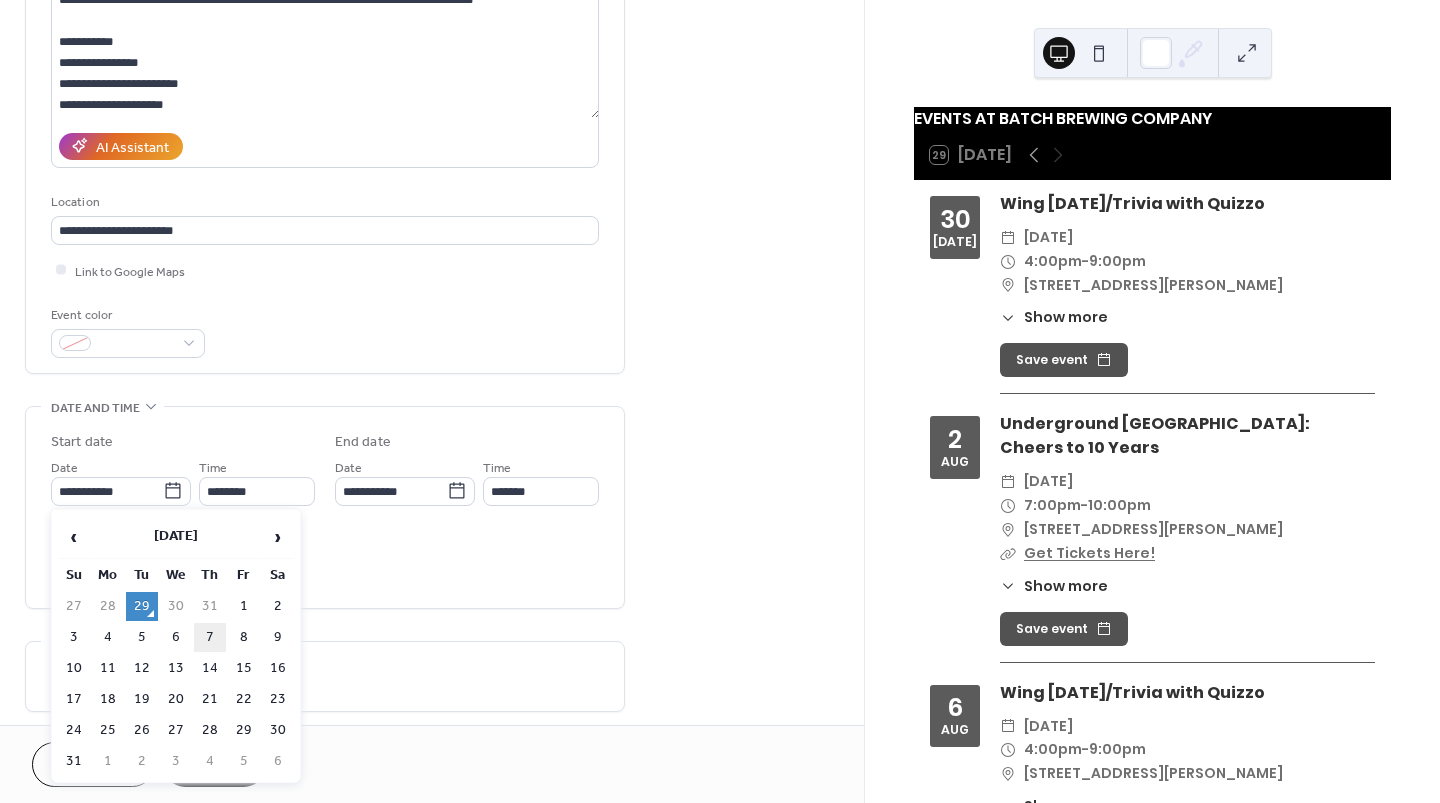 click on "7" at bounding box center (210, 637) 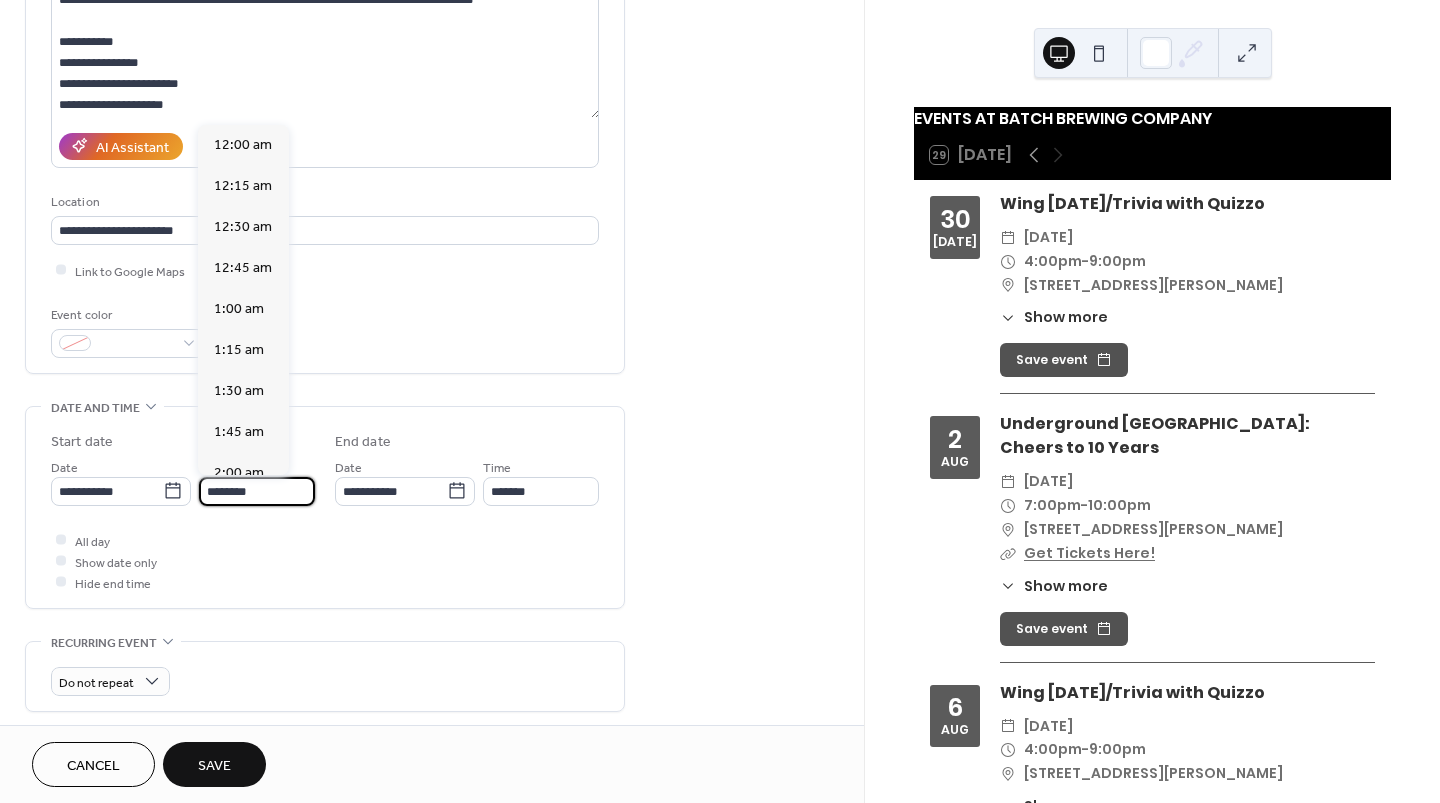 click on "********" at bounding box center [257, 491] 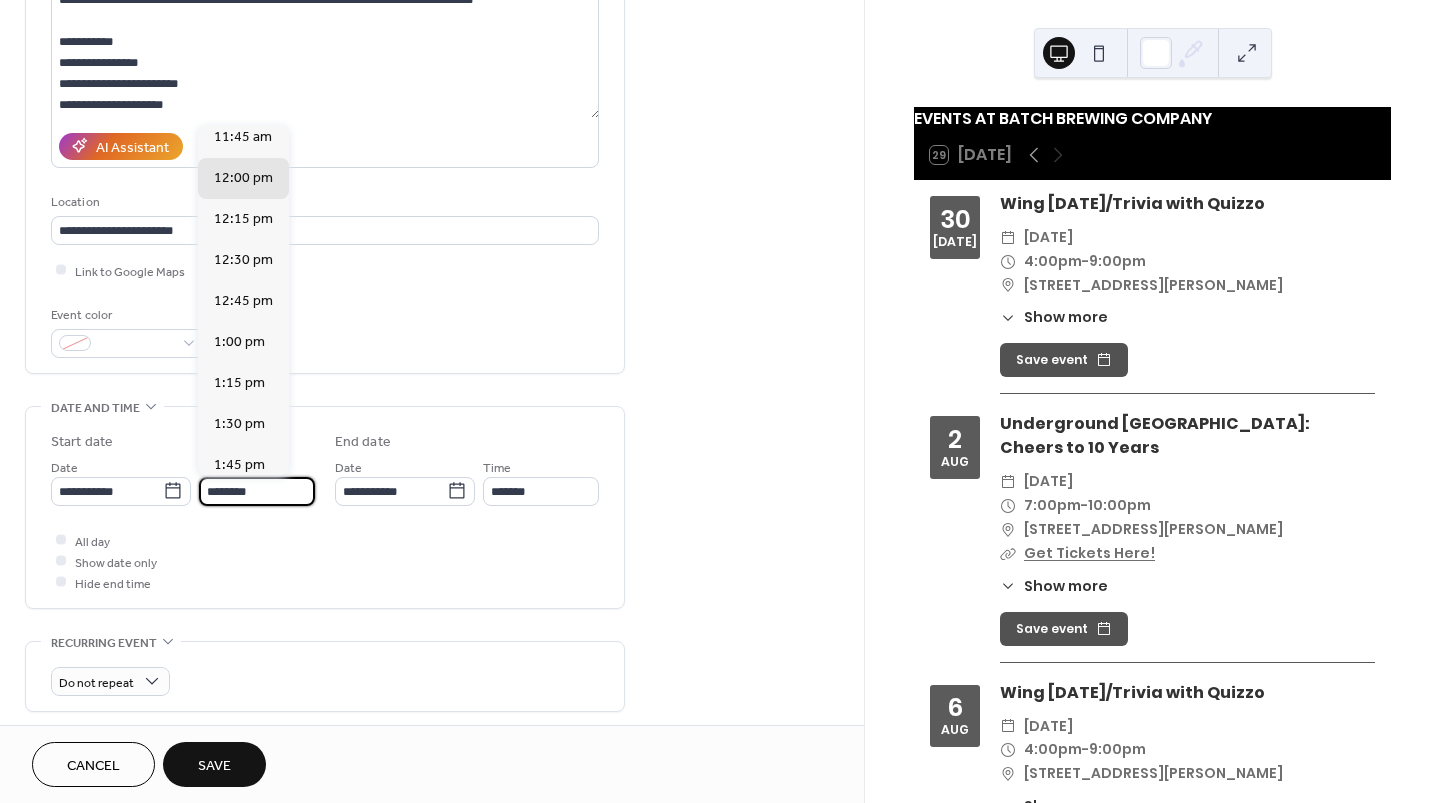 scroll, scrollTop: 0, scrollLeft: 0, axis: both 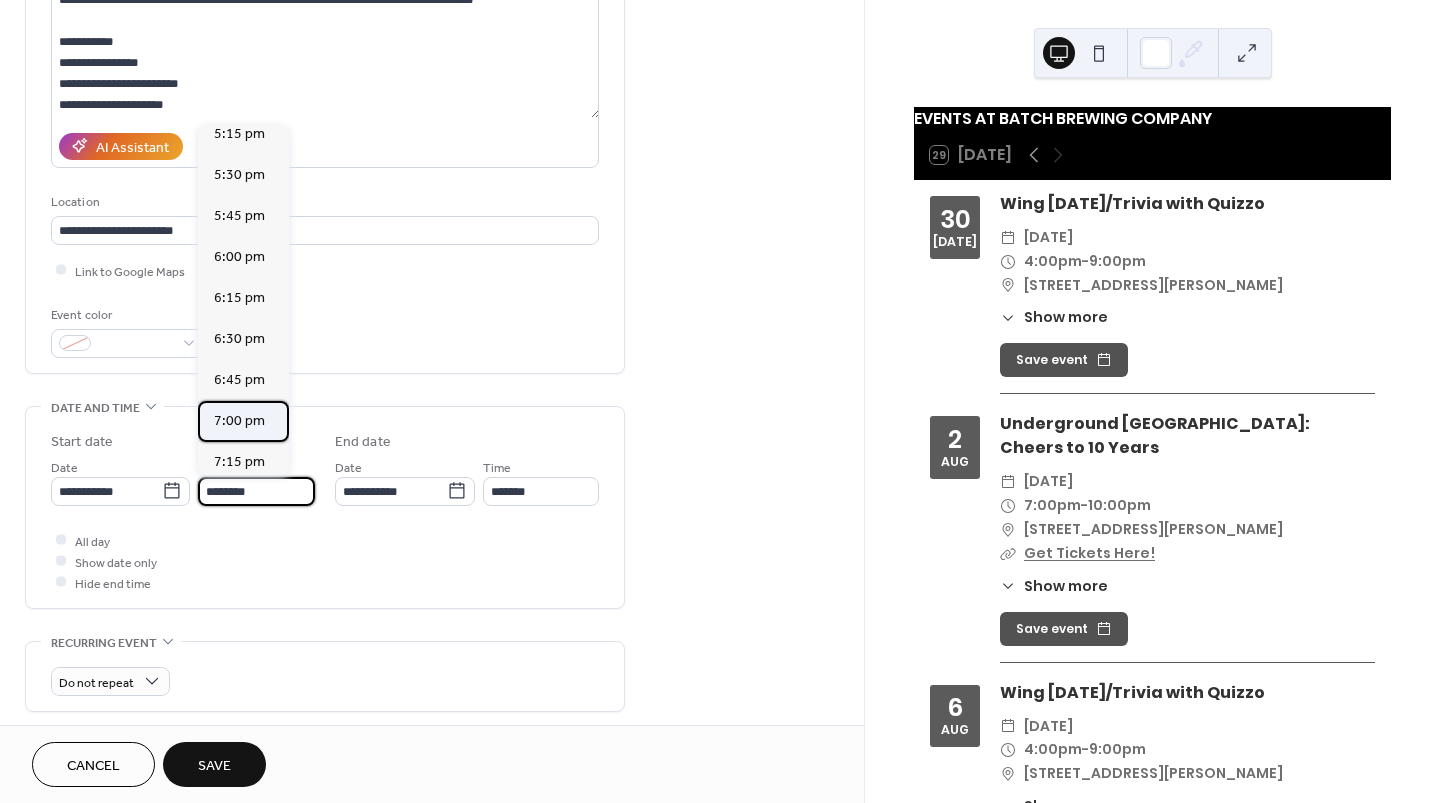 click on "7:00 pm" at bounding box center (239, 420) 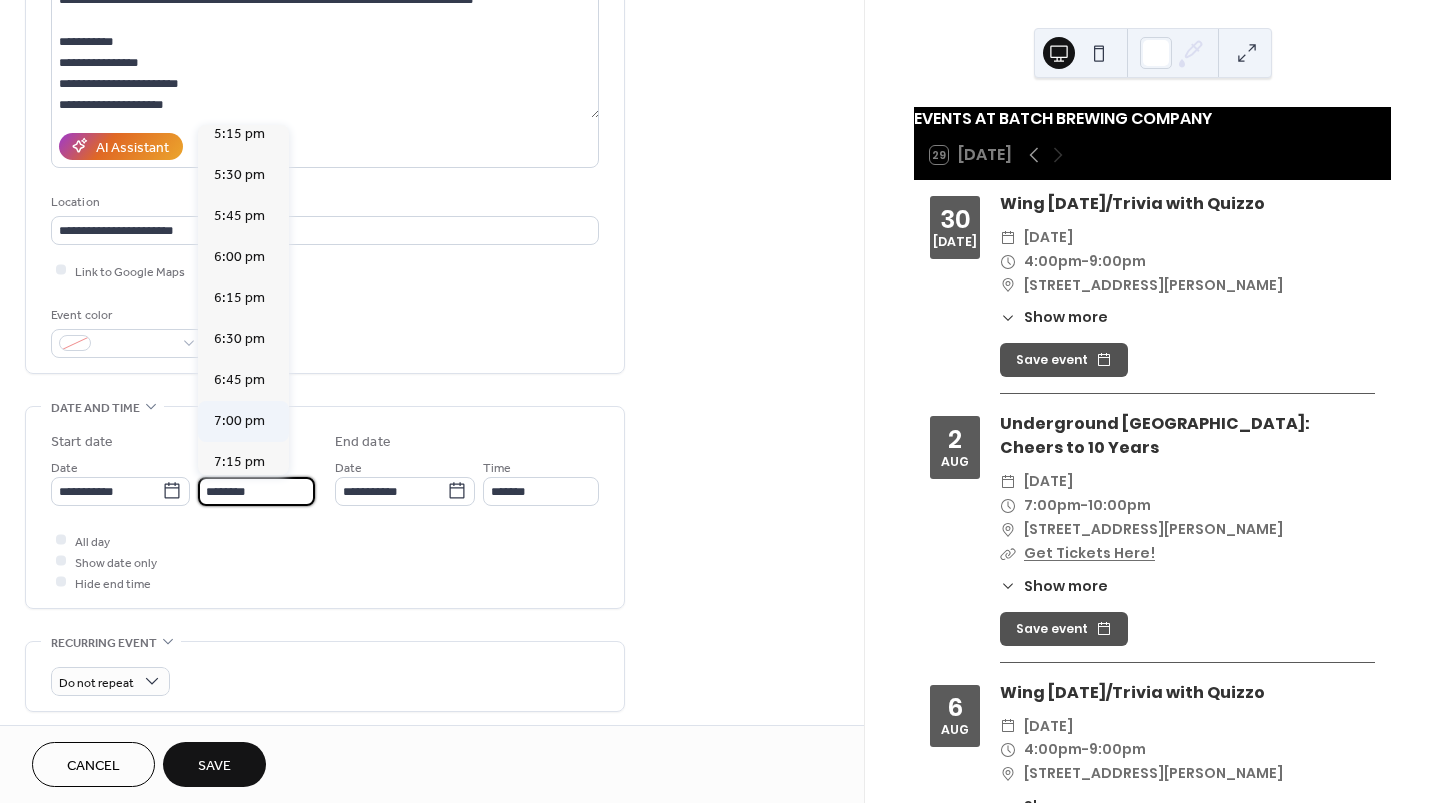 type on "*******" 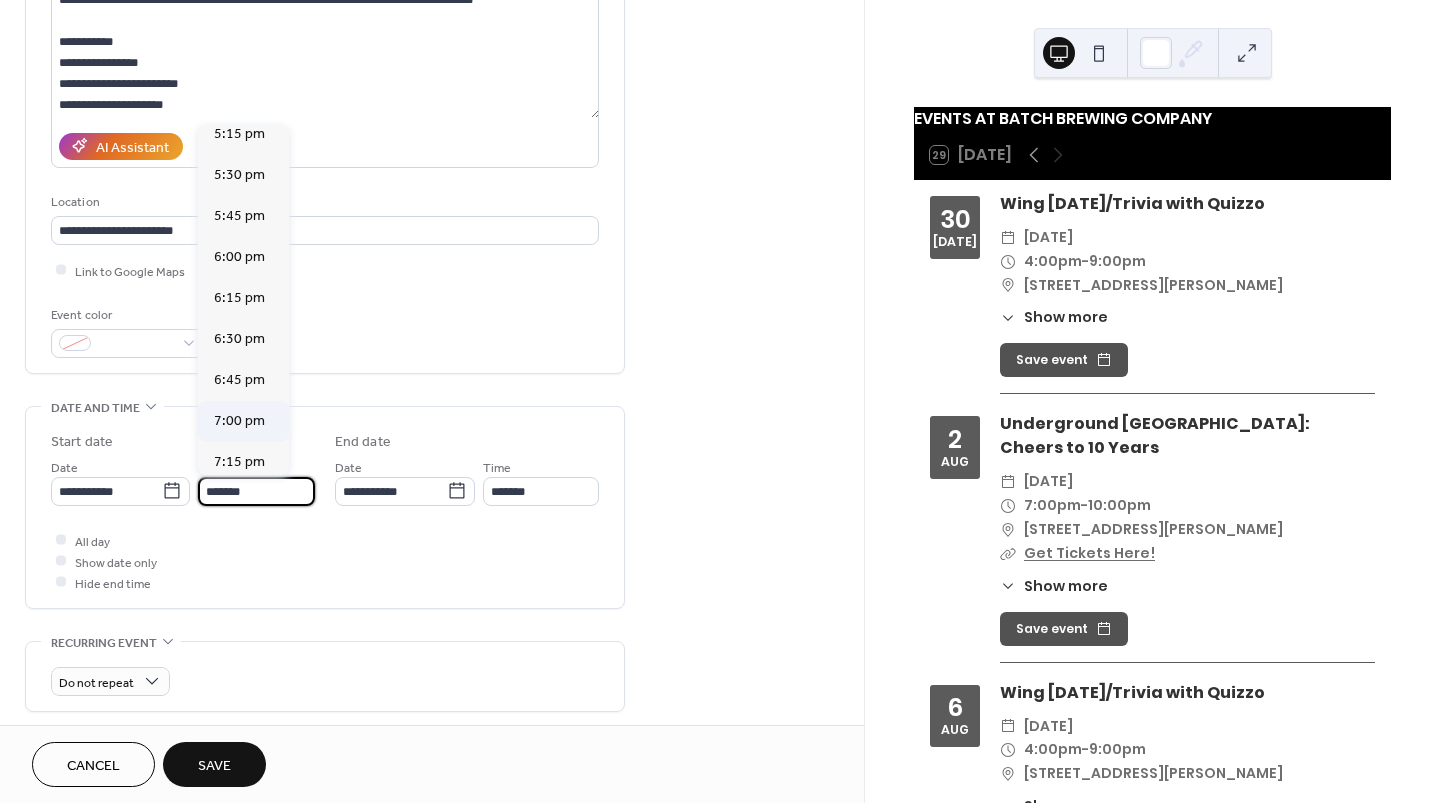scroll, scrollTop: 0, scrollLeft: 0, axis: both 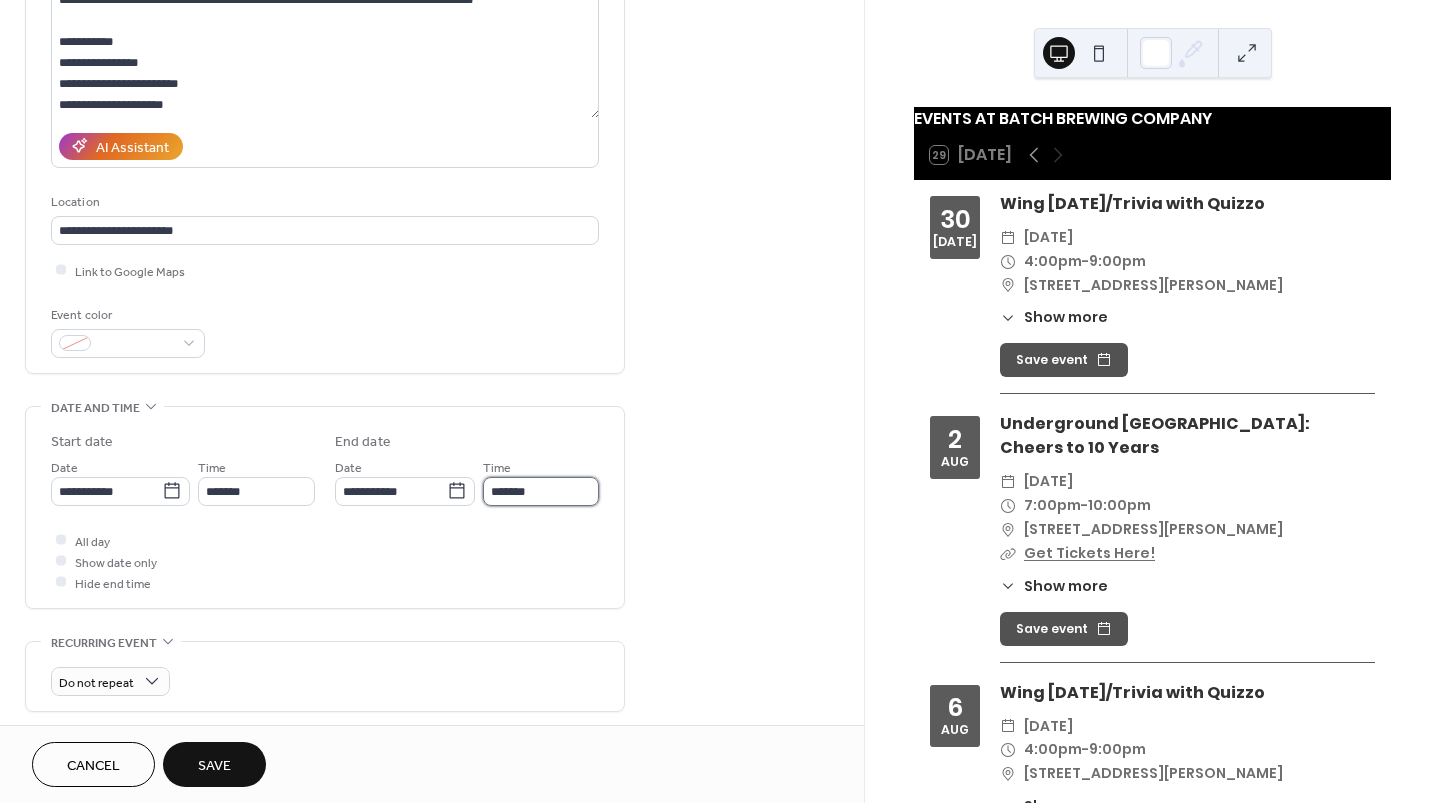 click on "*******" at bounding box center [541, 491] 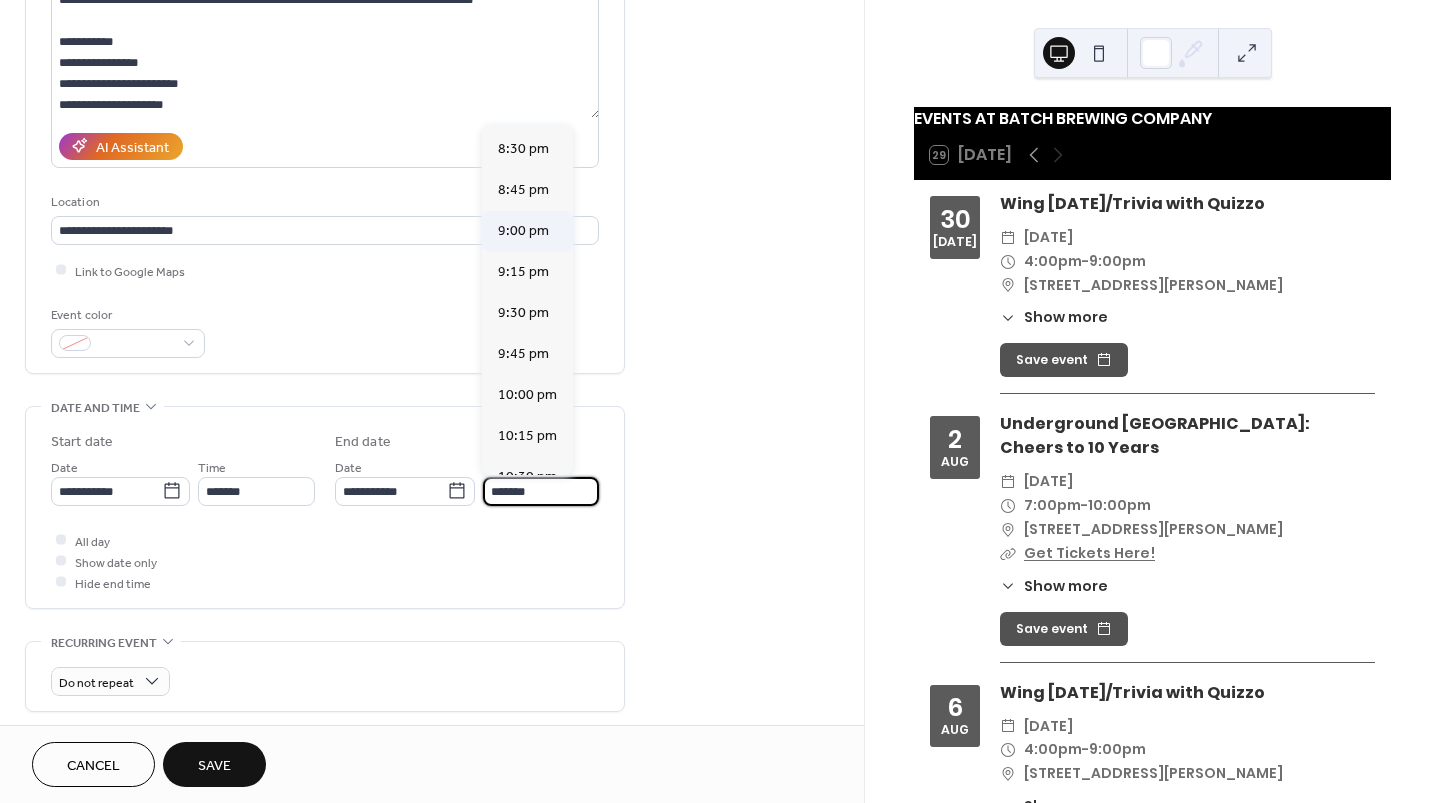 scroll, scrollTop: 225, scrollLeft: 0, axis: vertical 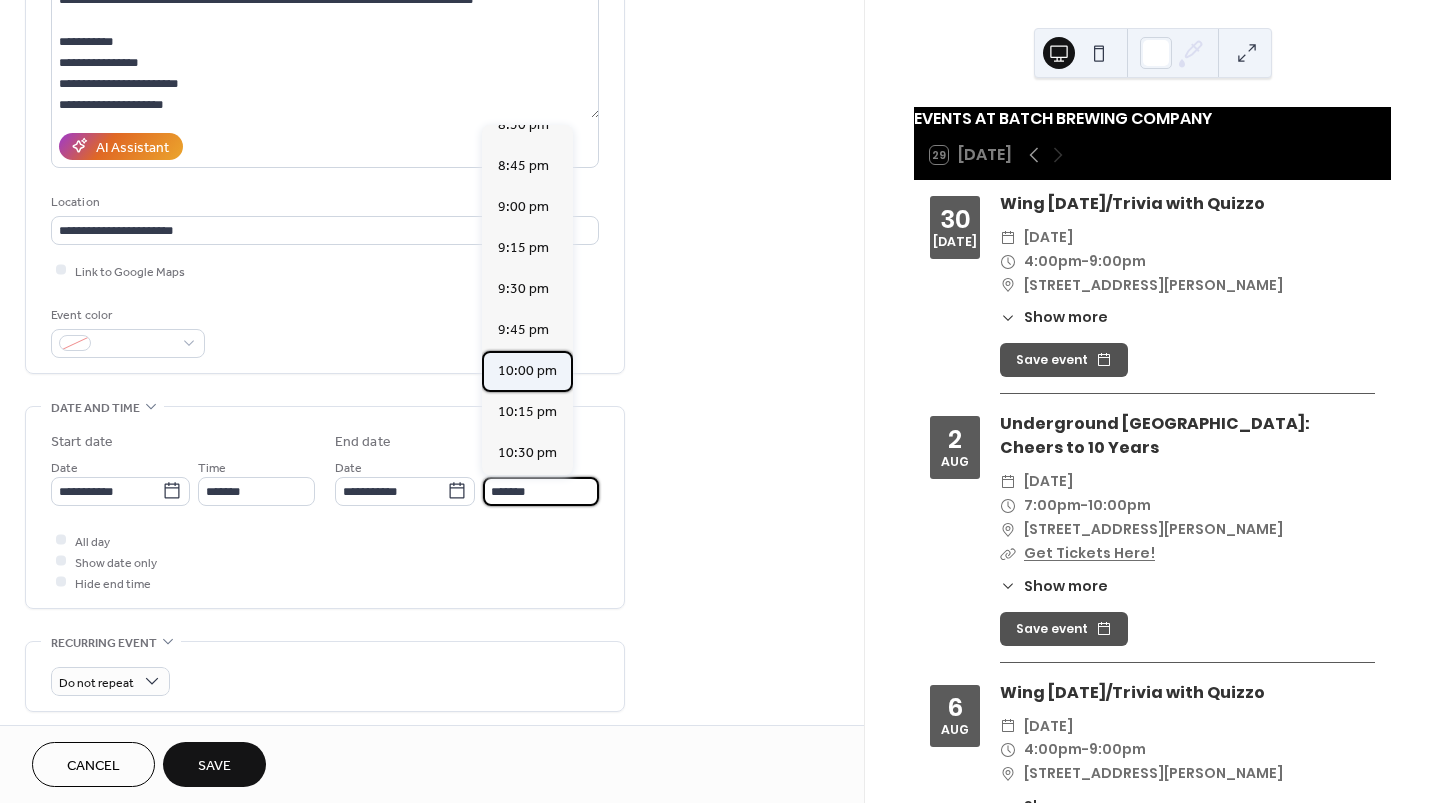 click on "10:00 pm" at bounding box center (527, 370) 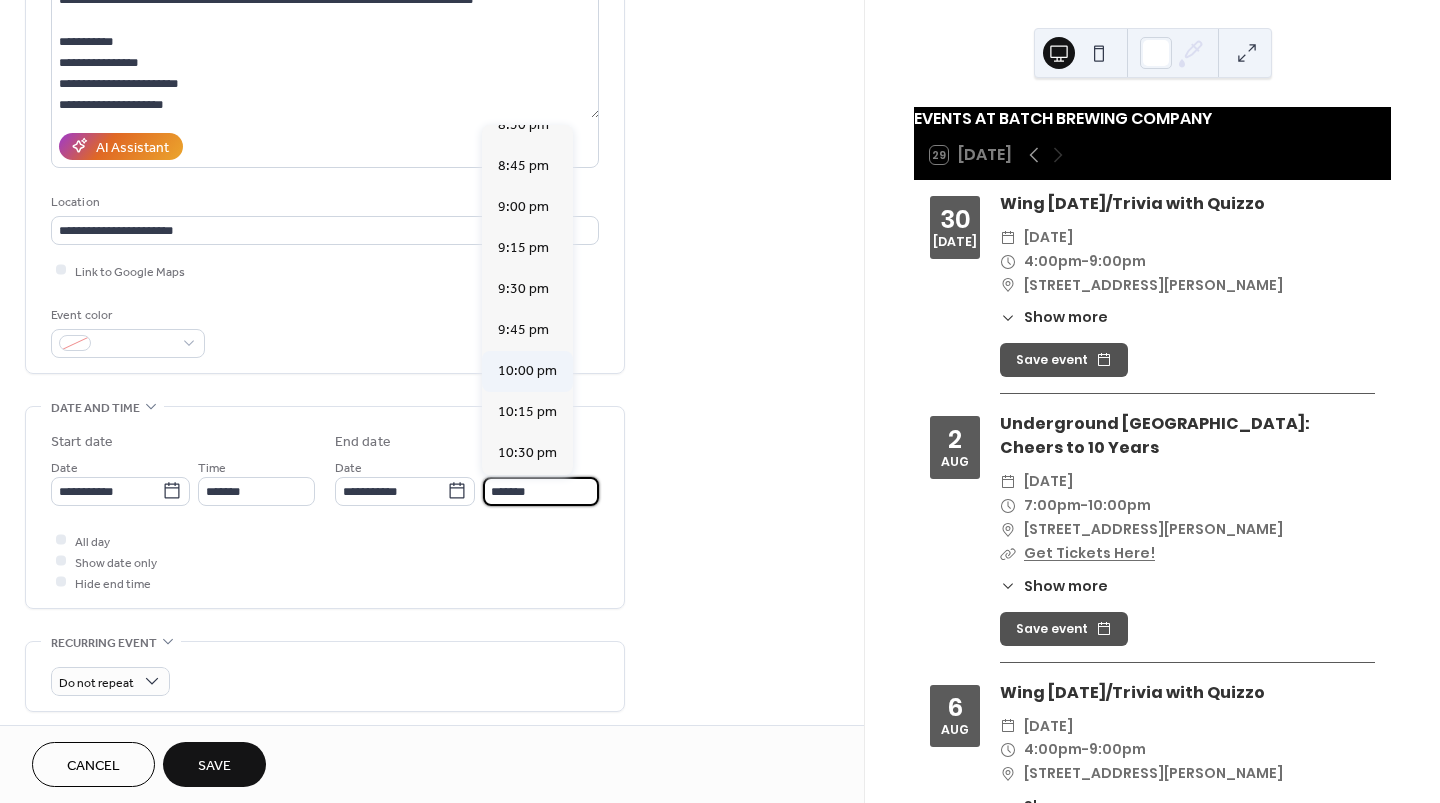 type on "********" 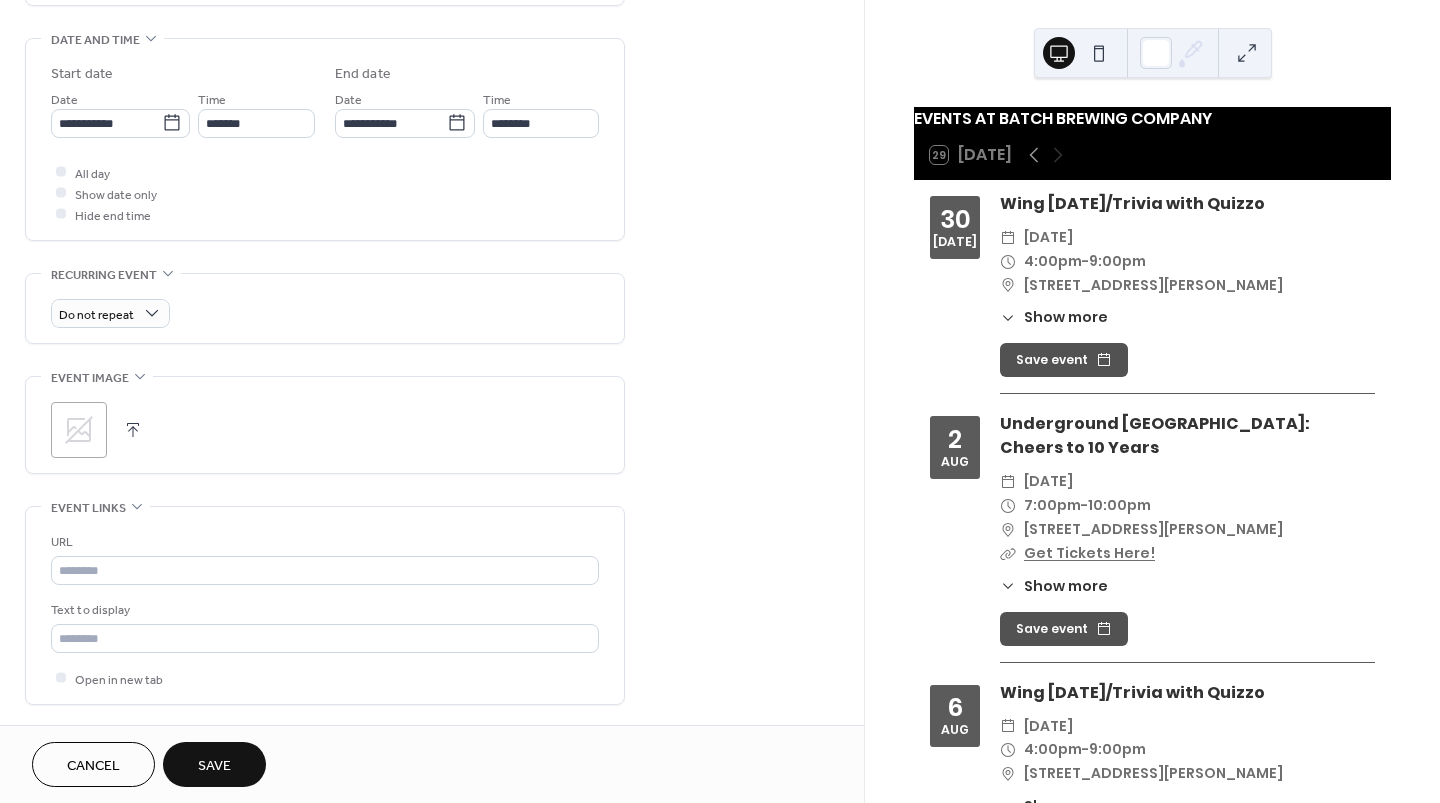 scroll, scrollTop: 618, scrollLeft: 0, axis: vertical 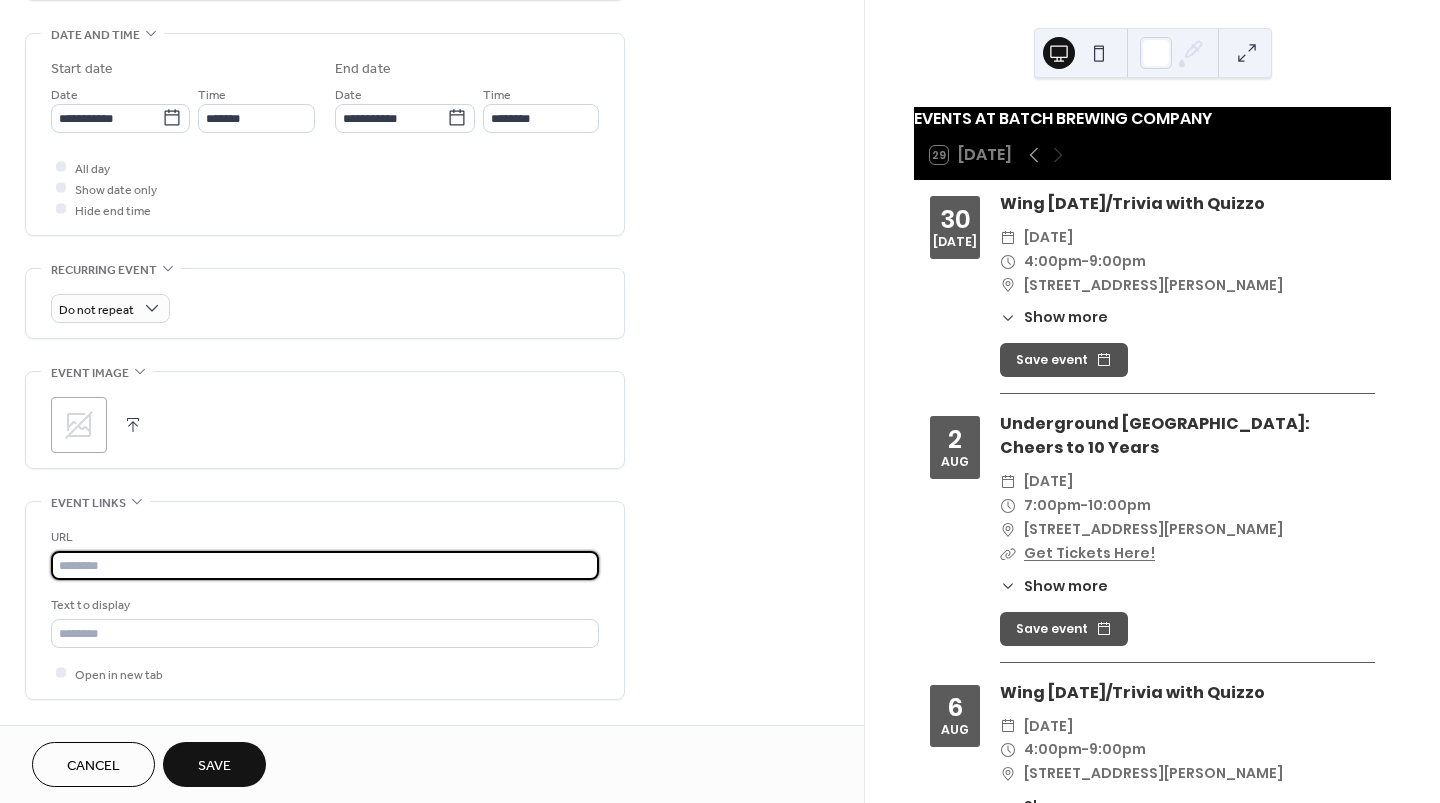 click at bounding box center [325, 565] 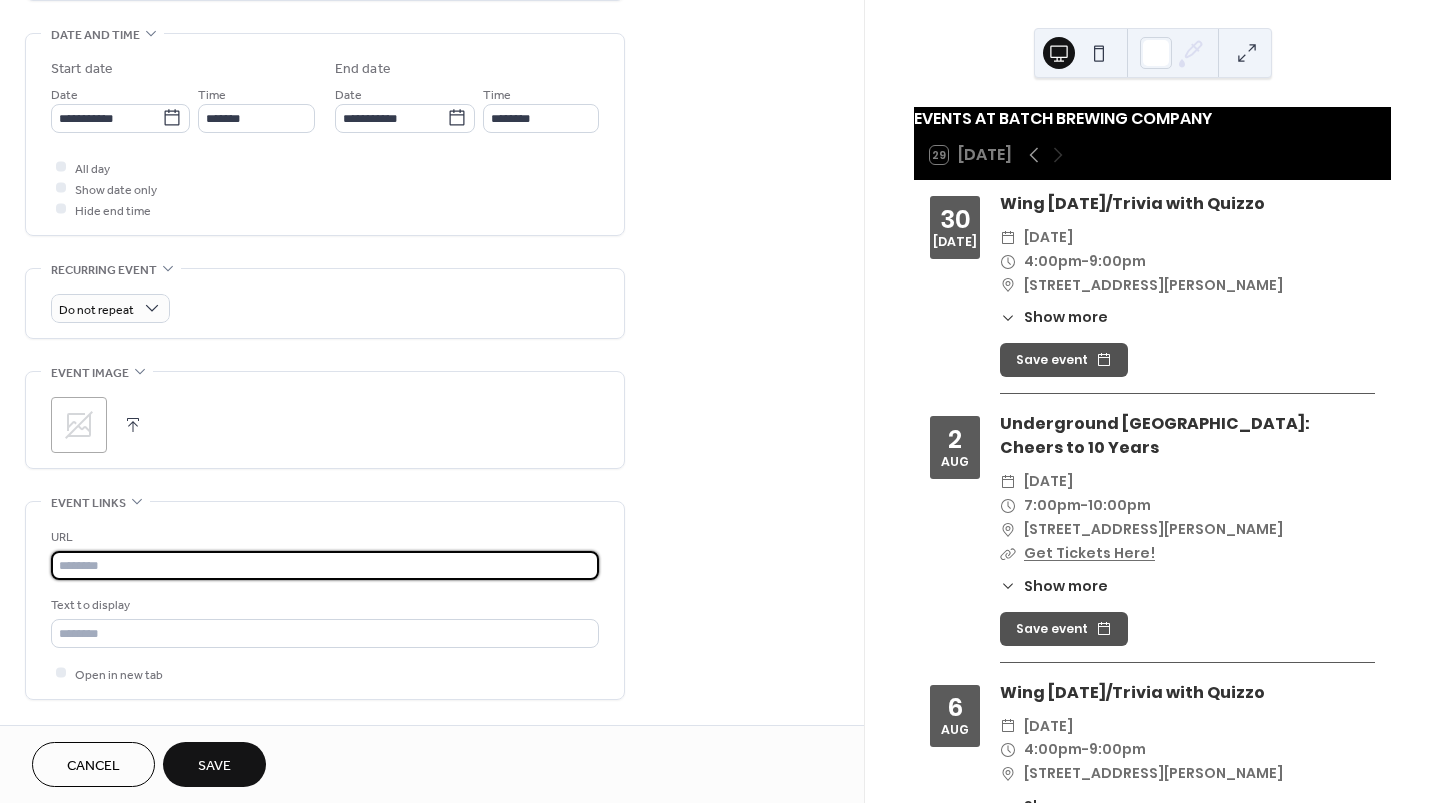 paste on "**********" 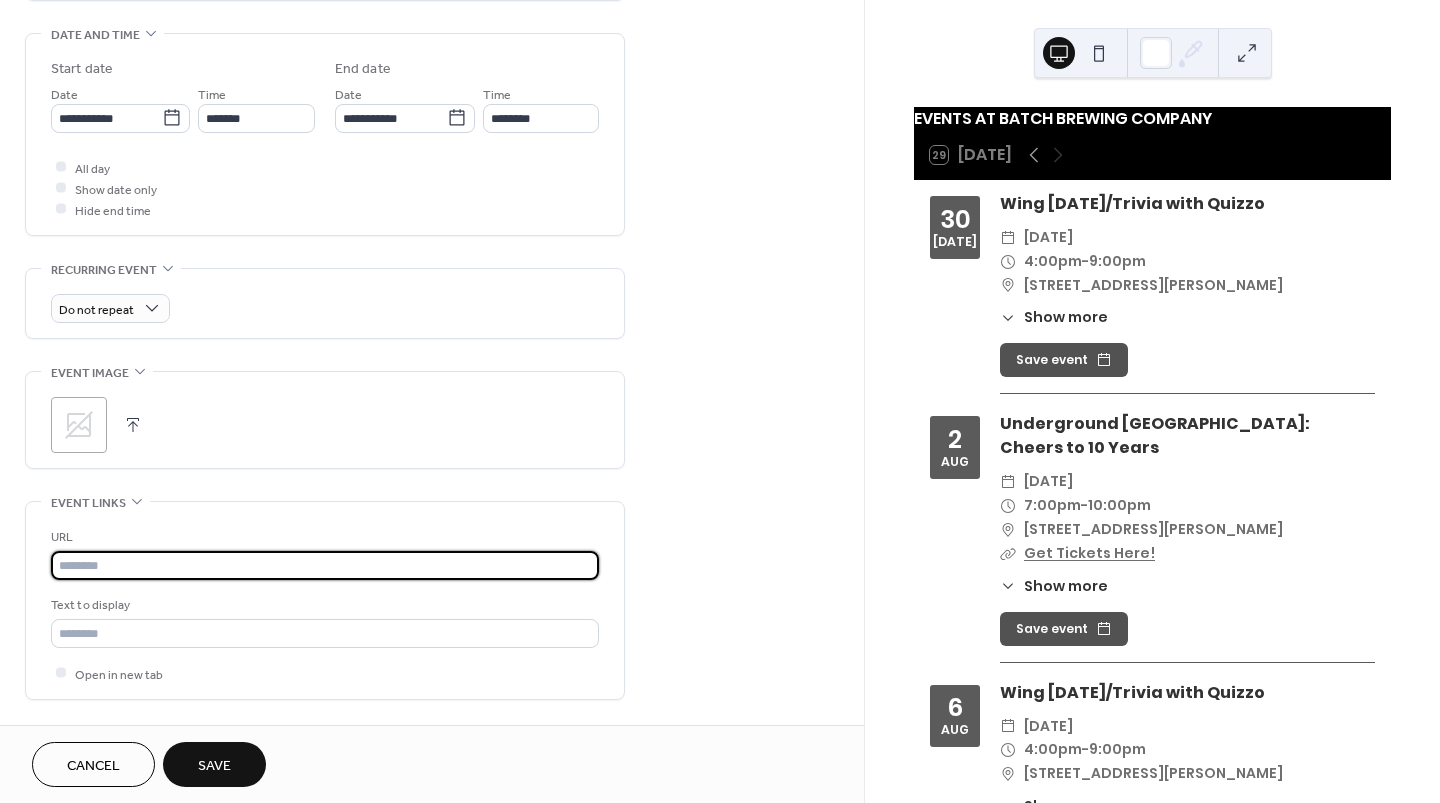 type on "**********" 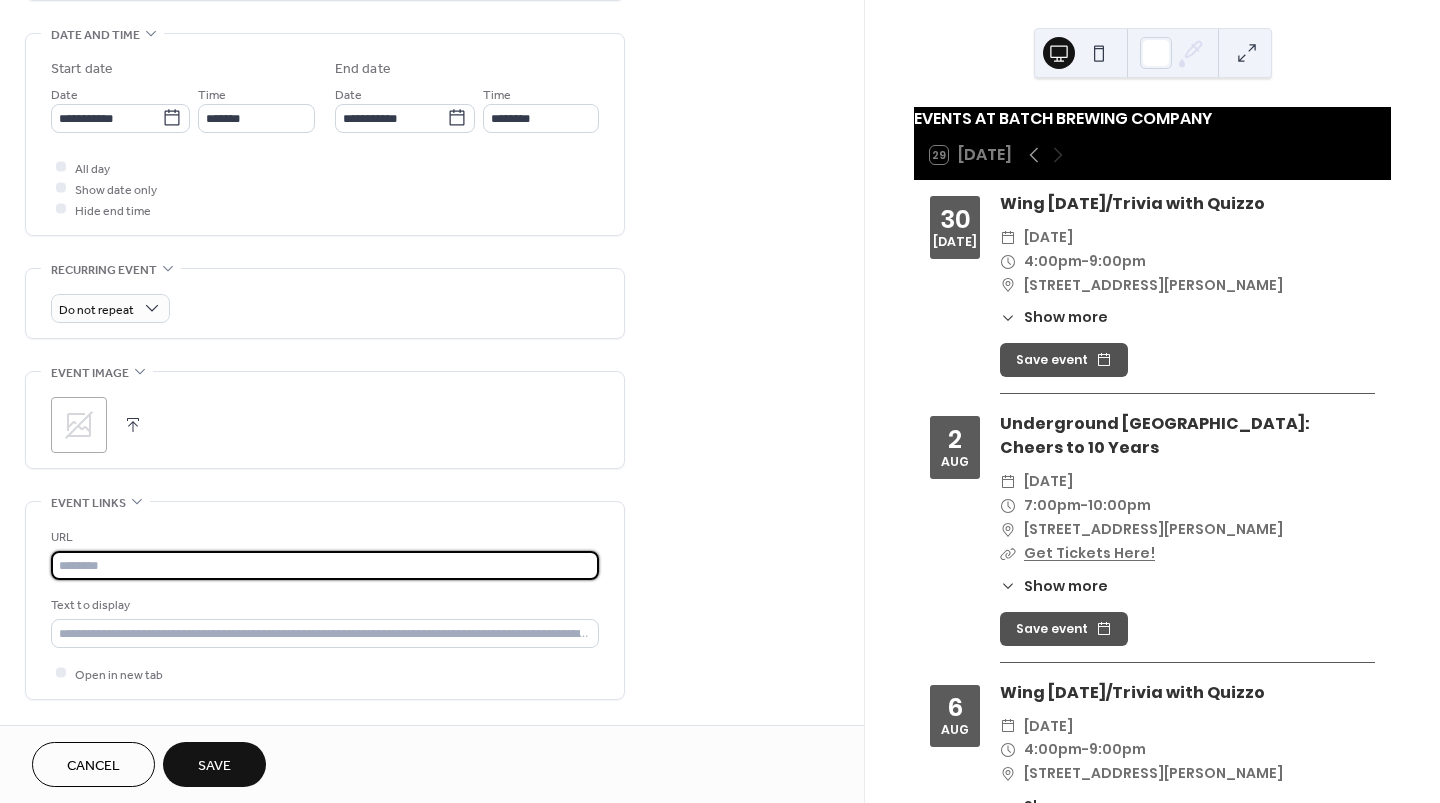 scroll, scrollTop: 0, scrollLeft: 0, axis: both 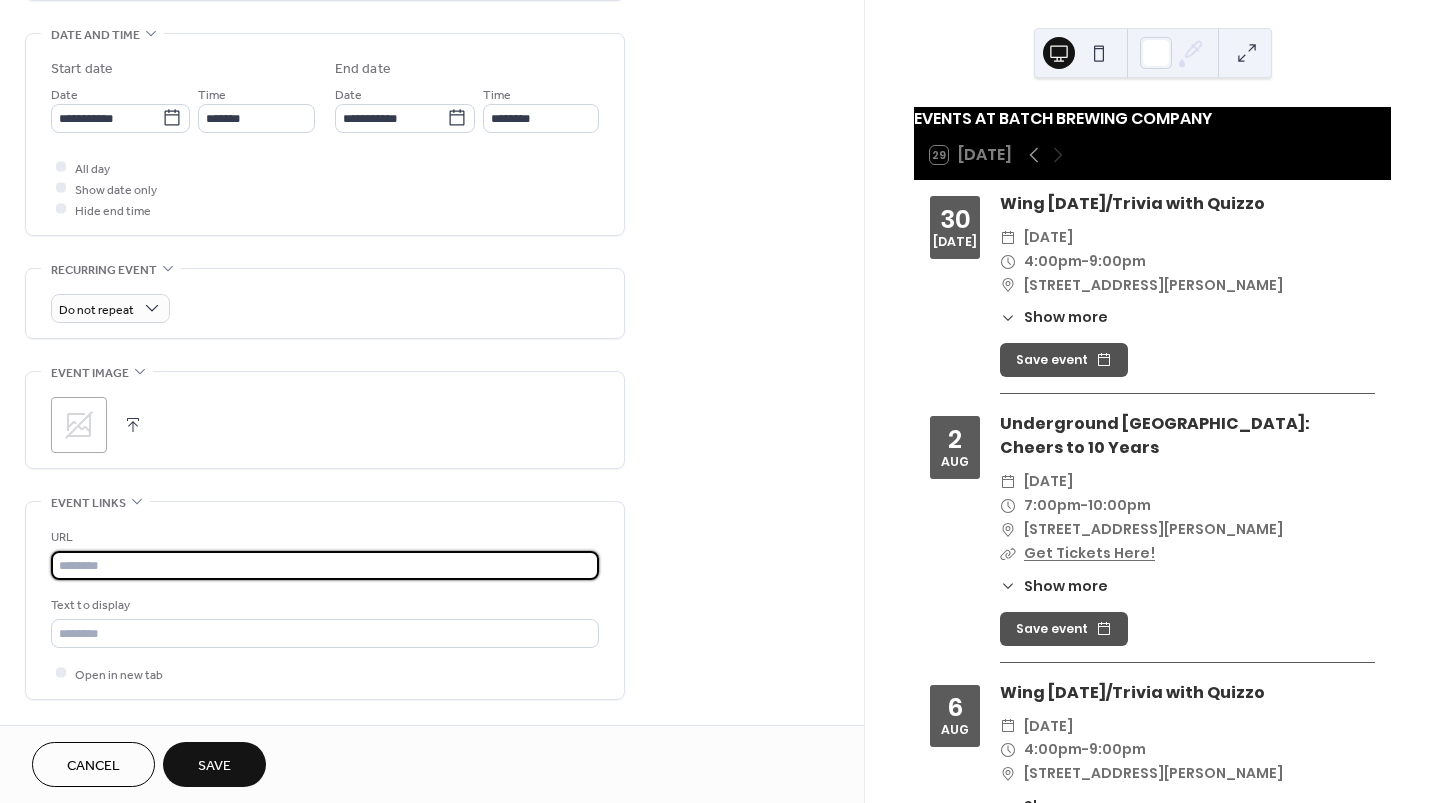 paste on "**********" 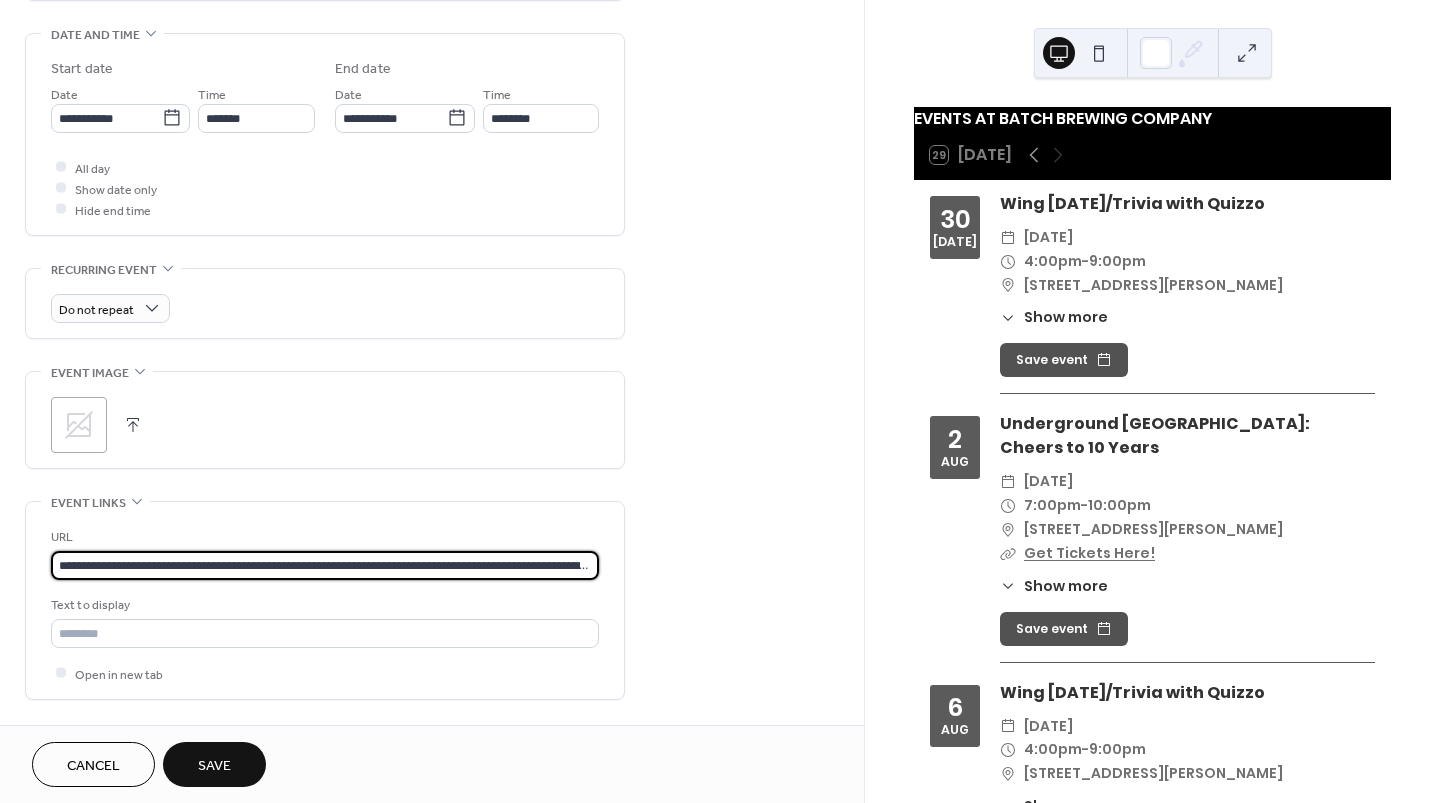 scroll, scrollTop: 0, scrollLeft: 108, axis: horizontal 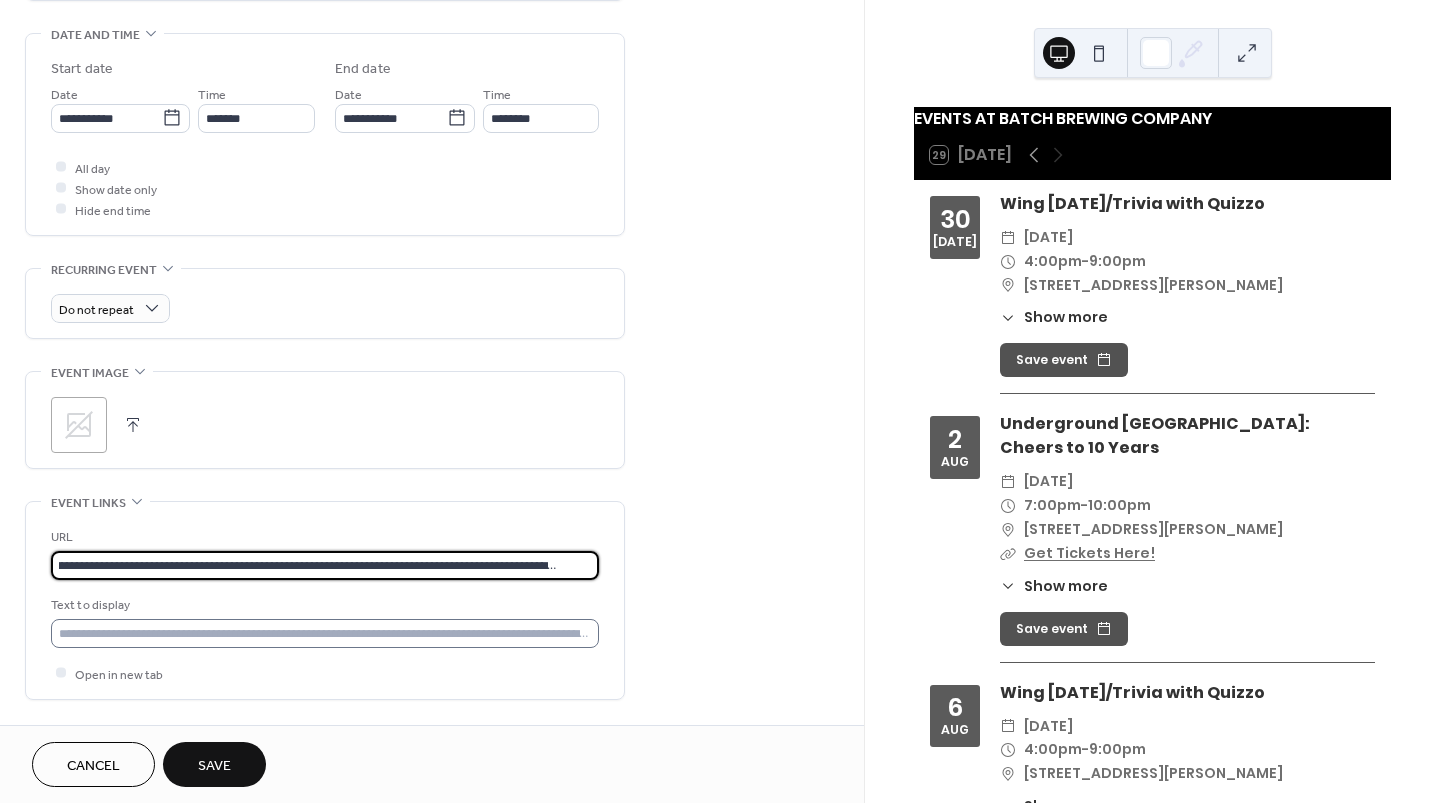 type on "**********" 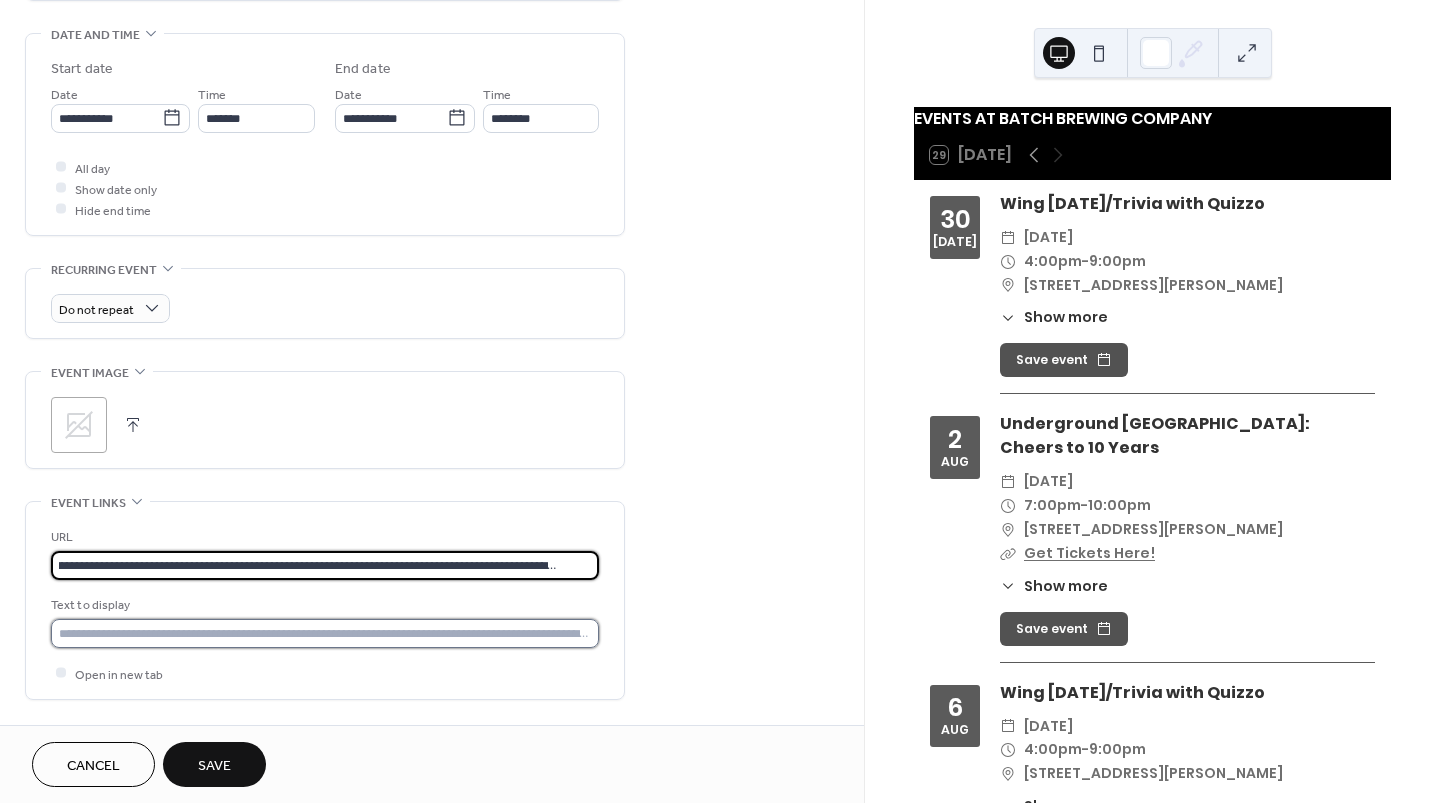 scroll, scrollTop: 0, scrollLeft: 0, axis: both 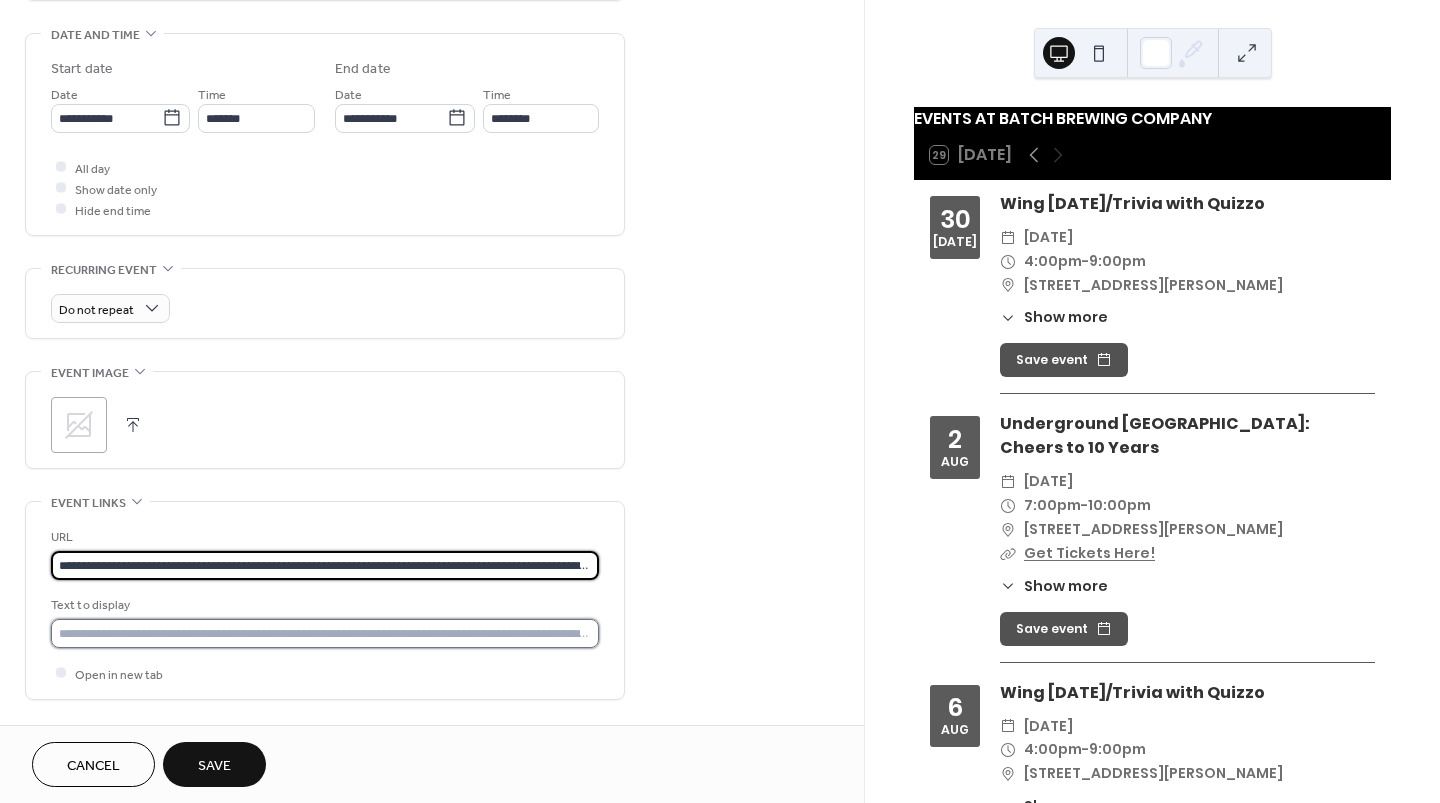 click at bounding box center (325, 633) 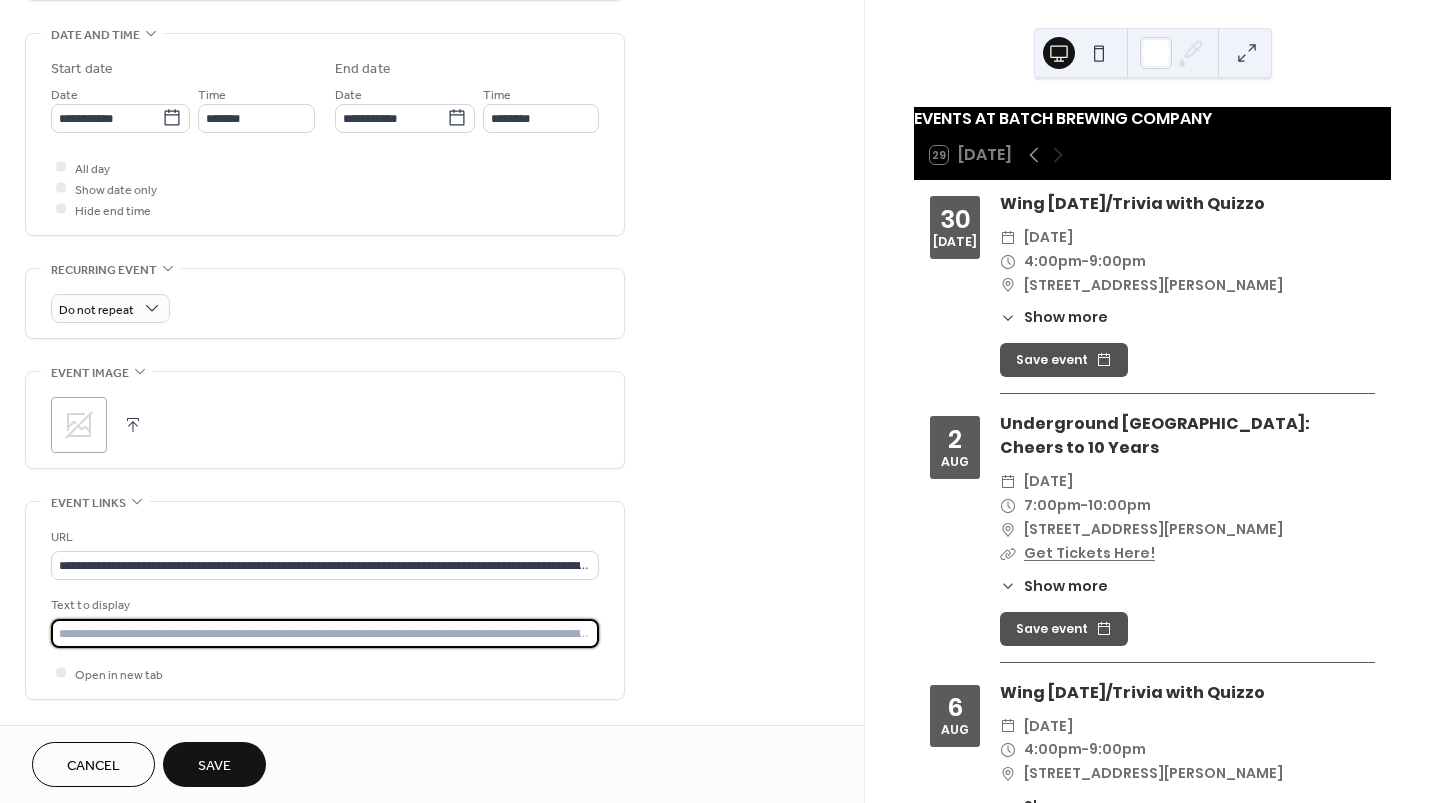 type on "**********" 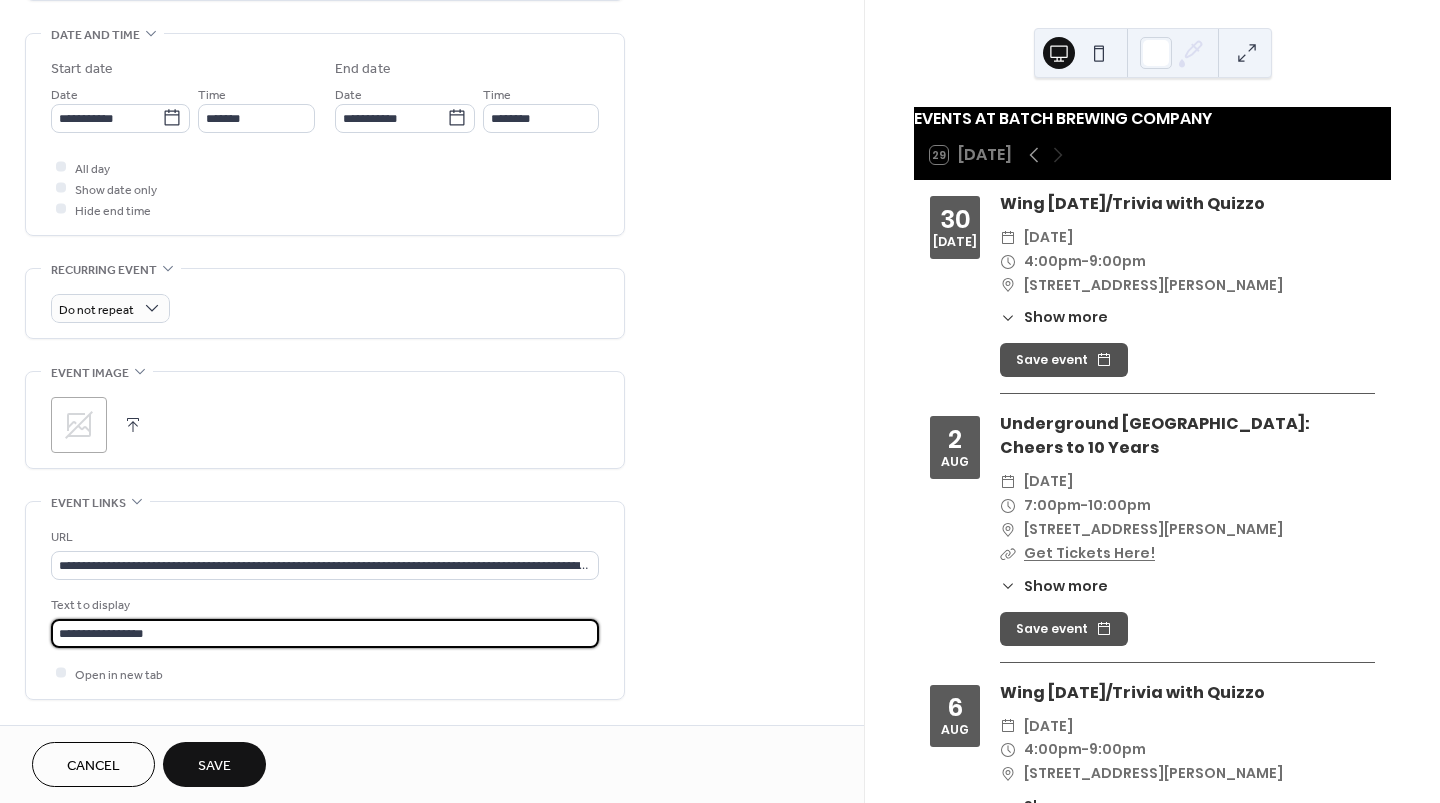 scroll, scrollTop: 0, scrollLeft: 0, axis: both 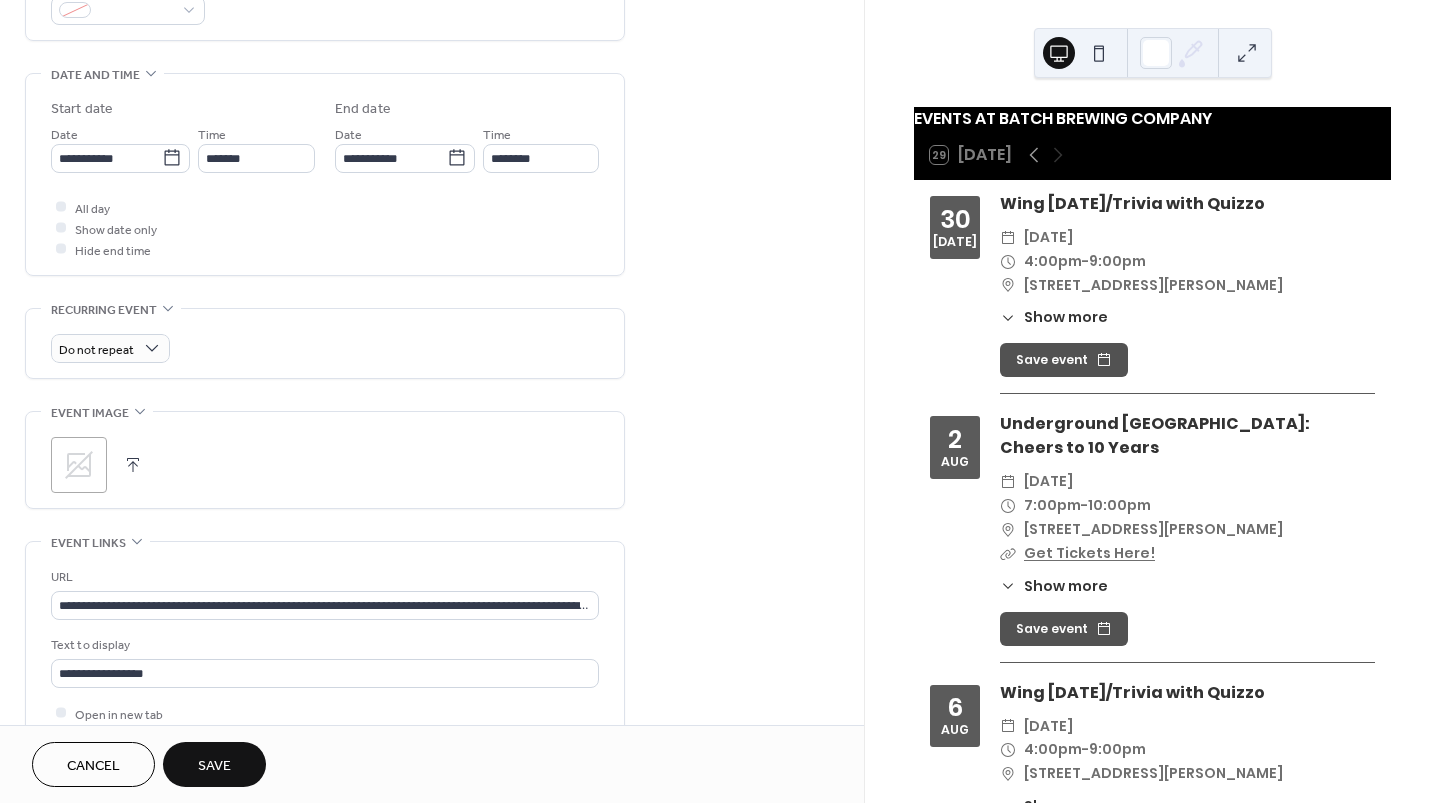 click on "Save" at bounding box center (214, 766) 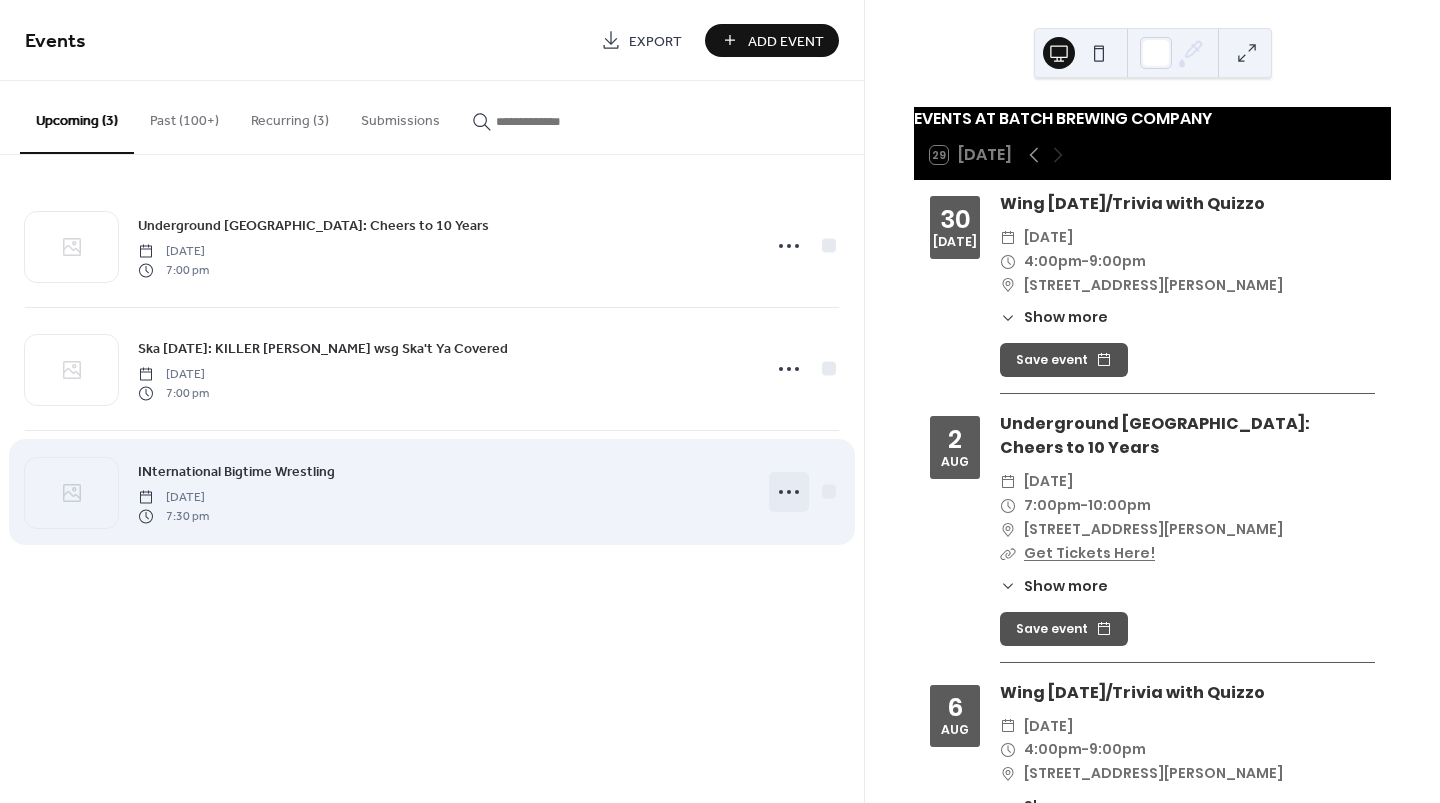 click 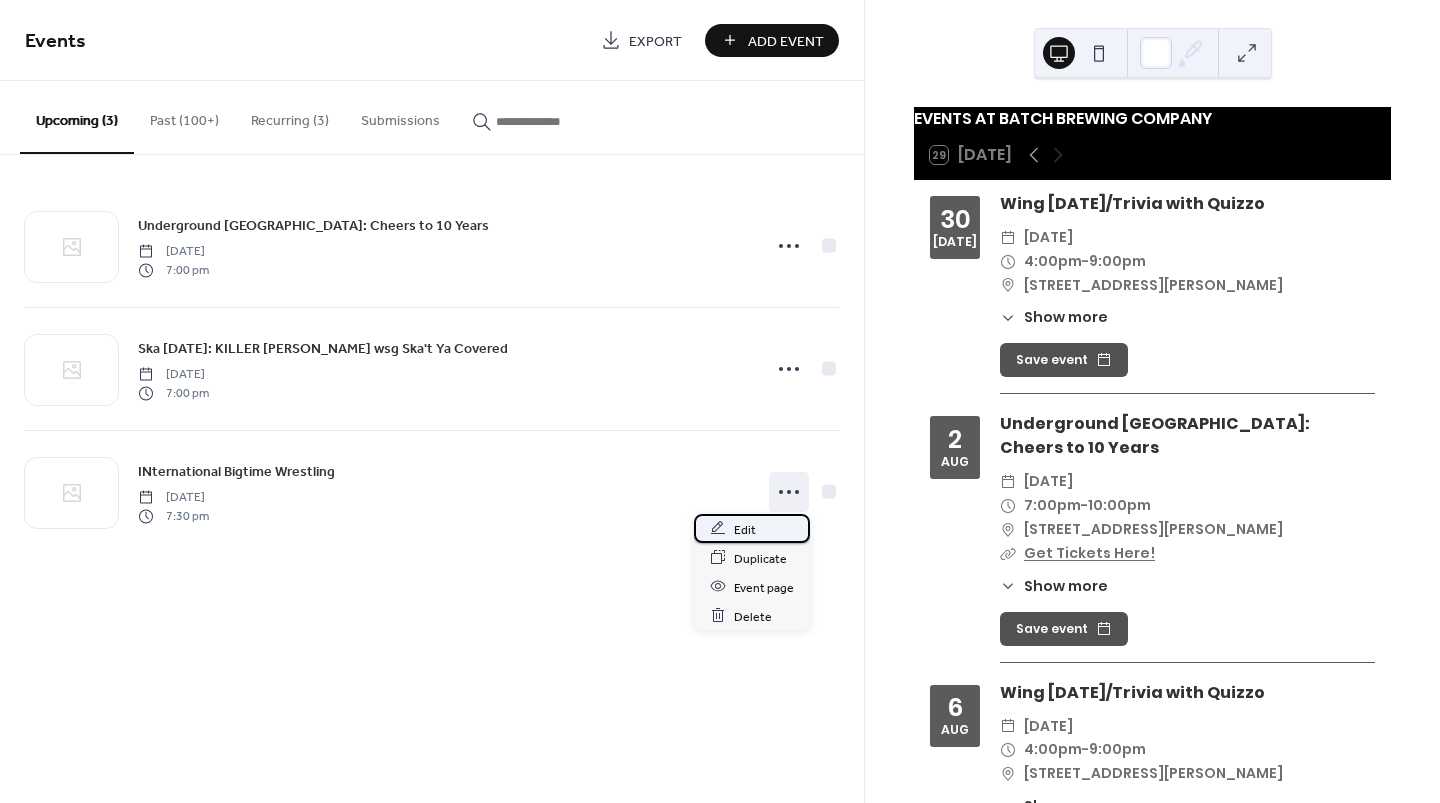 click on "Edit" at bounding box center [752, 528] 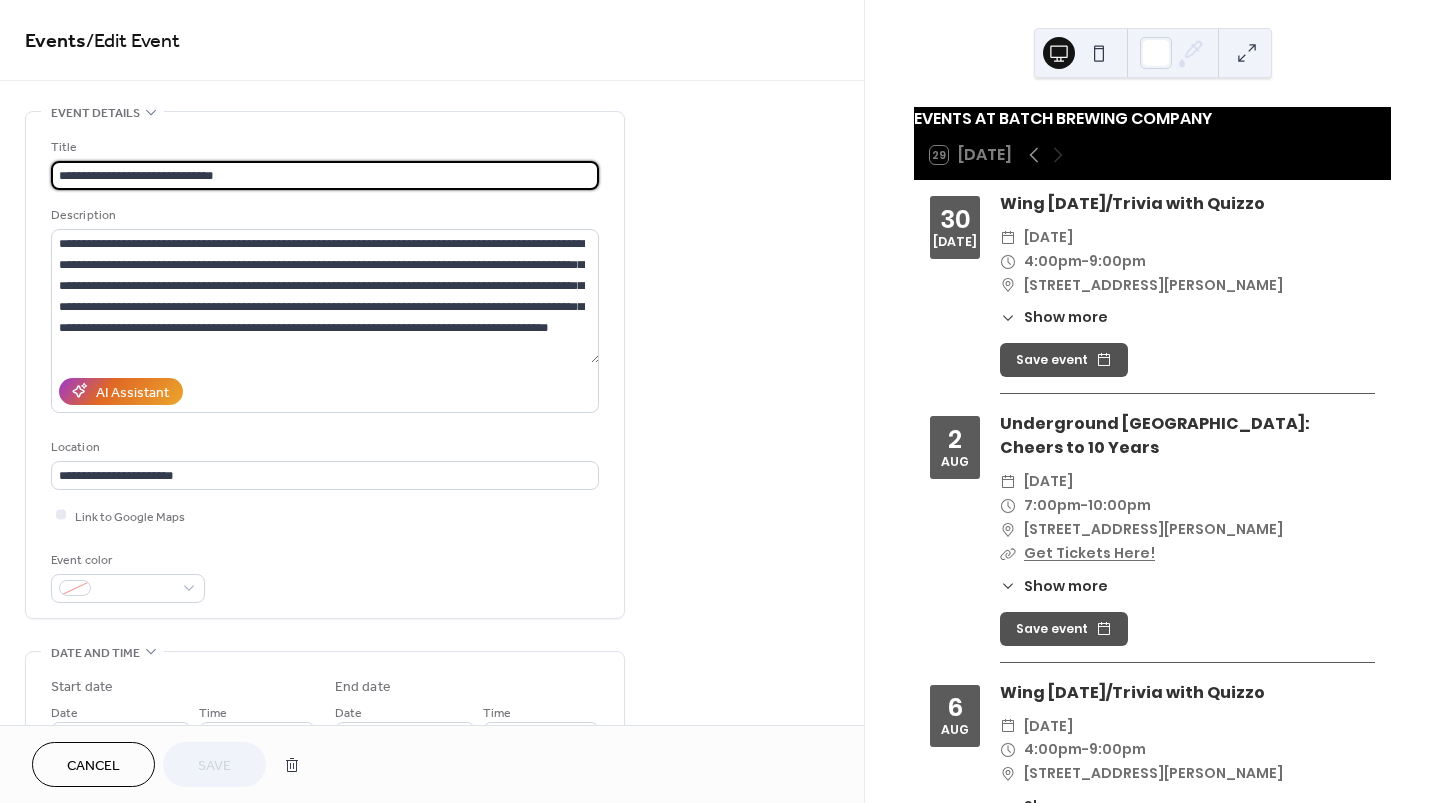 click on "**********" at bounding box center (325, 175) 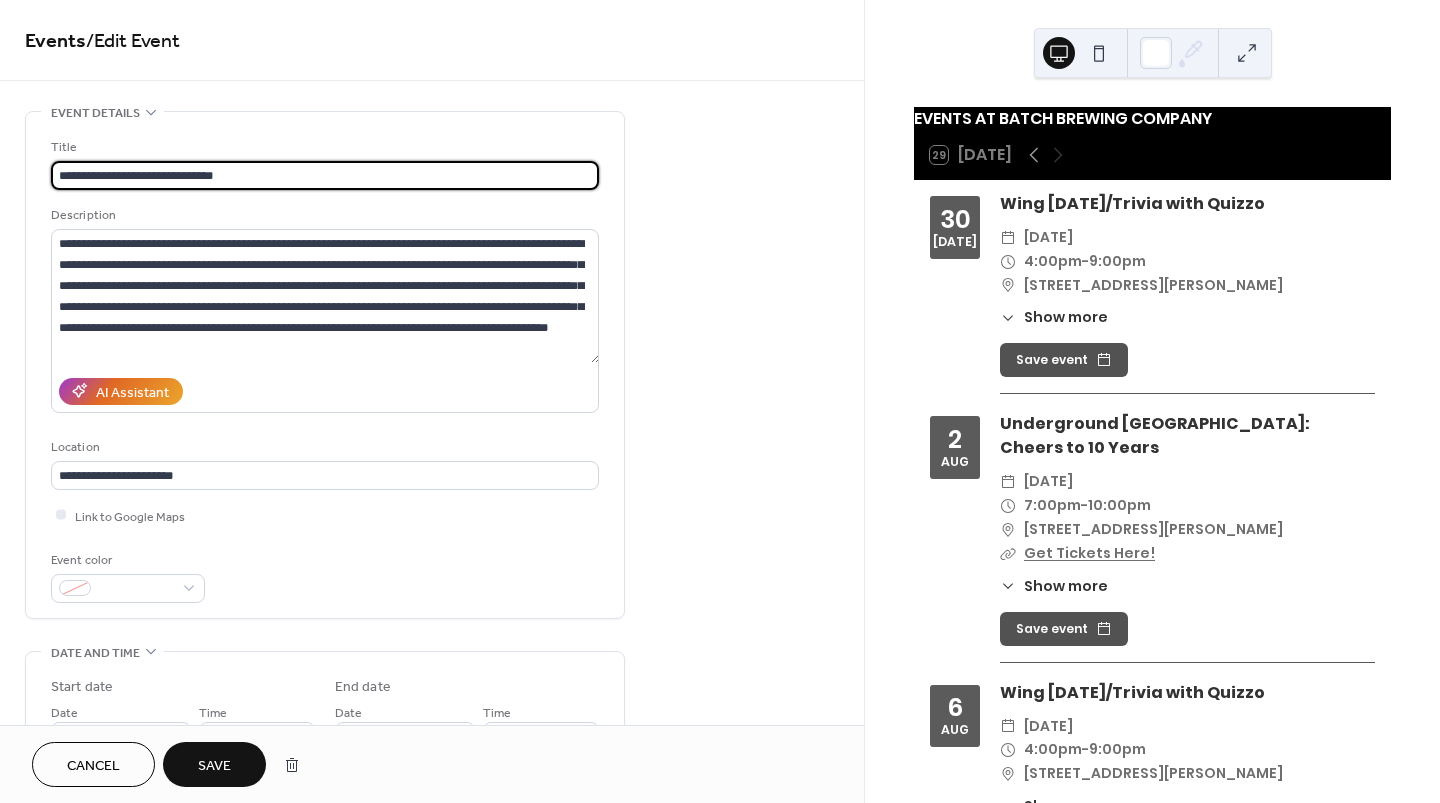 type on "**********" 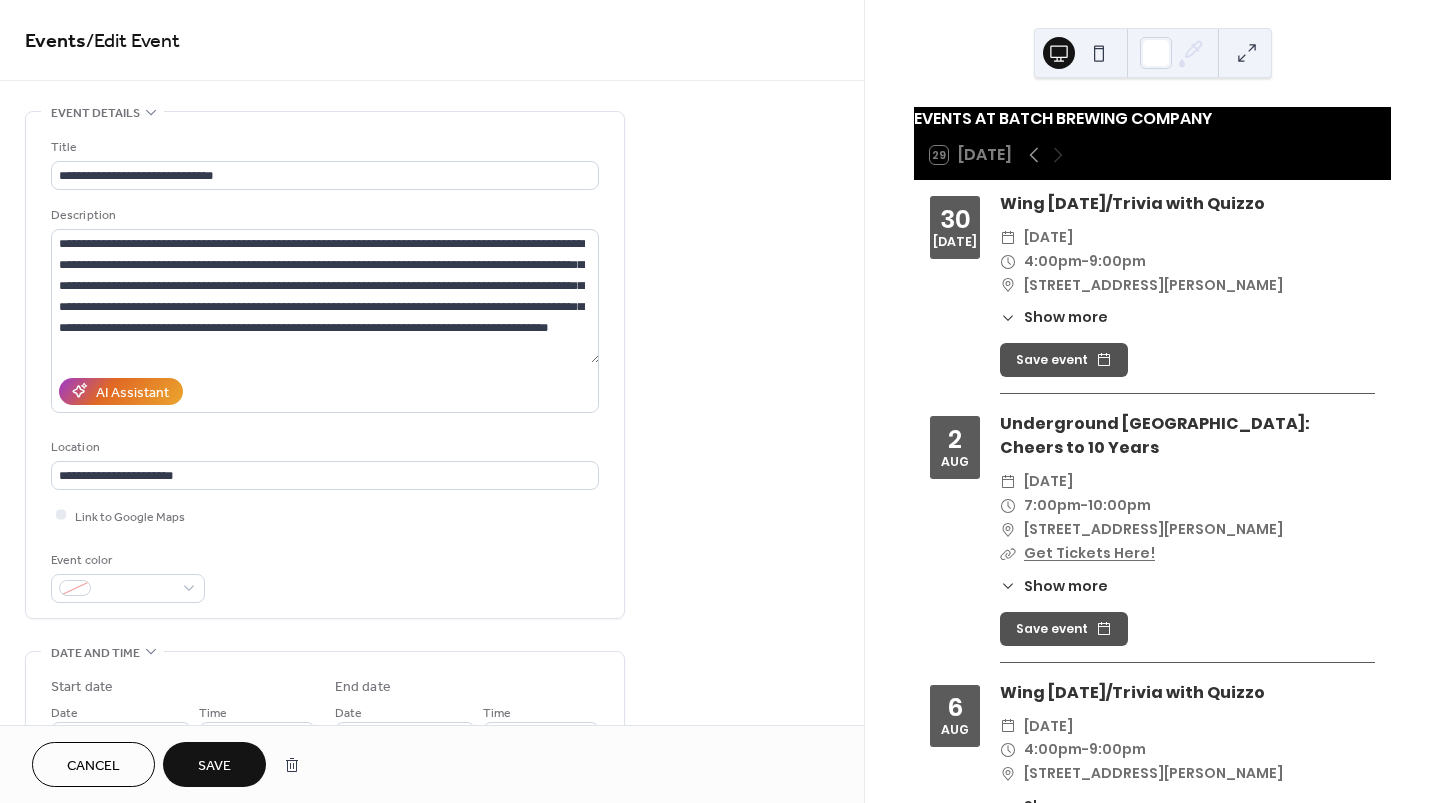 click on "Save" at bounding box center [214, 764] 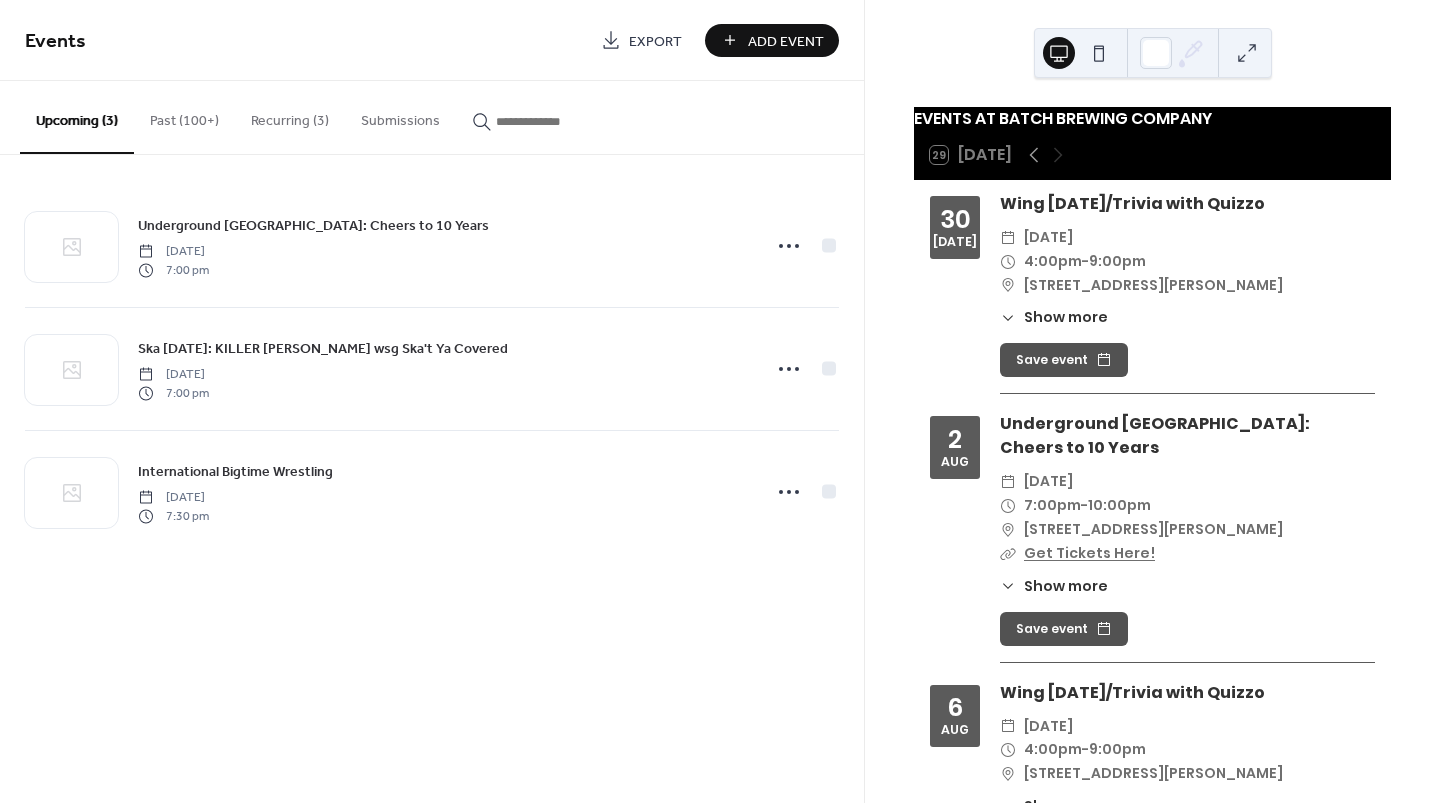 click on "Add Event" at bounding box center (786, 41) 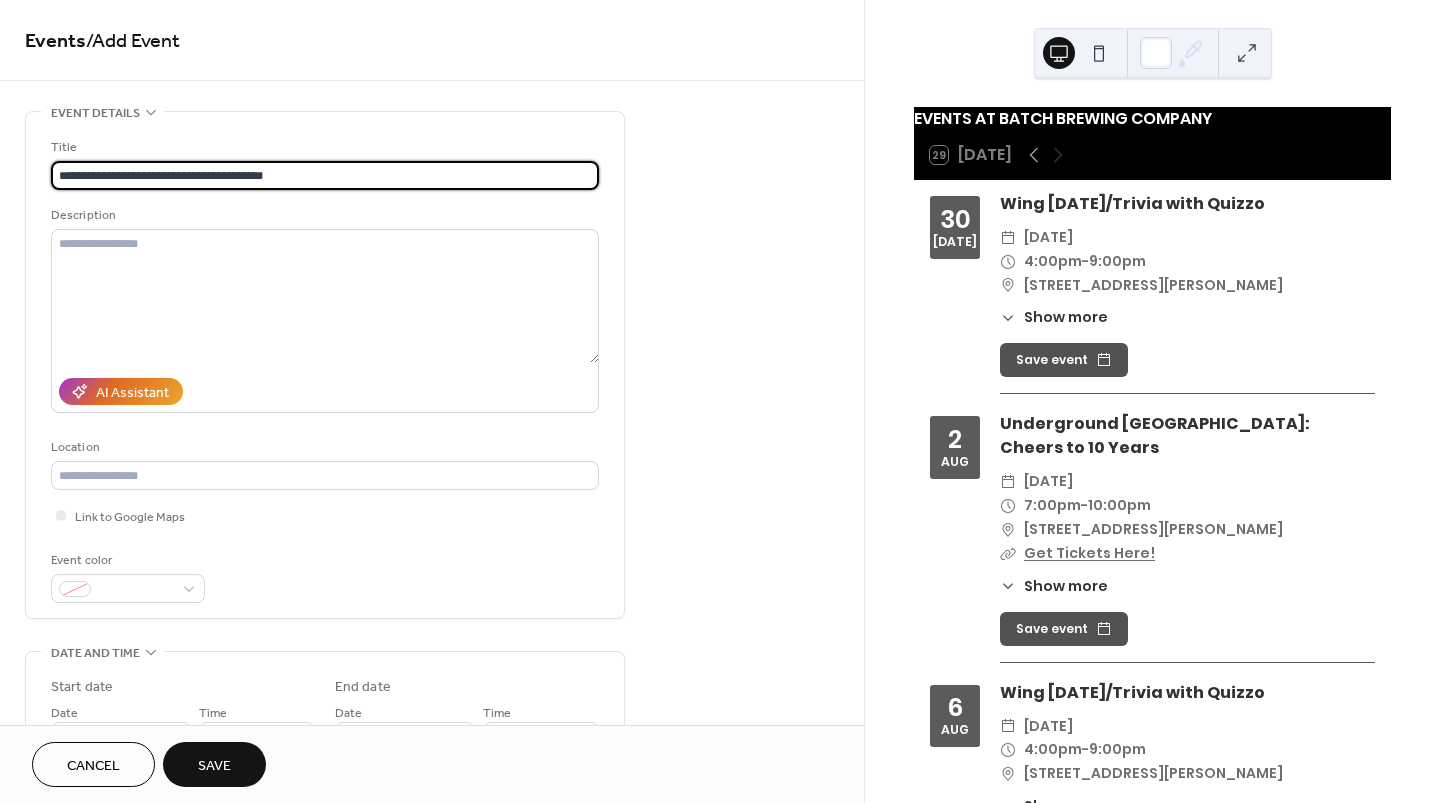 type on "**********" 